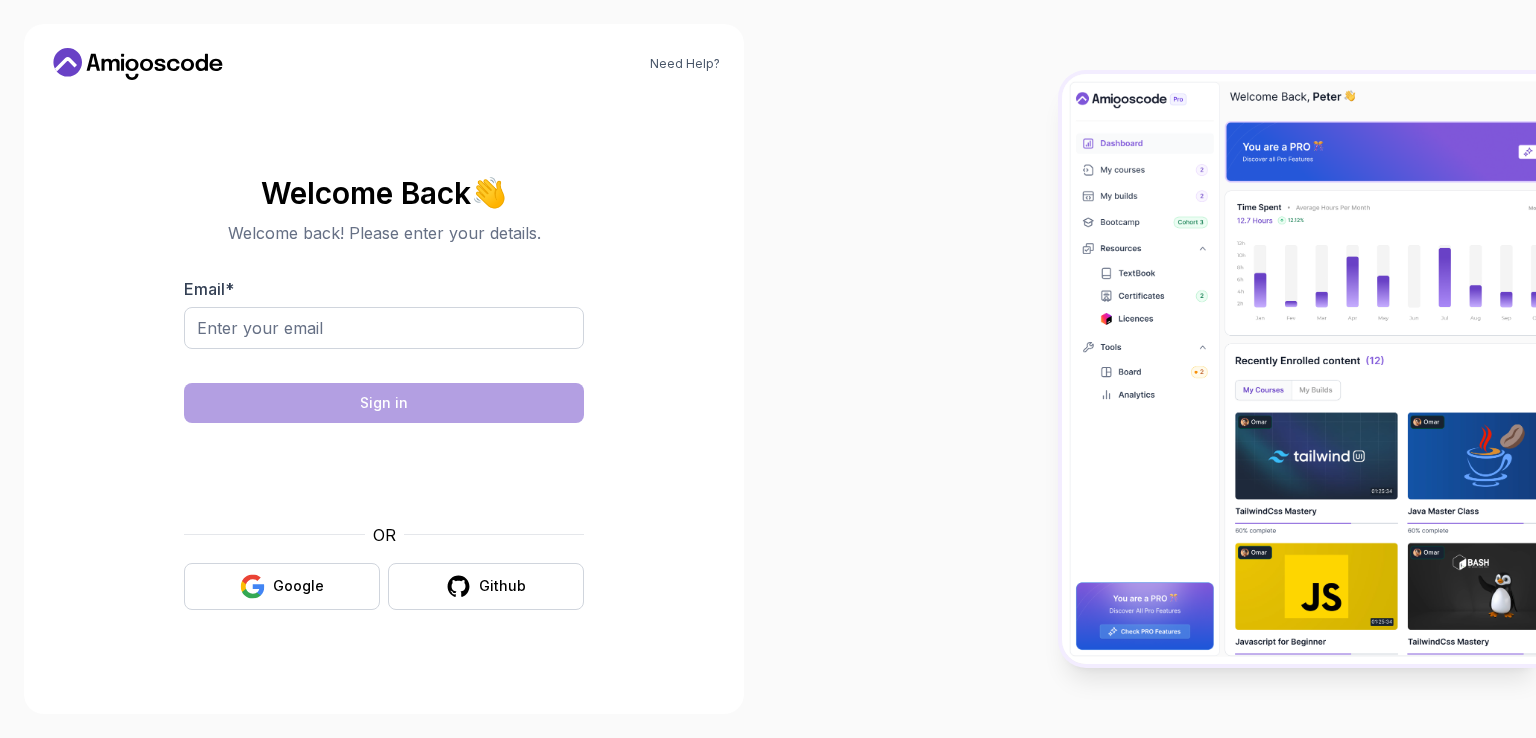 scroll, scrollTop: 0, scrollLeft: 0, axis: both 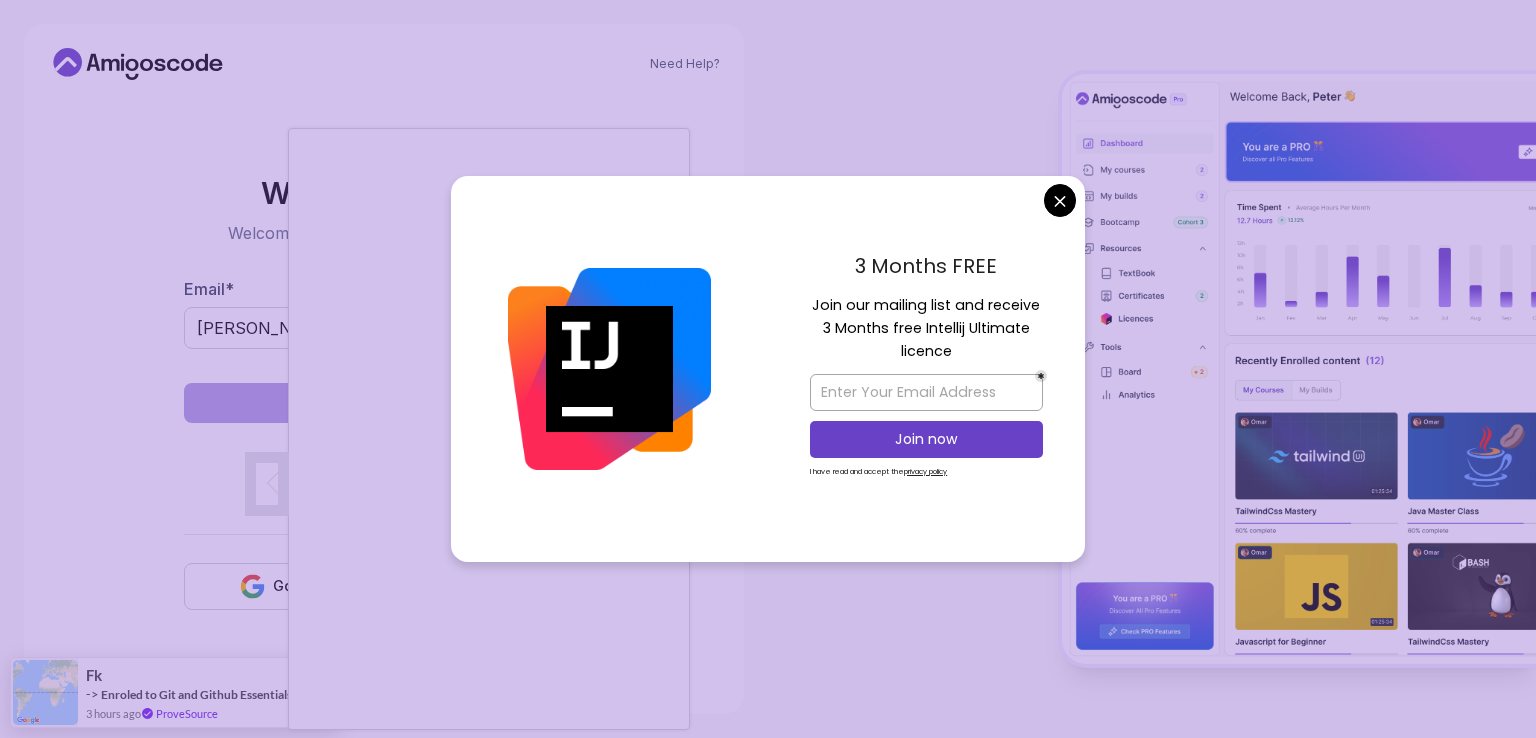 click at bounding box center (609, 369) 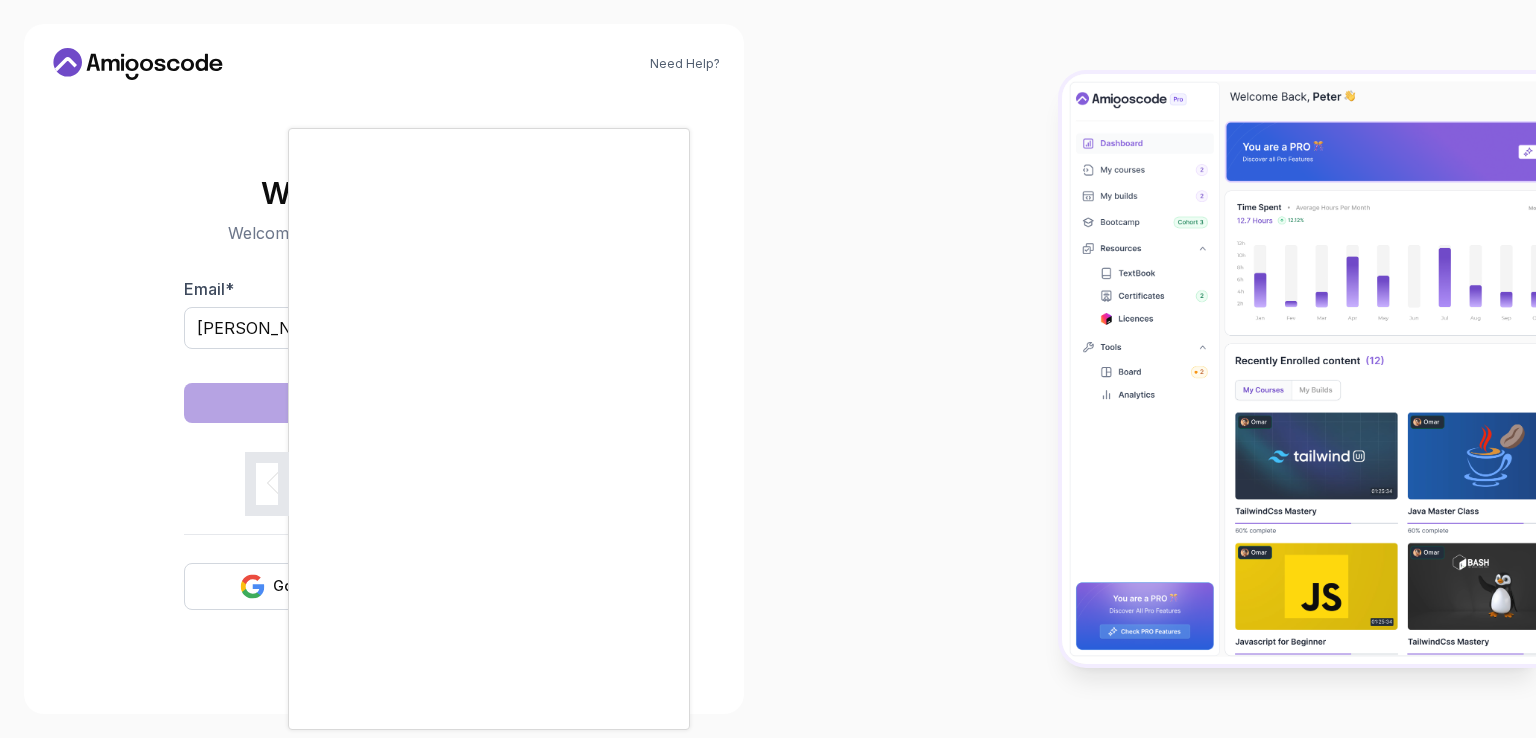 click on "Need Help? Welcome Back 👋 Welcome back! Please enter your details. Email * gabriel.ionut.david.04@gmail.com Sign in OR Google Github
Fk ->   Enroled to Git and Github Essentials 3 hours ago     ProveSource" at bounding box center (768, 369) 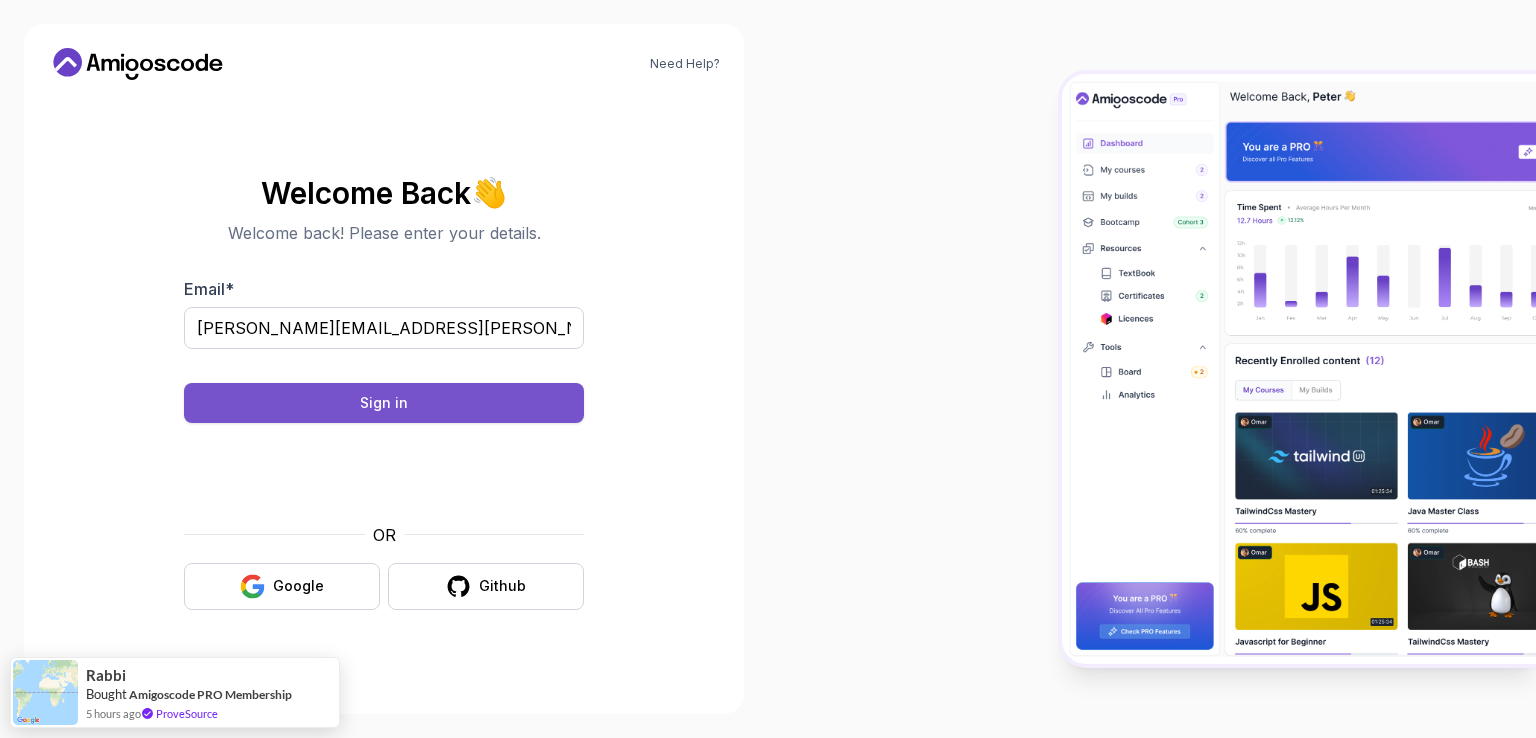 click on "Sign in" at bounding box center [384, 403] 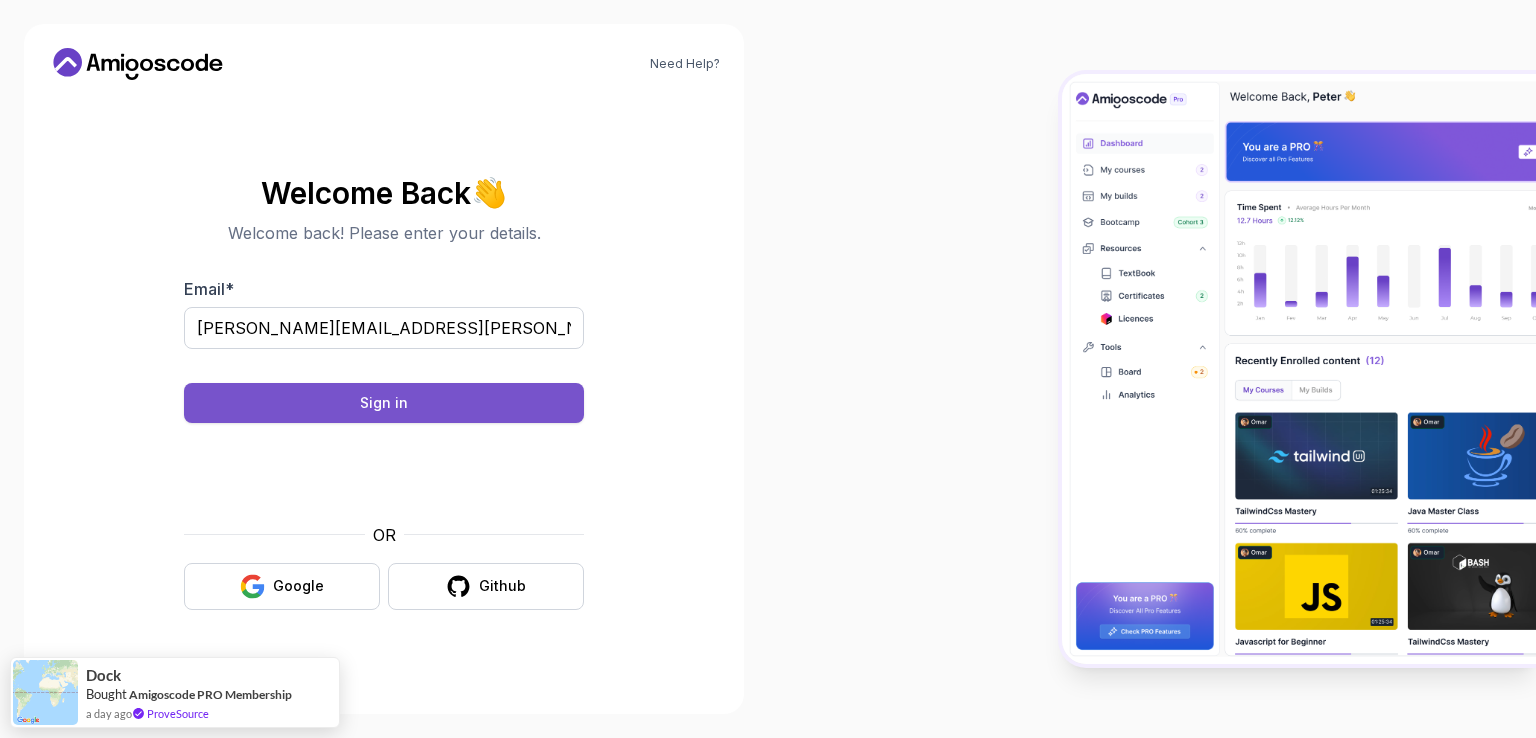 click on "Sign in" at bounding box center [384, 403] 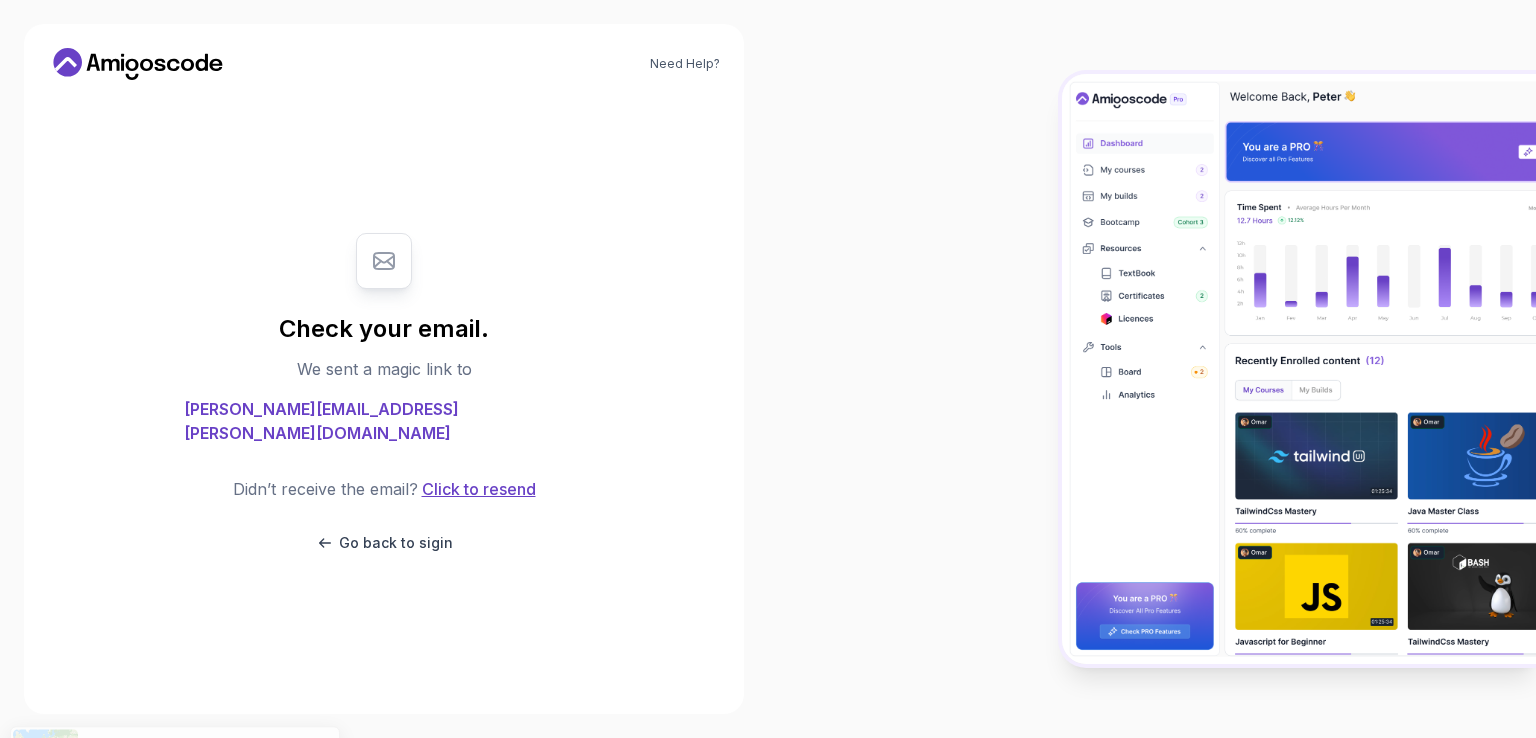 click on "Click to resend" at bounding box center [477, 489] 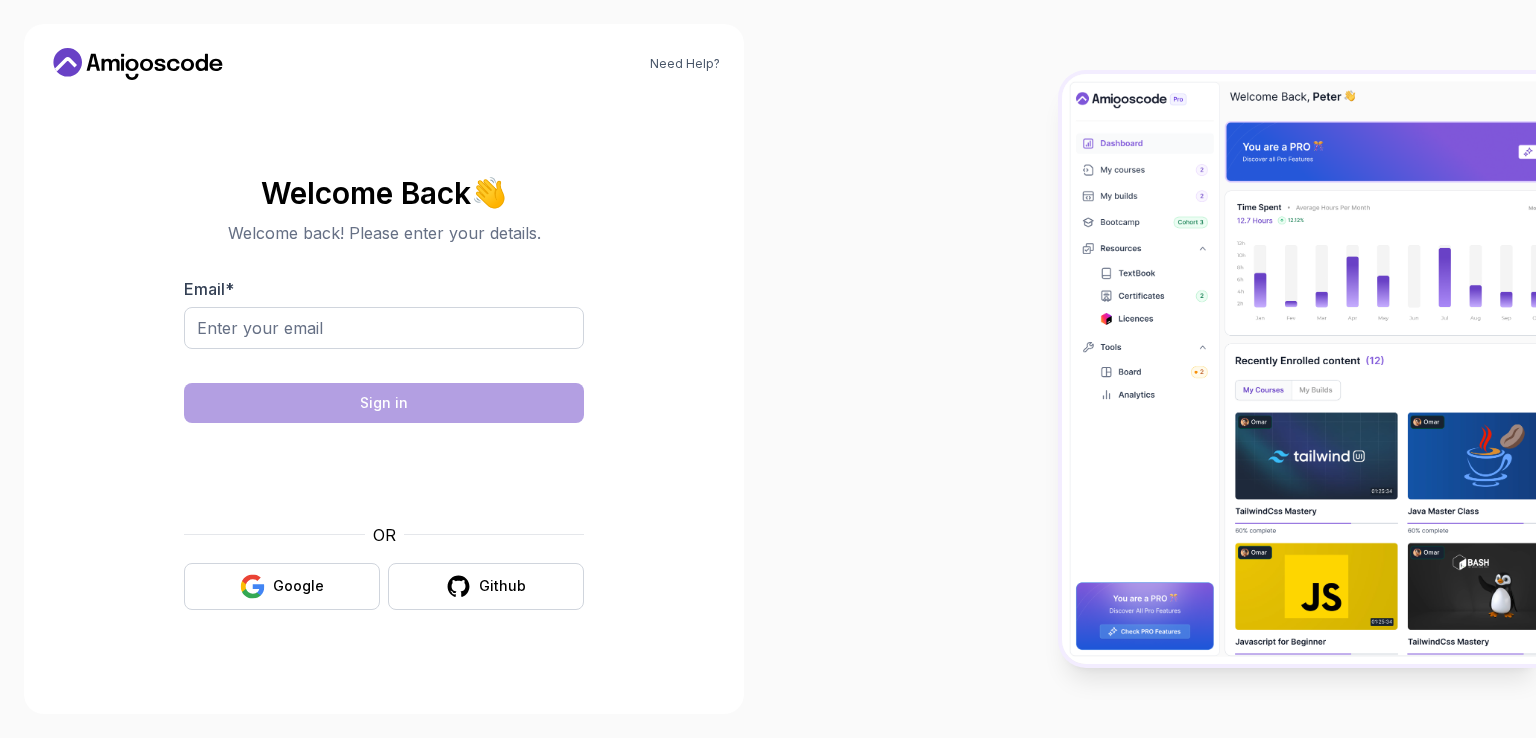 scroll, scrollTop: 0, scrollLeft: 0, axis: both 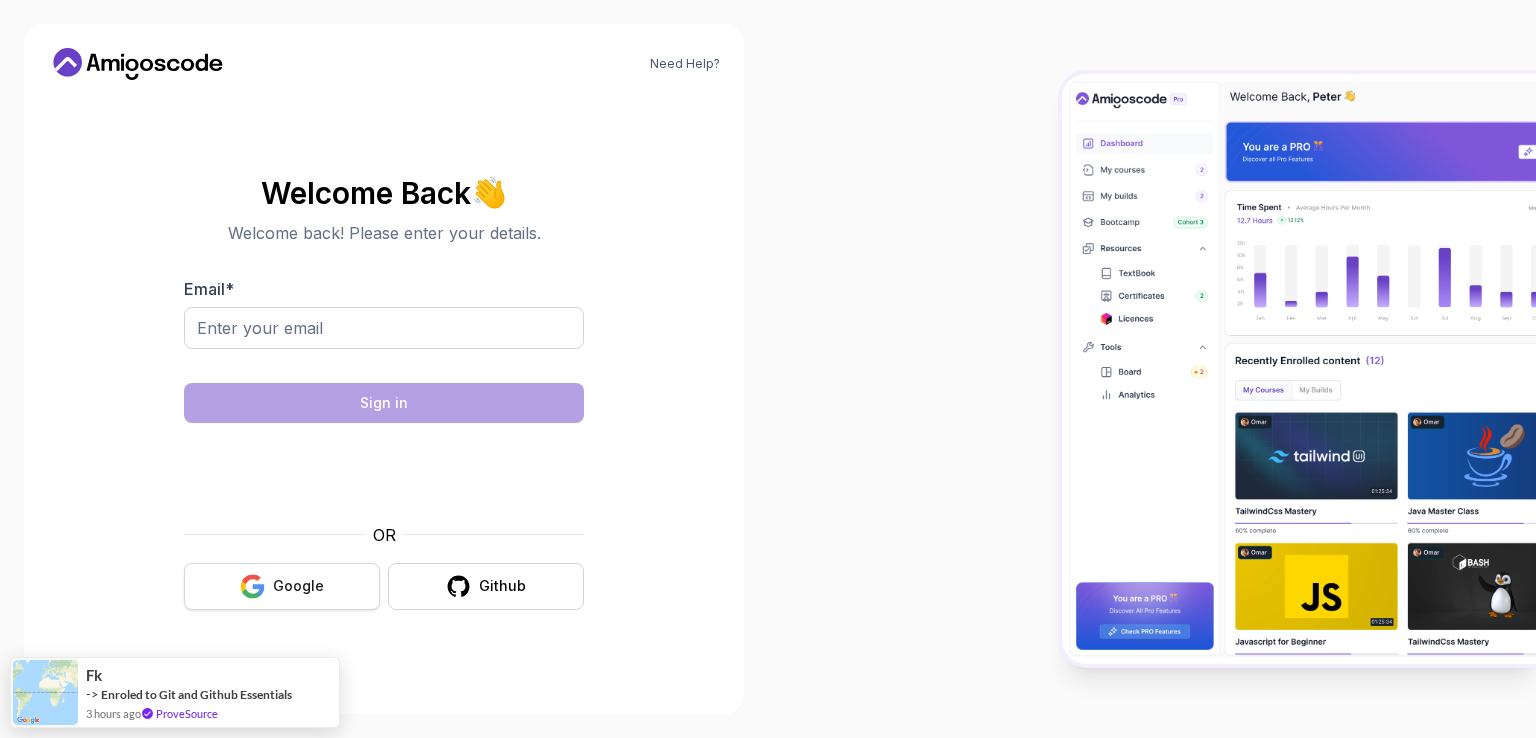 click on "Google" at bounding box center (298, 586) 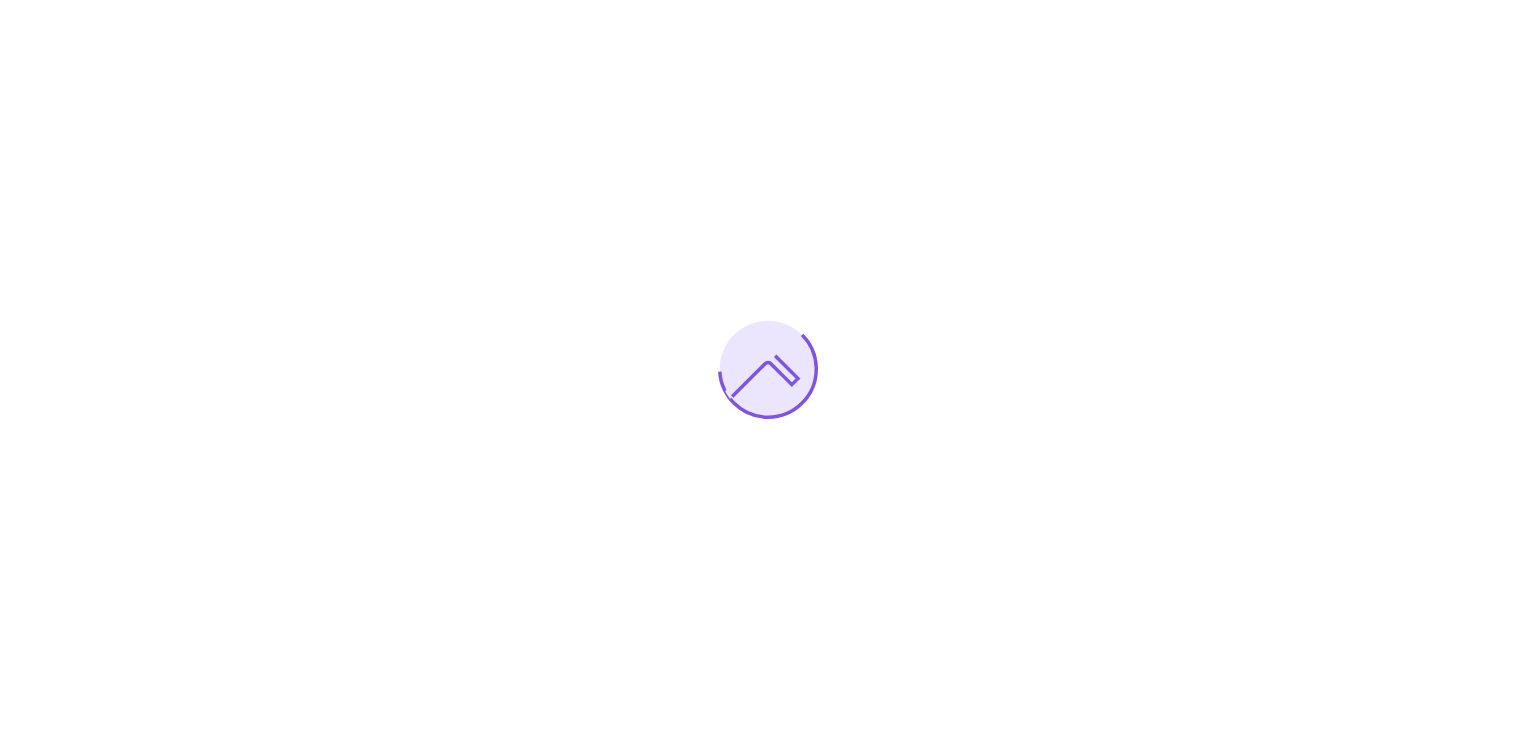 scroll, scrollTop: 0, scrollLeft: 0, axis: both 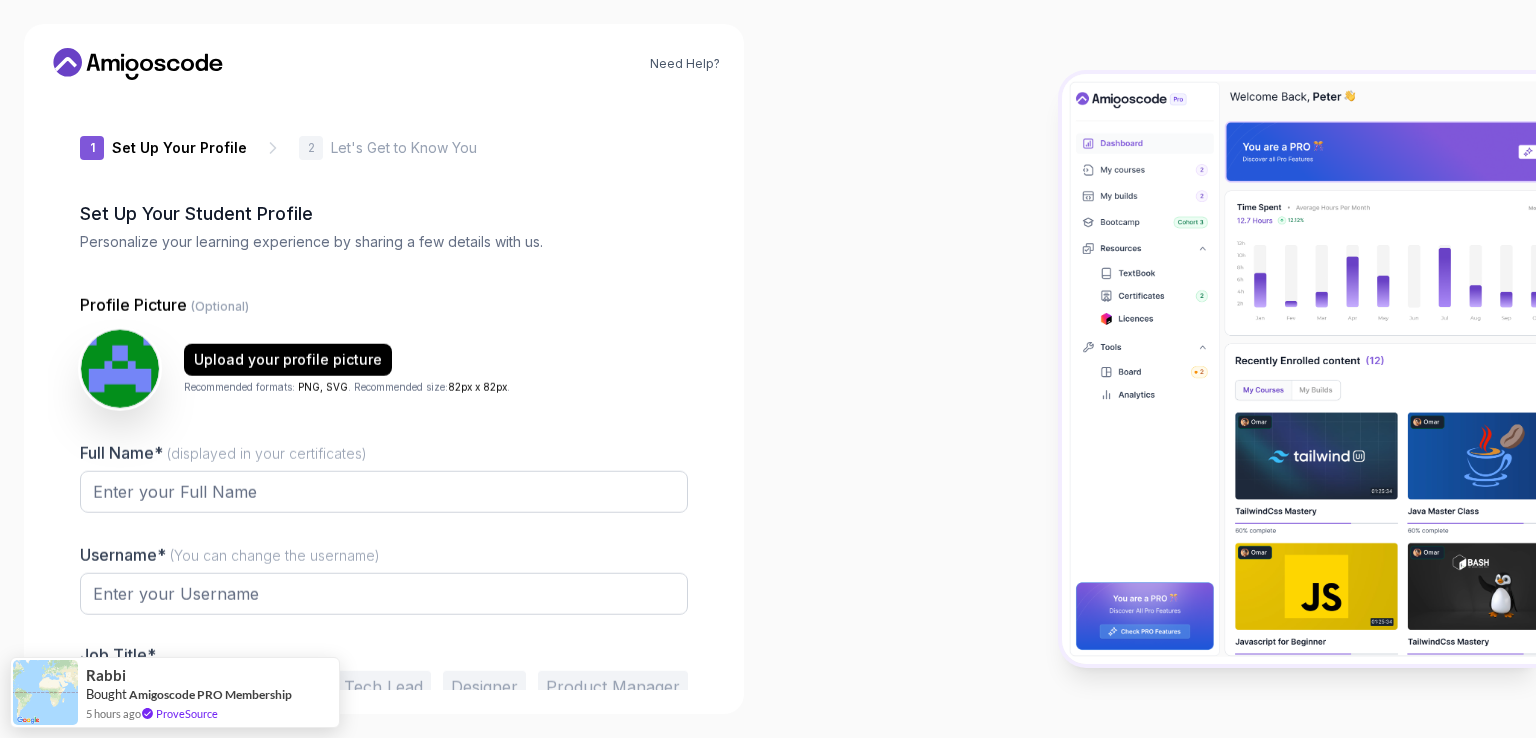 type on "happybison67dfb" 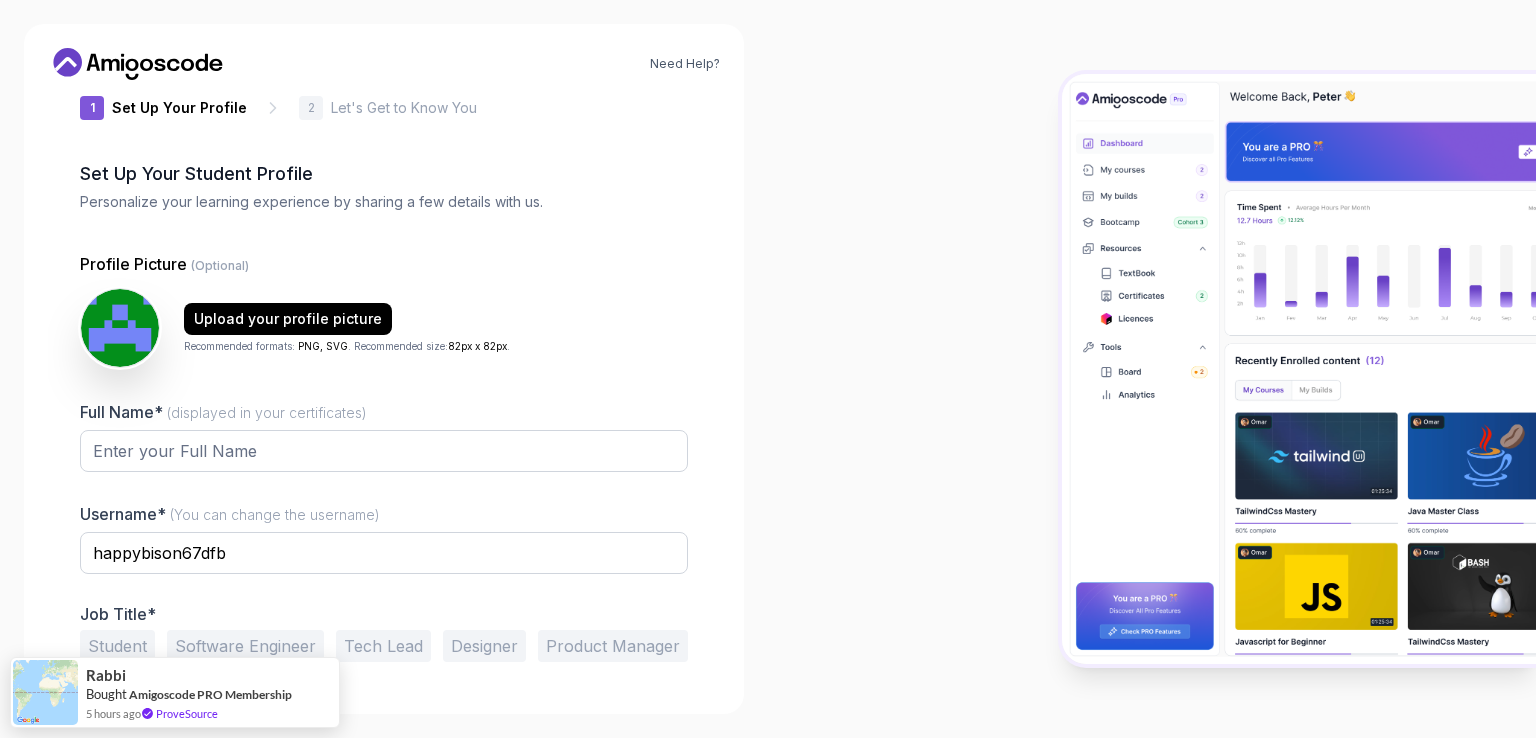 scroll, scrollTop: 96, scrollLeft: 0, axis: vertical 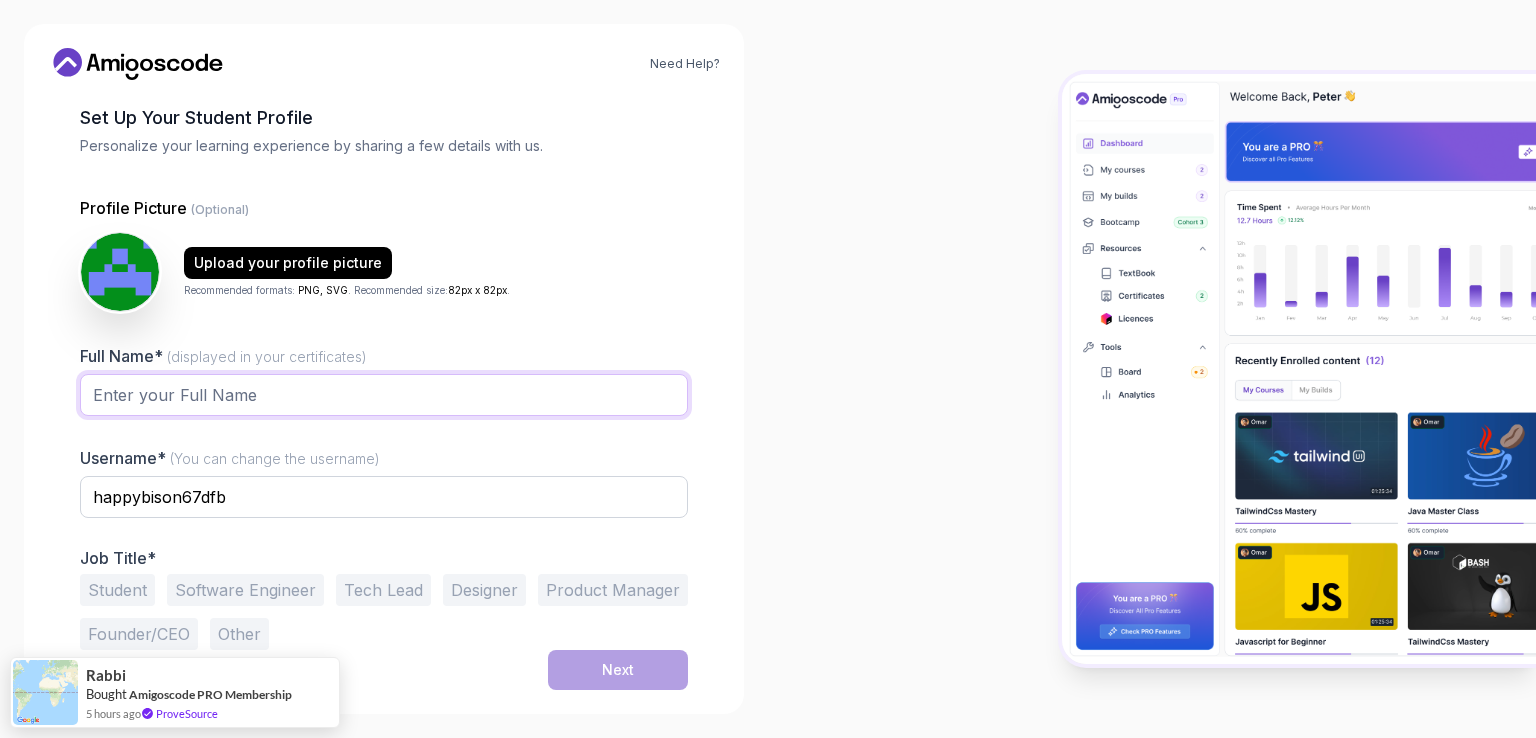 click on "Full Name*   (displayed in your certificates)" at bounding box center (384, 395) 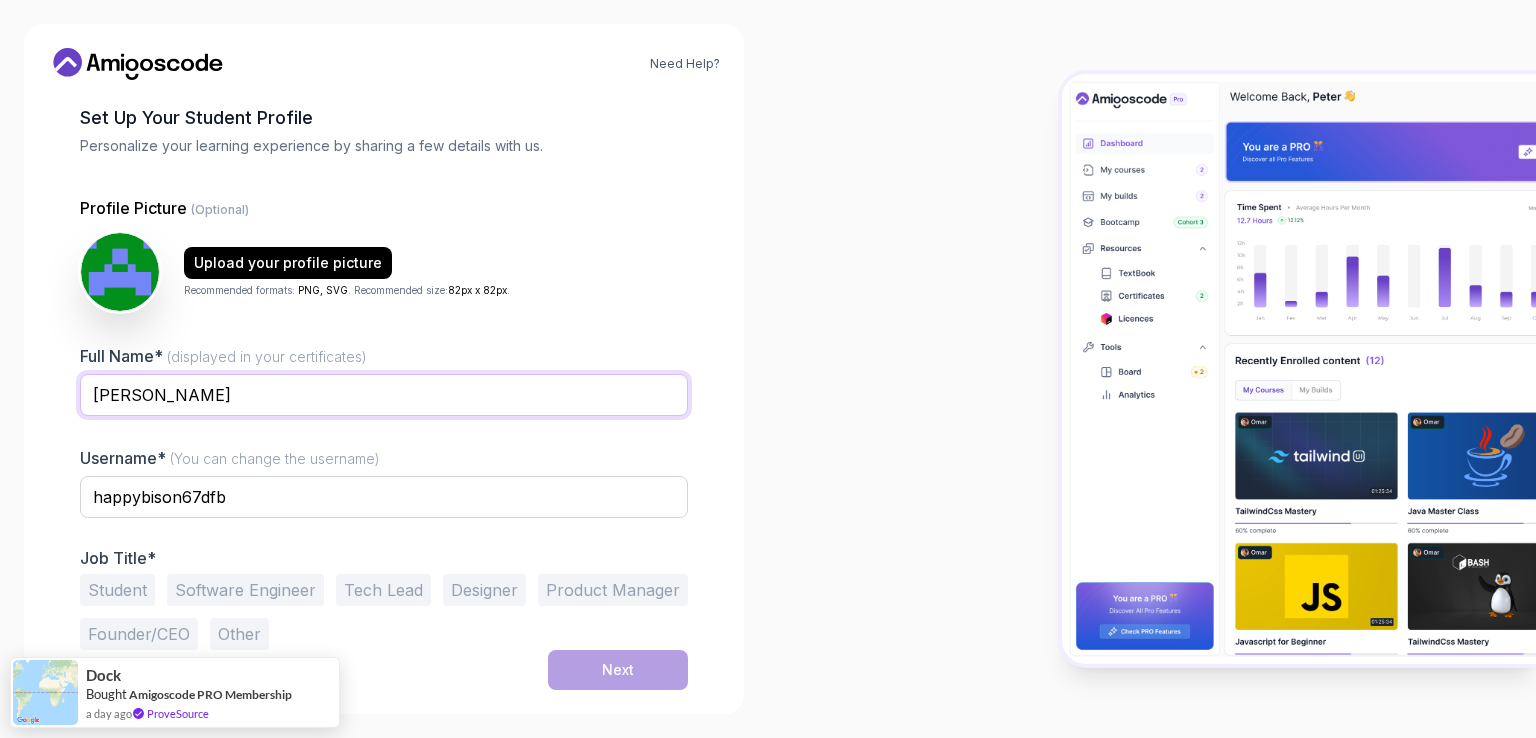 type on "[PERSON_NAME]" 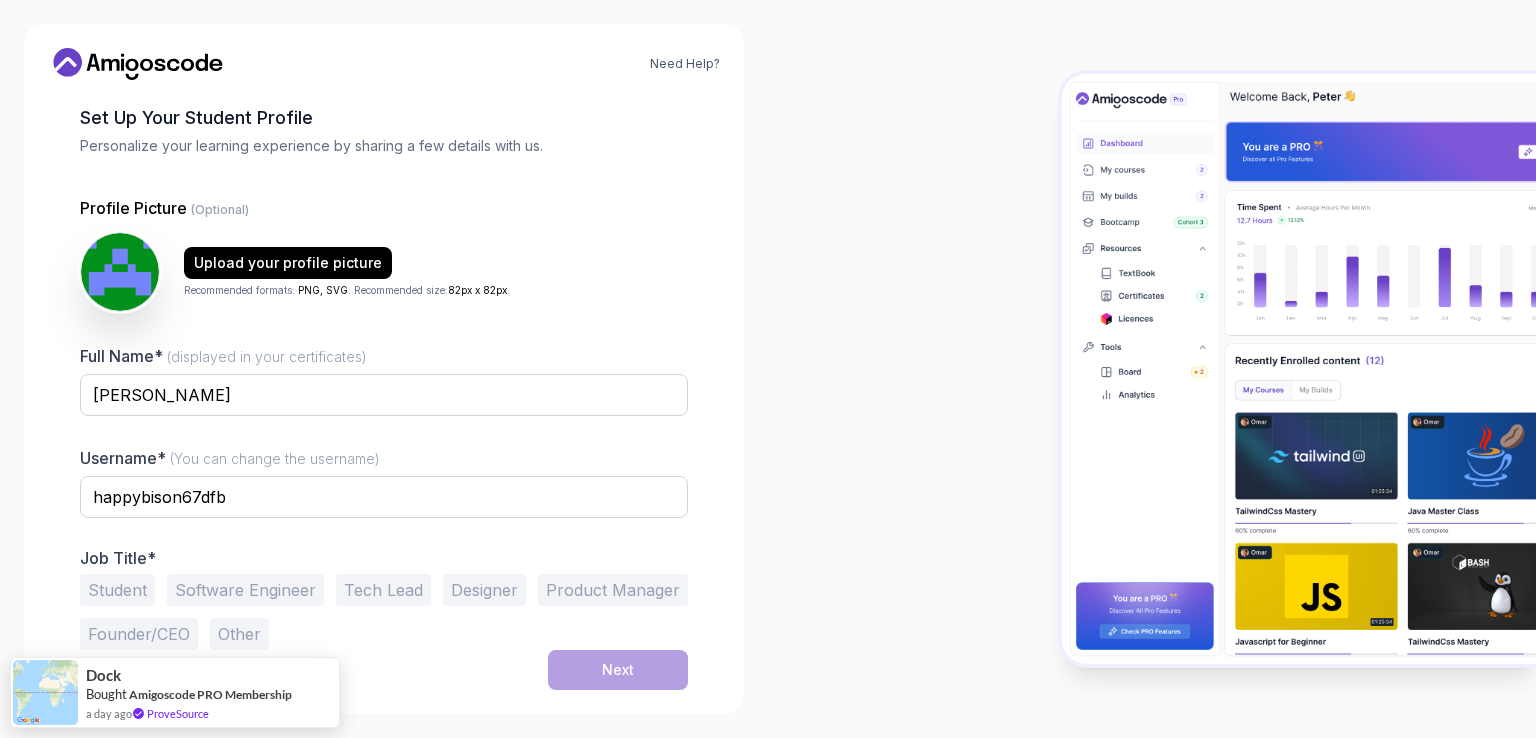 click on "Student" at bounding box center (117, 590) 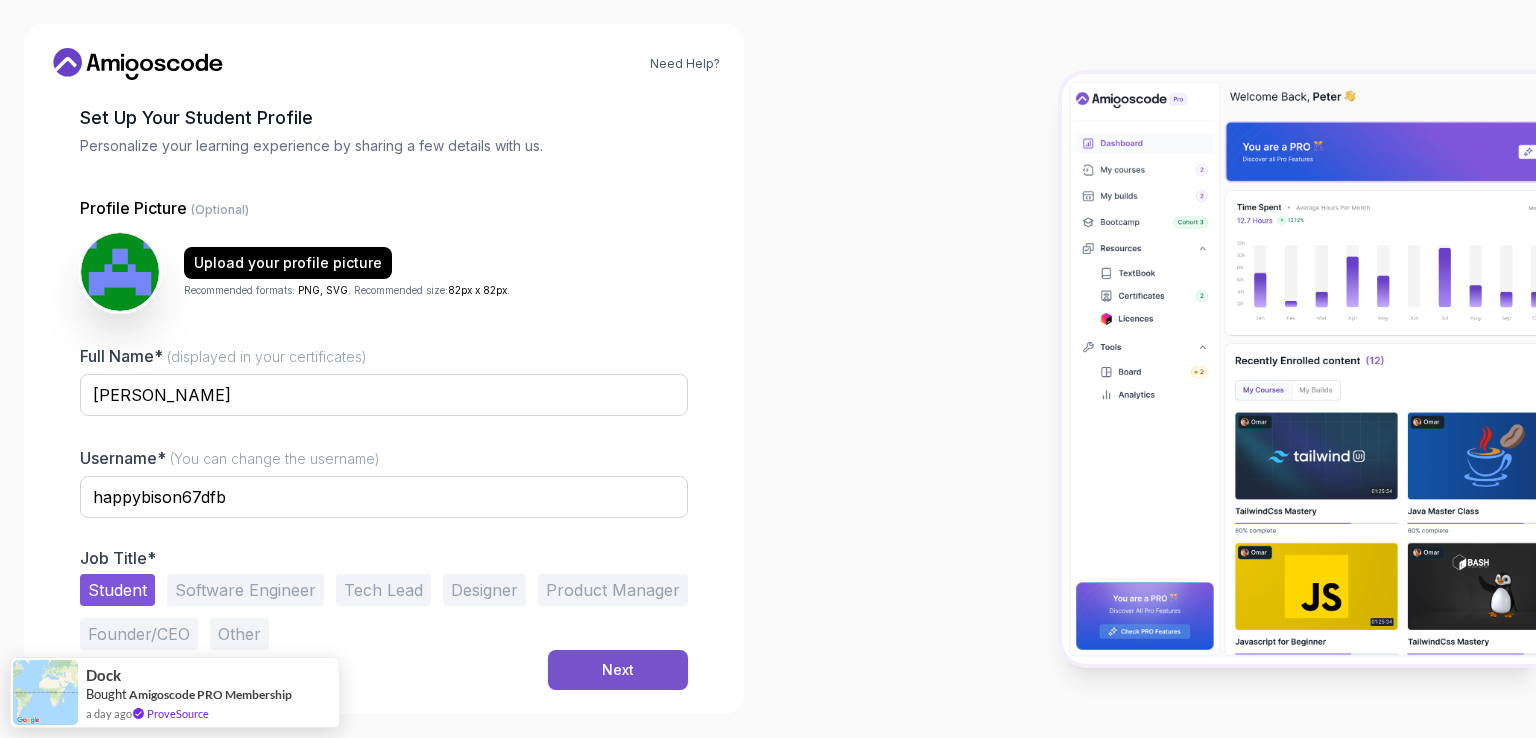 click on "Next" at bounding box center (618, 670) 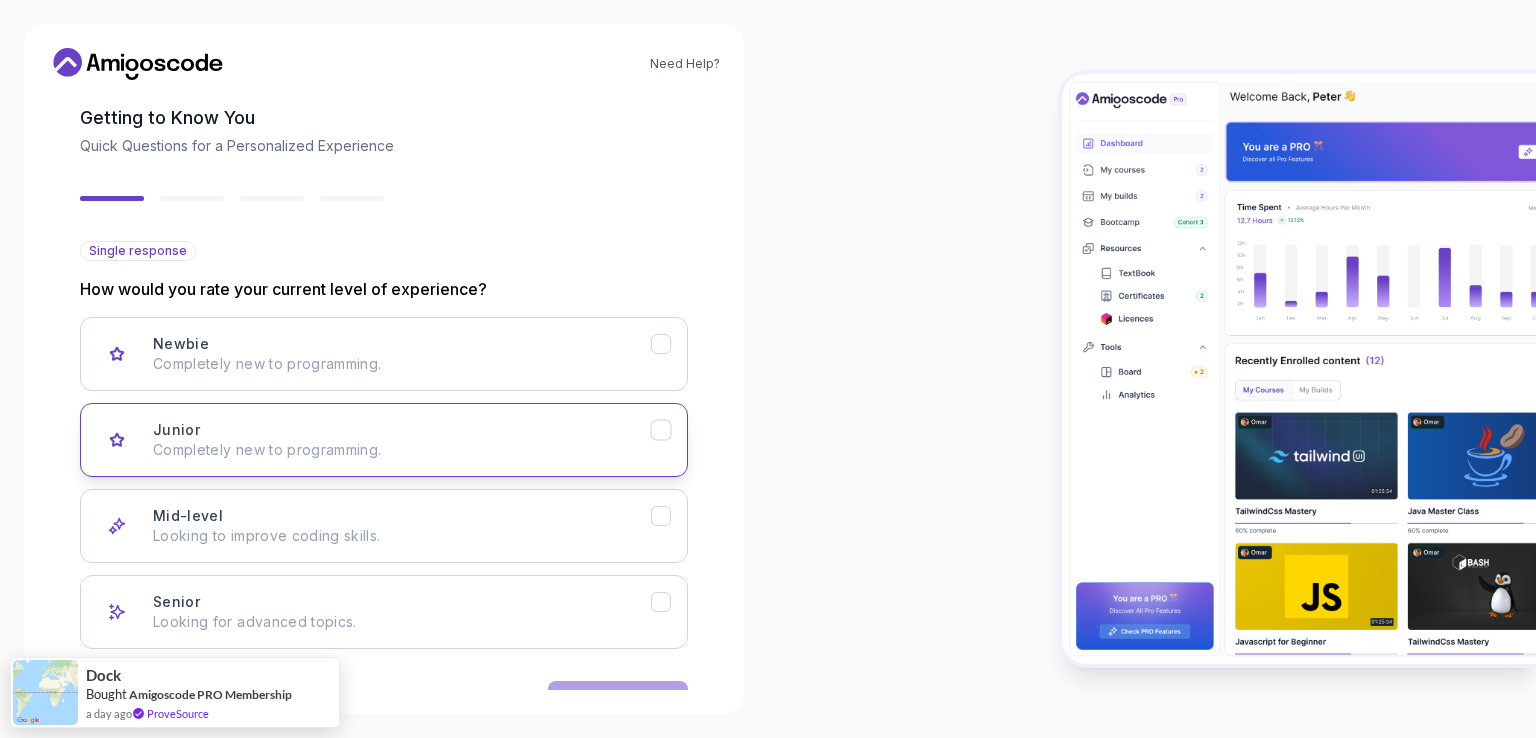 click on "Junior Completely new to programming." at bounding box center (402, 440) 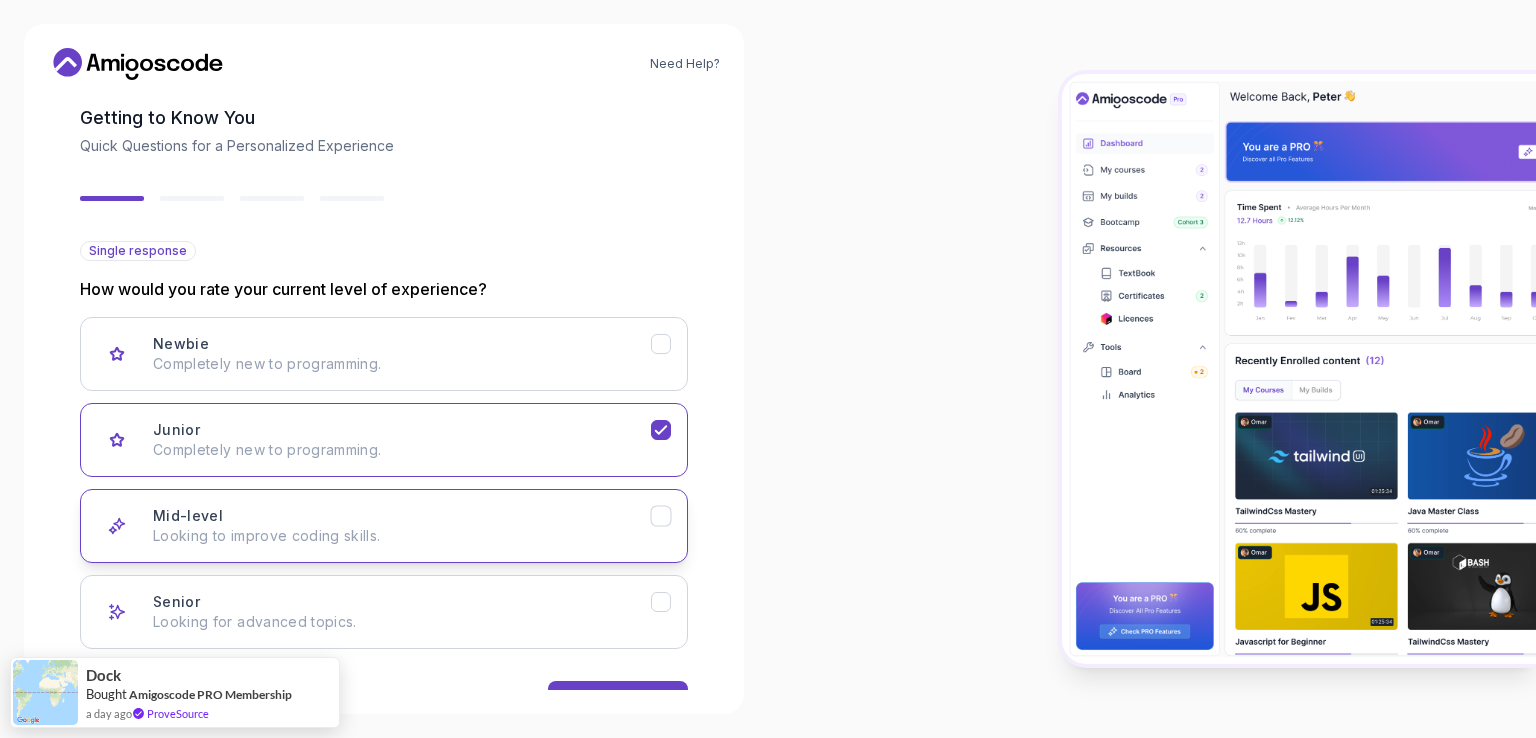 scroll, scrollTop: 157, scrollLeft: 0, axis: vertical 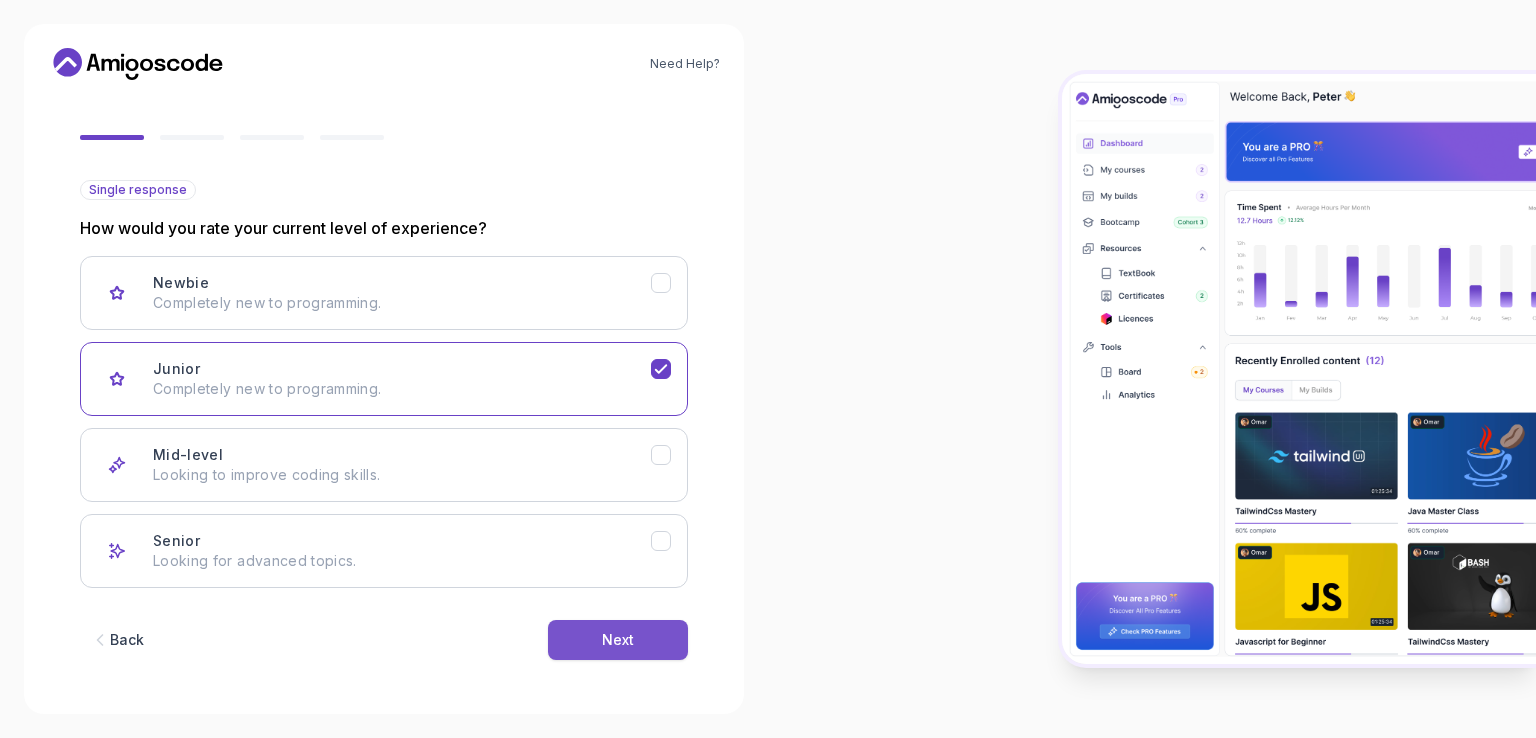 click on "Next" at bounding box center (618, 640) 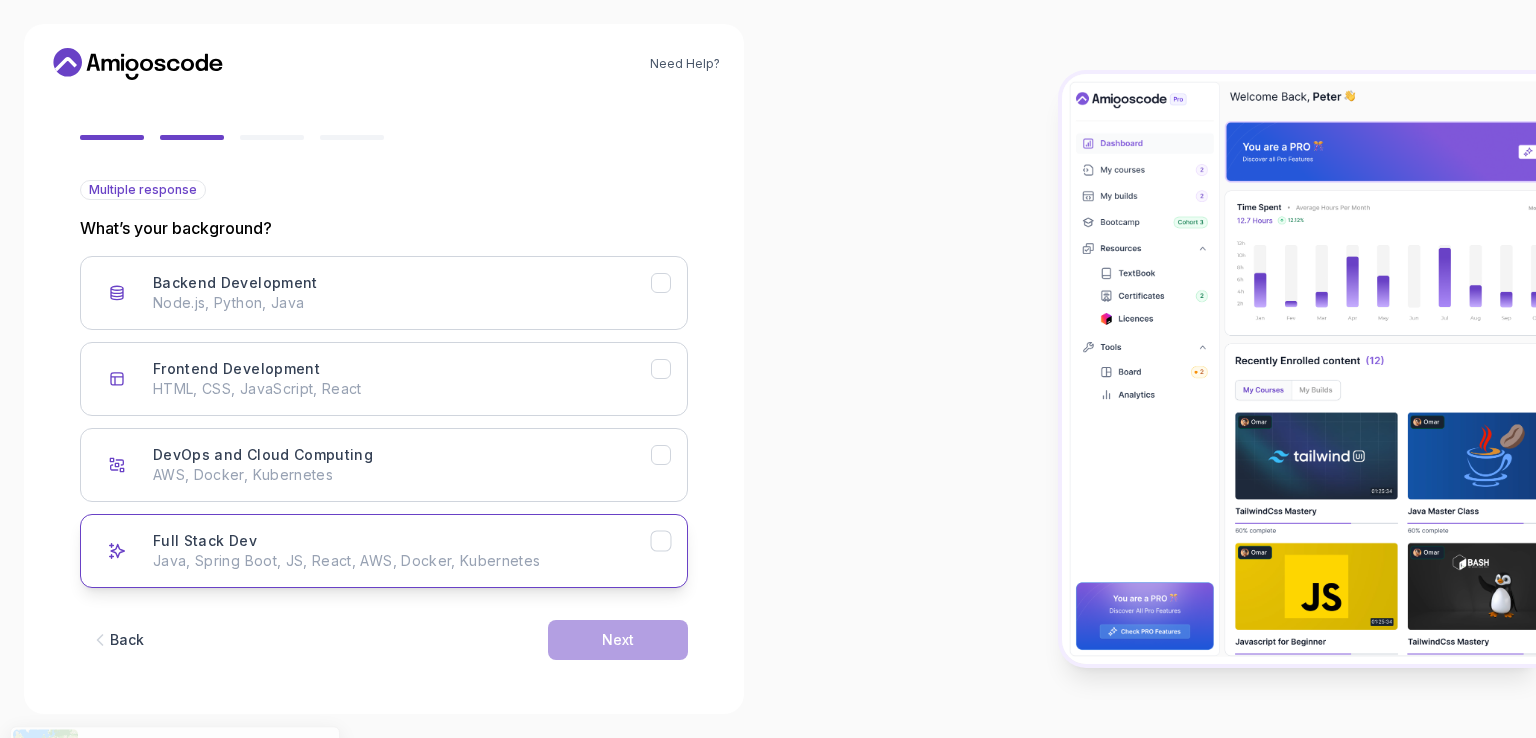 scroll, scrollTop: 0, scrollLeft: 0, axis: both 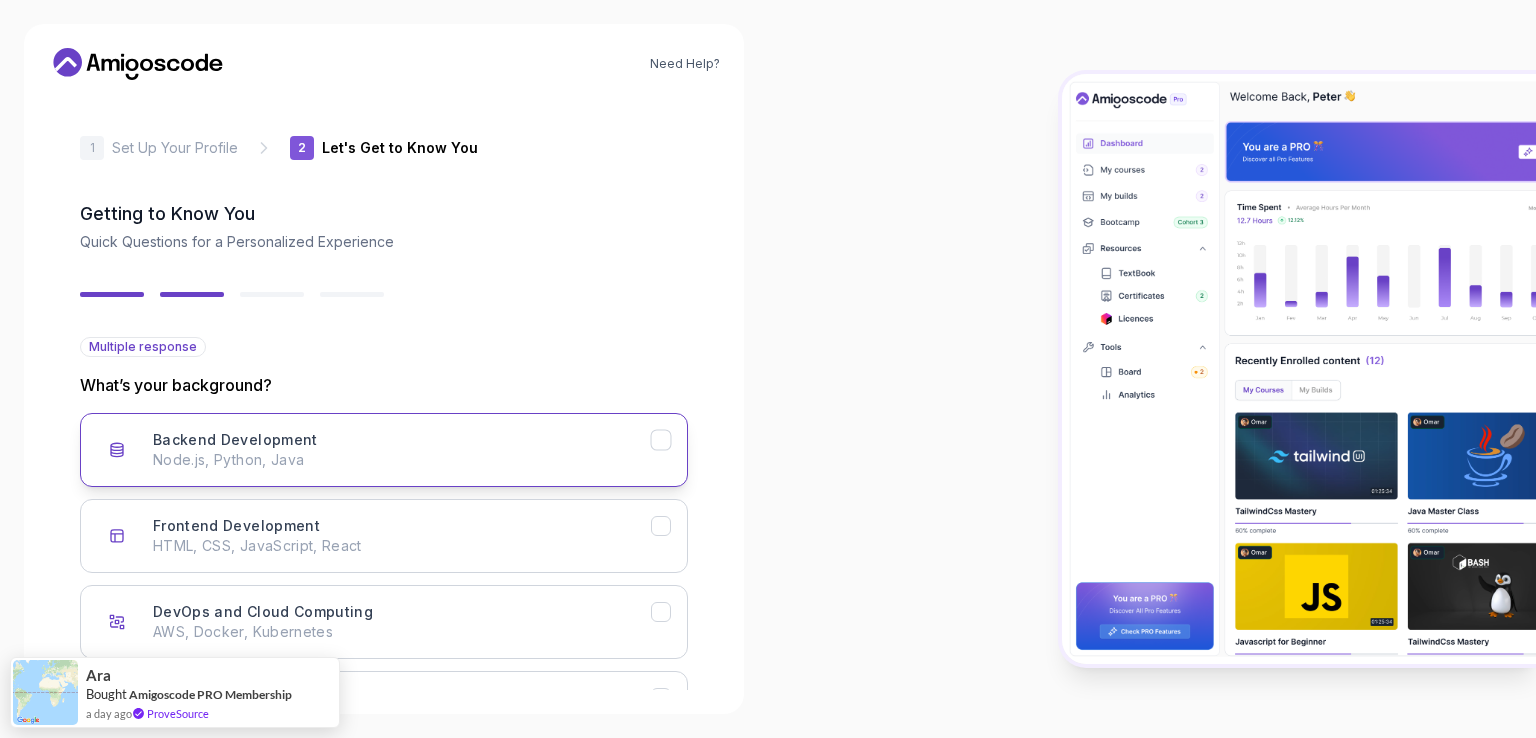 click on "Backend Development Node.js, Python, Java" at bounding box center [402, 450] 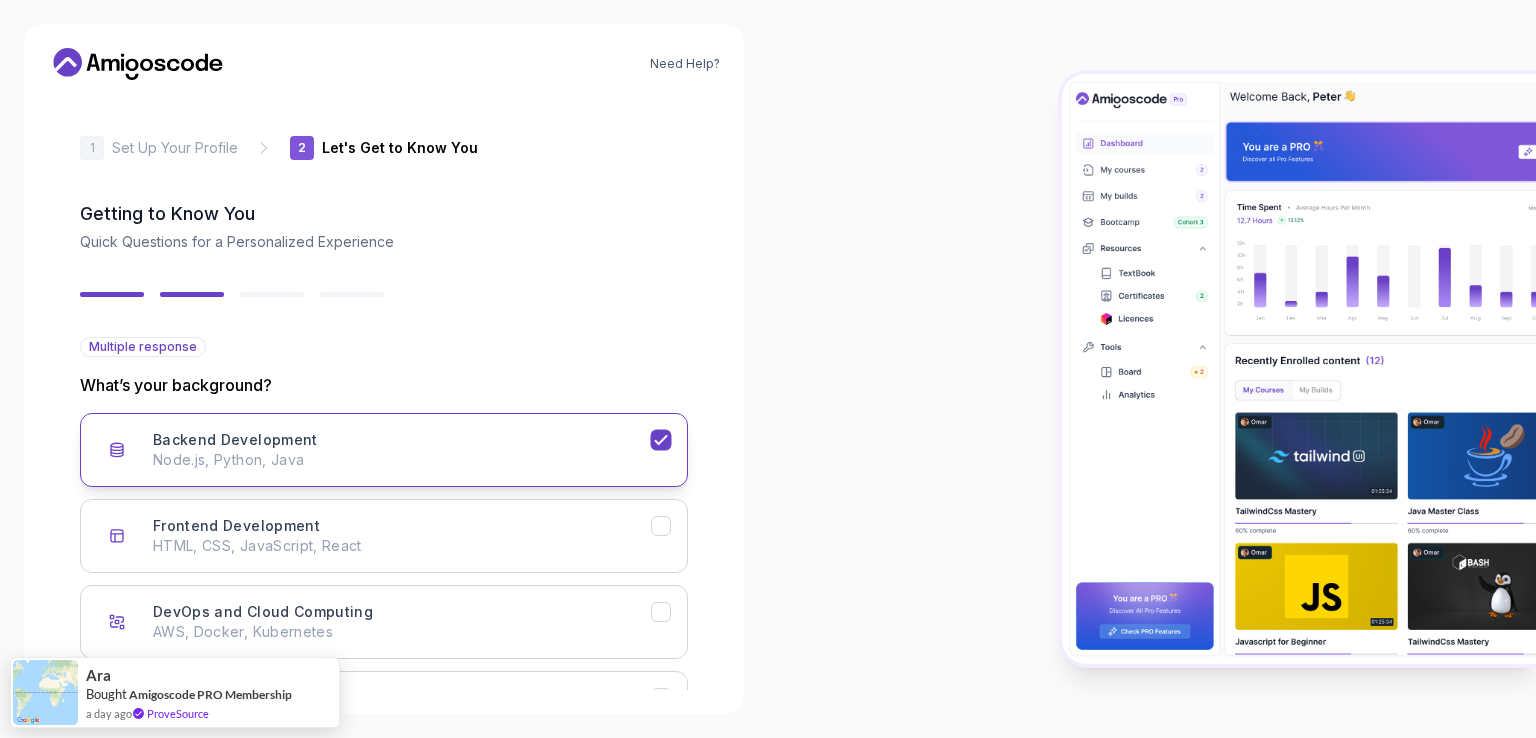 scroll, scrollTop: 157, scrollLeft: 0, axis: vertical 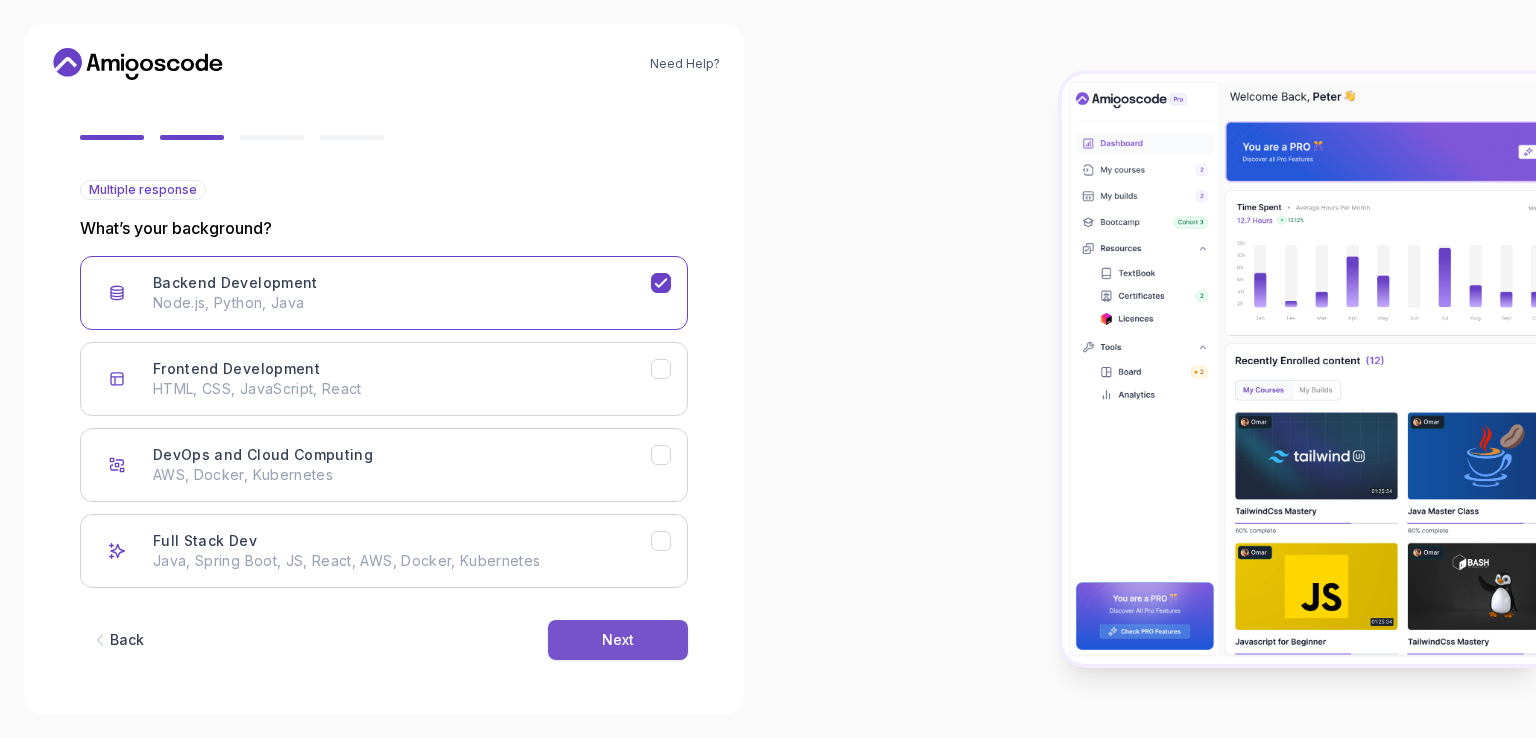 click on "Next" at bounding box center (618, 640) 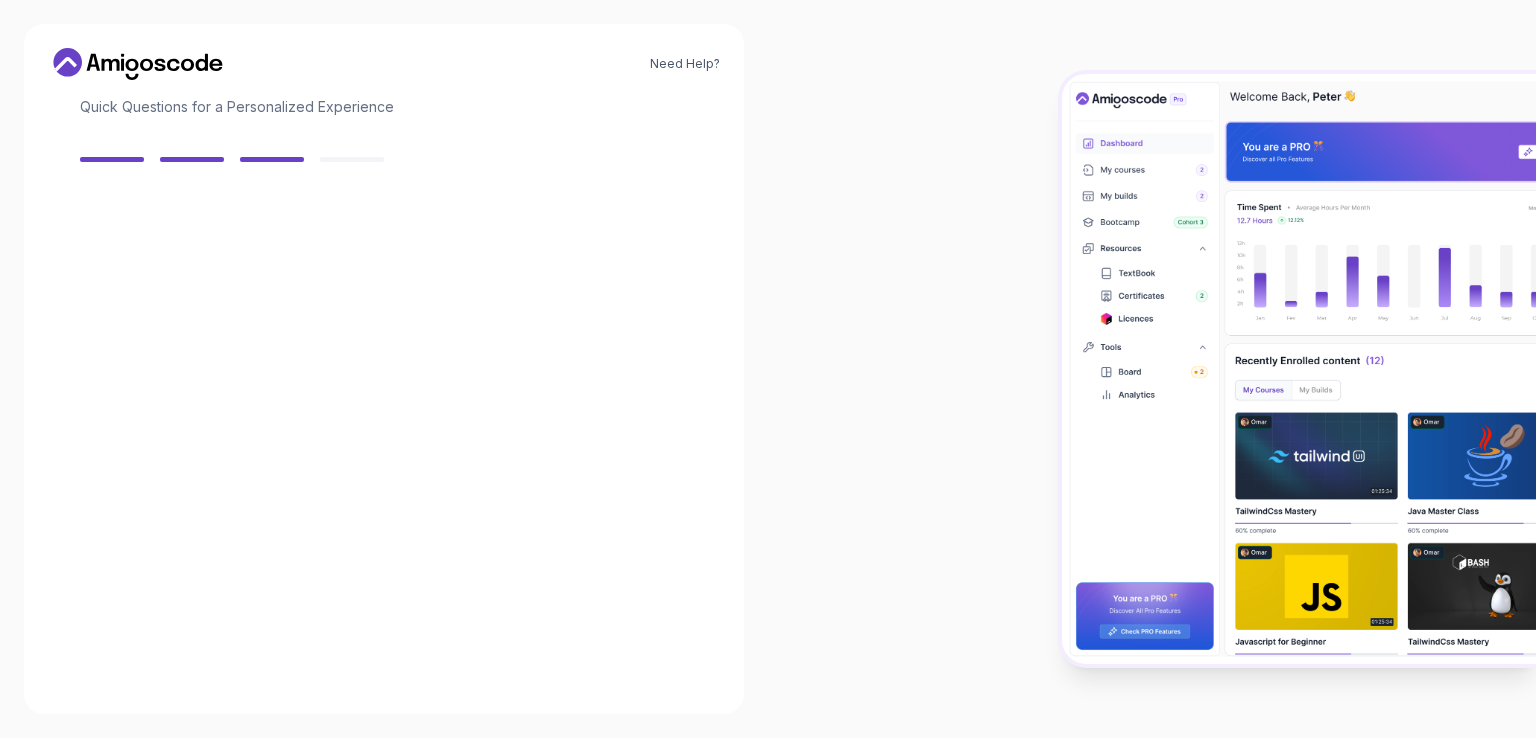 scroll, scrollTop: 135, scrollLeft: 0, axis: vertical 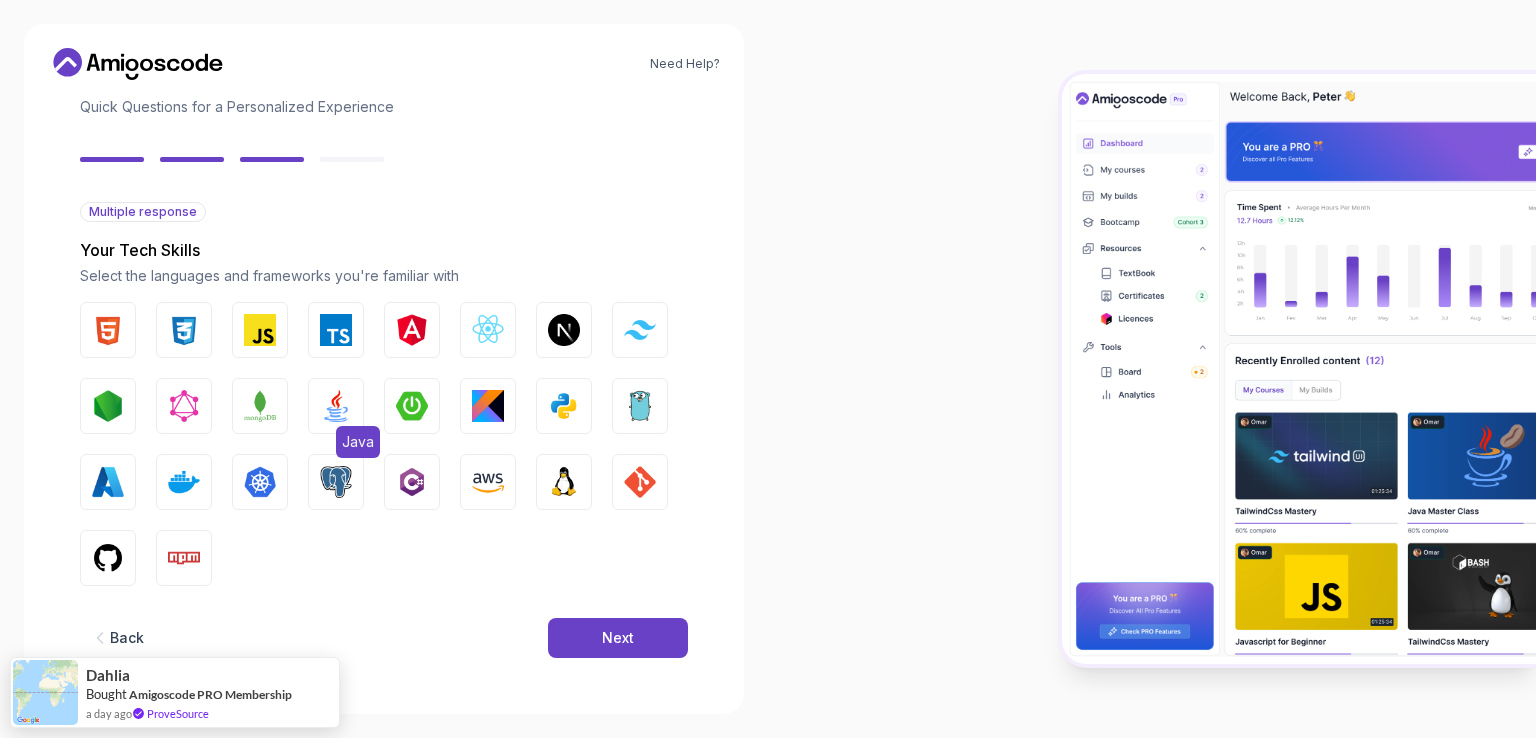 click at bounding box center (336, 406) 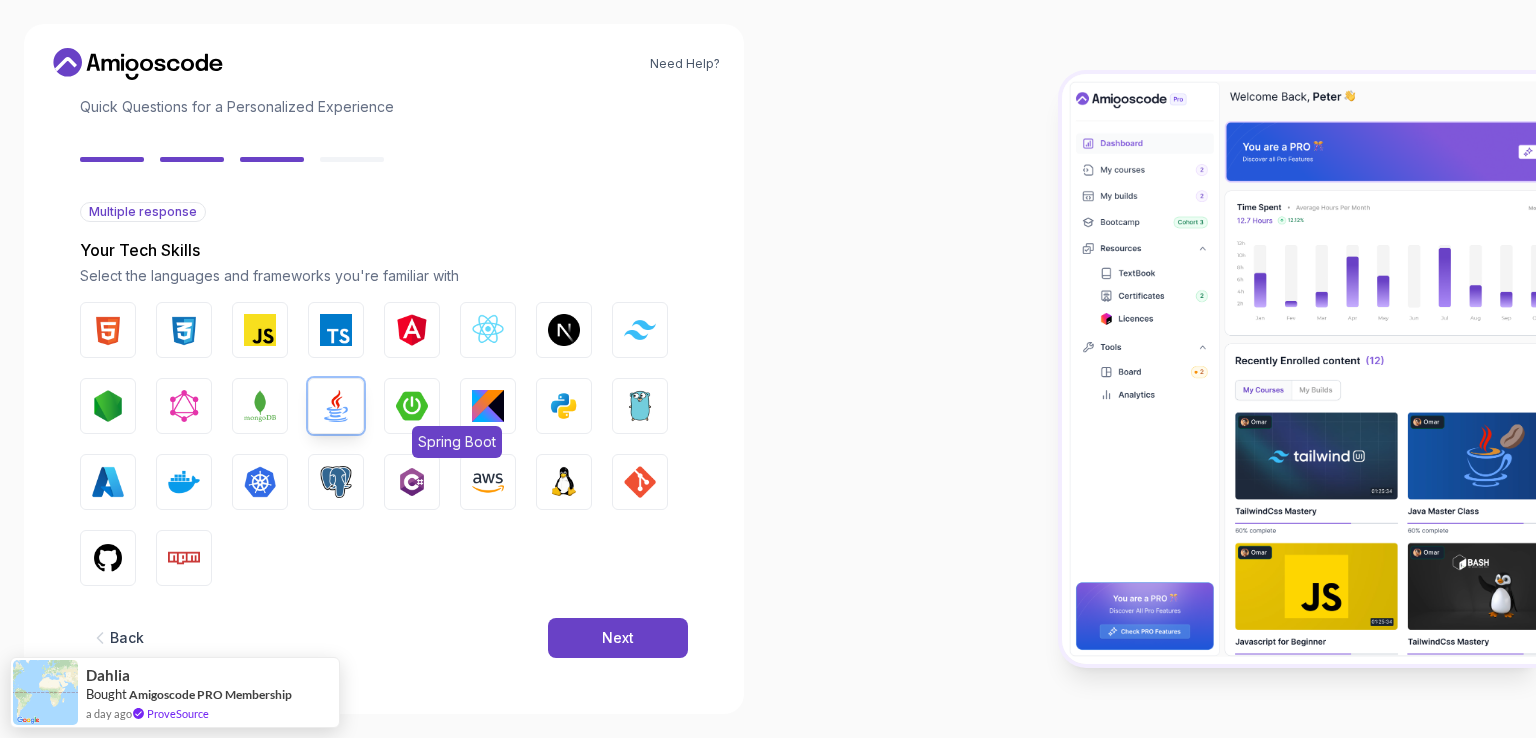 click at bounding box center (412, 406) 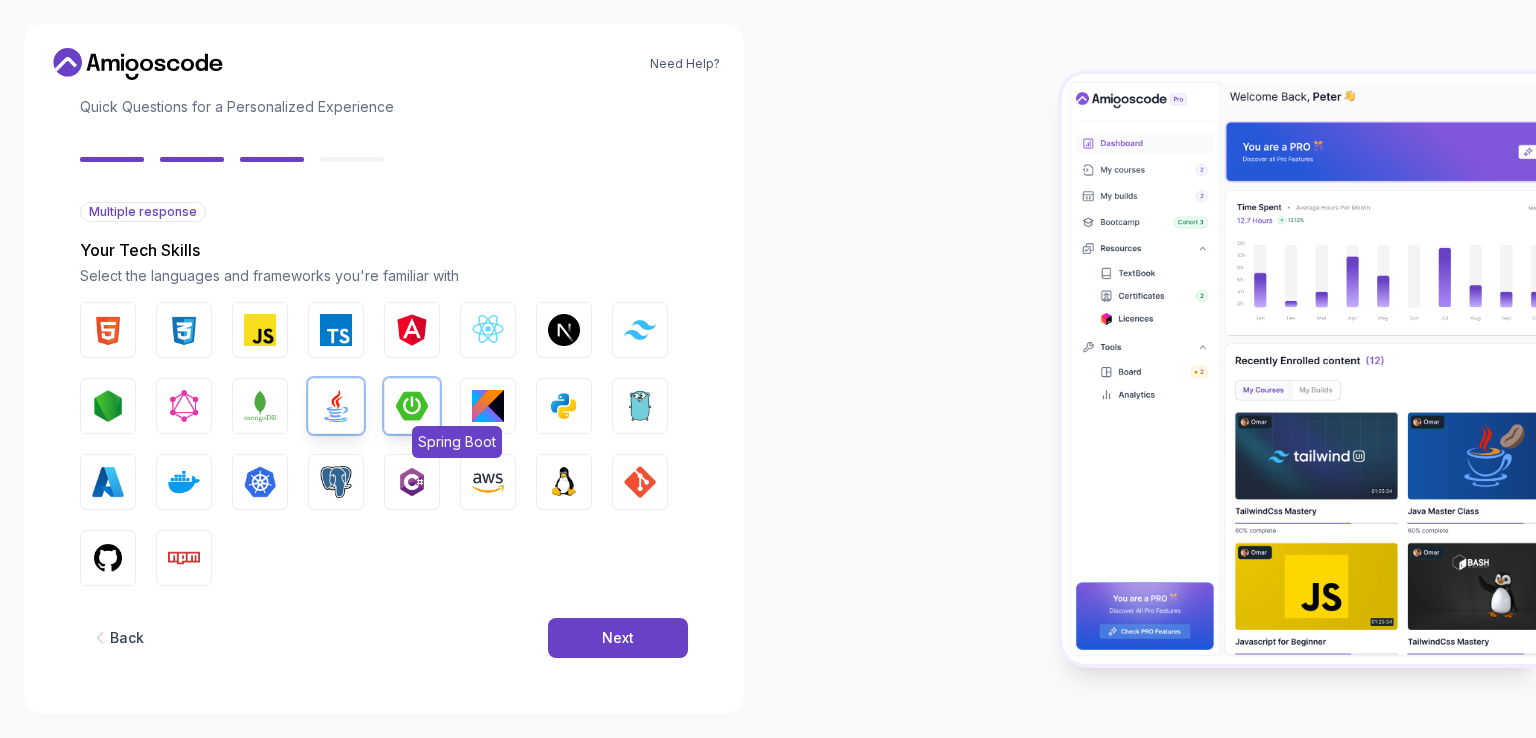 click on "Spring Boot" at bounding box center [412, 406] 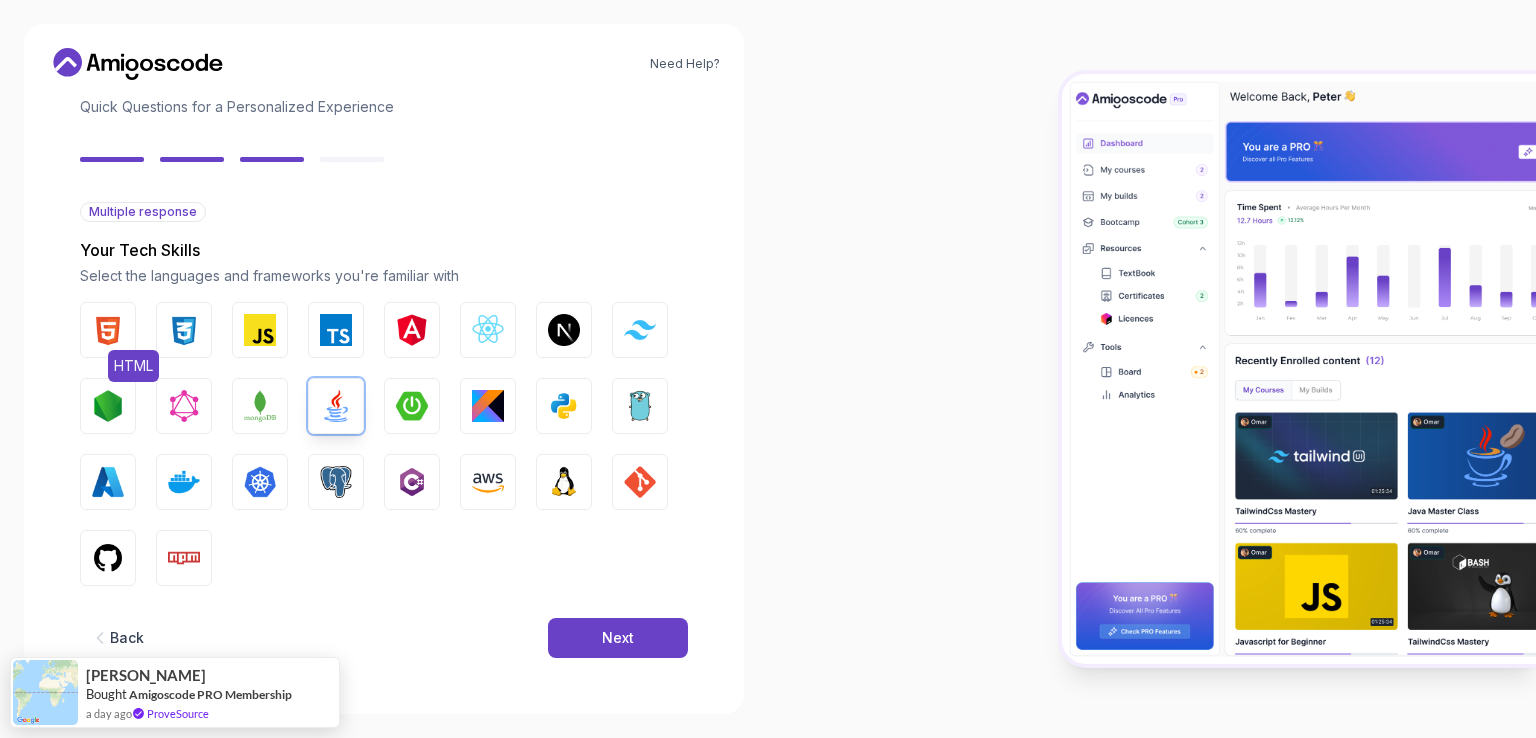 click at bounding box center (108, 330) 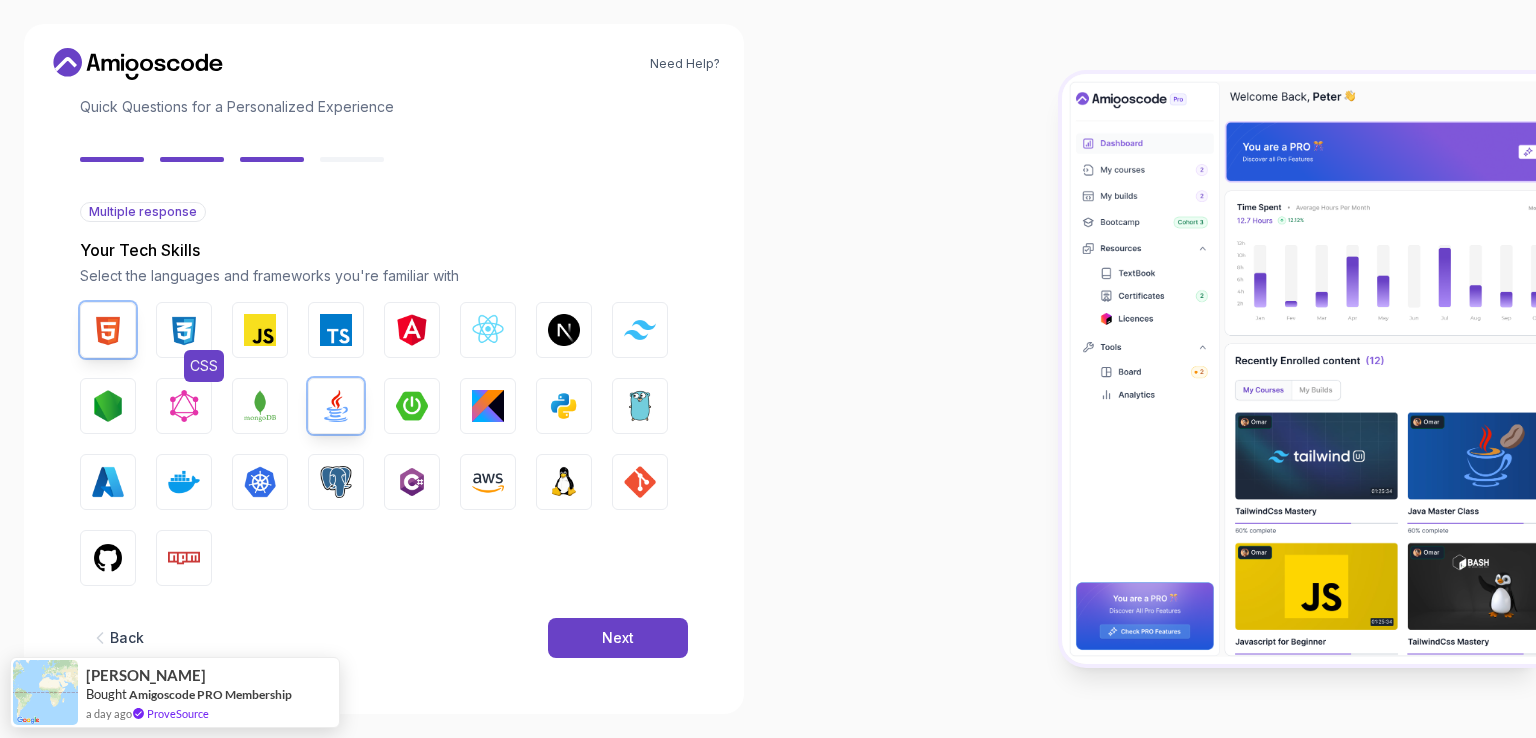 click at bounding box center (184, 330) 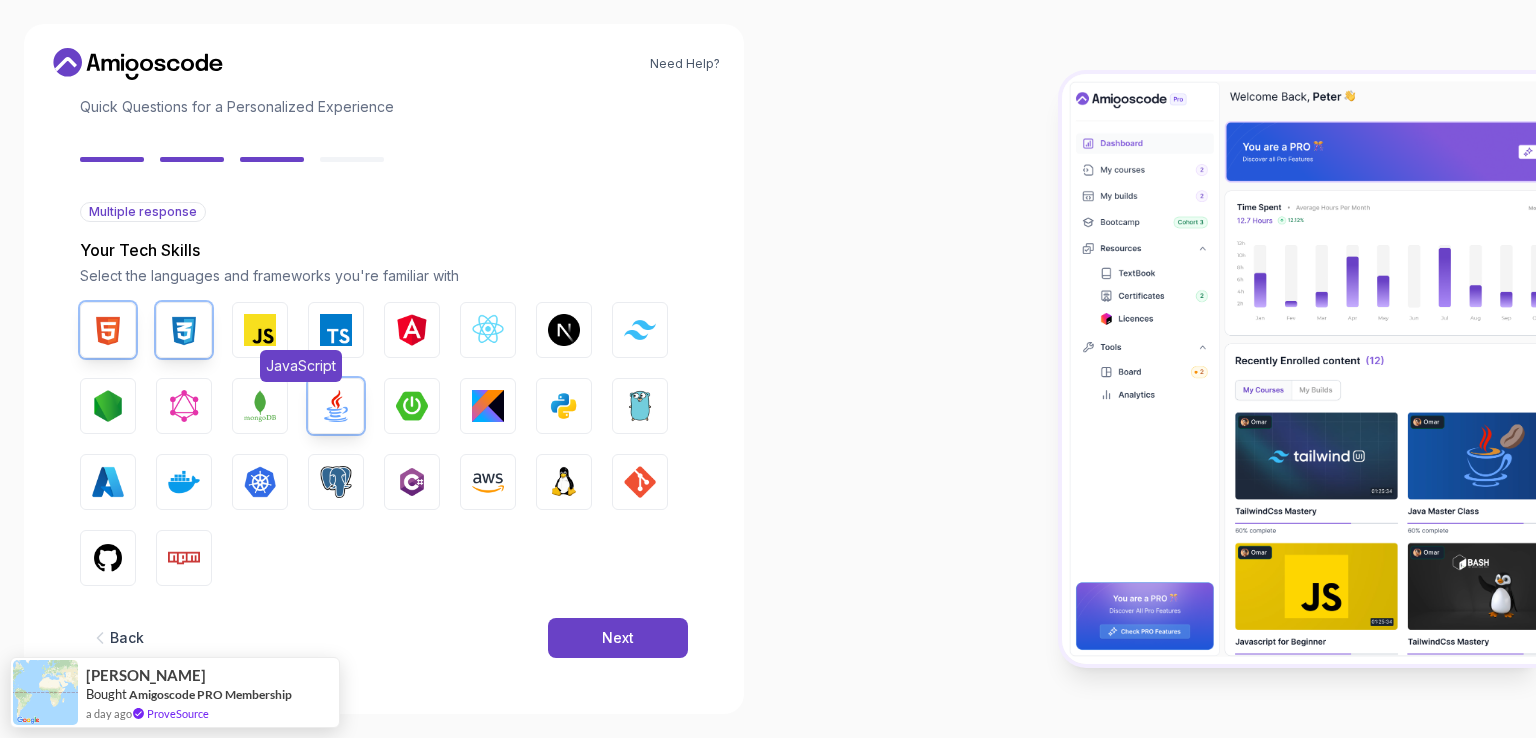 click at bounding box center (260, 330) 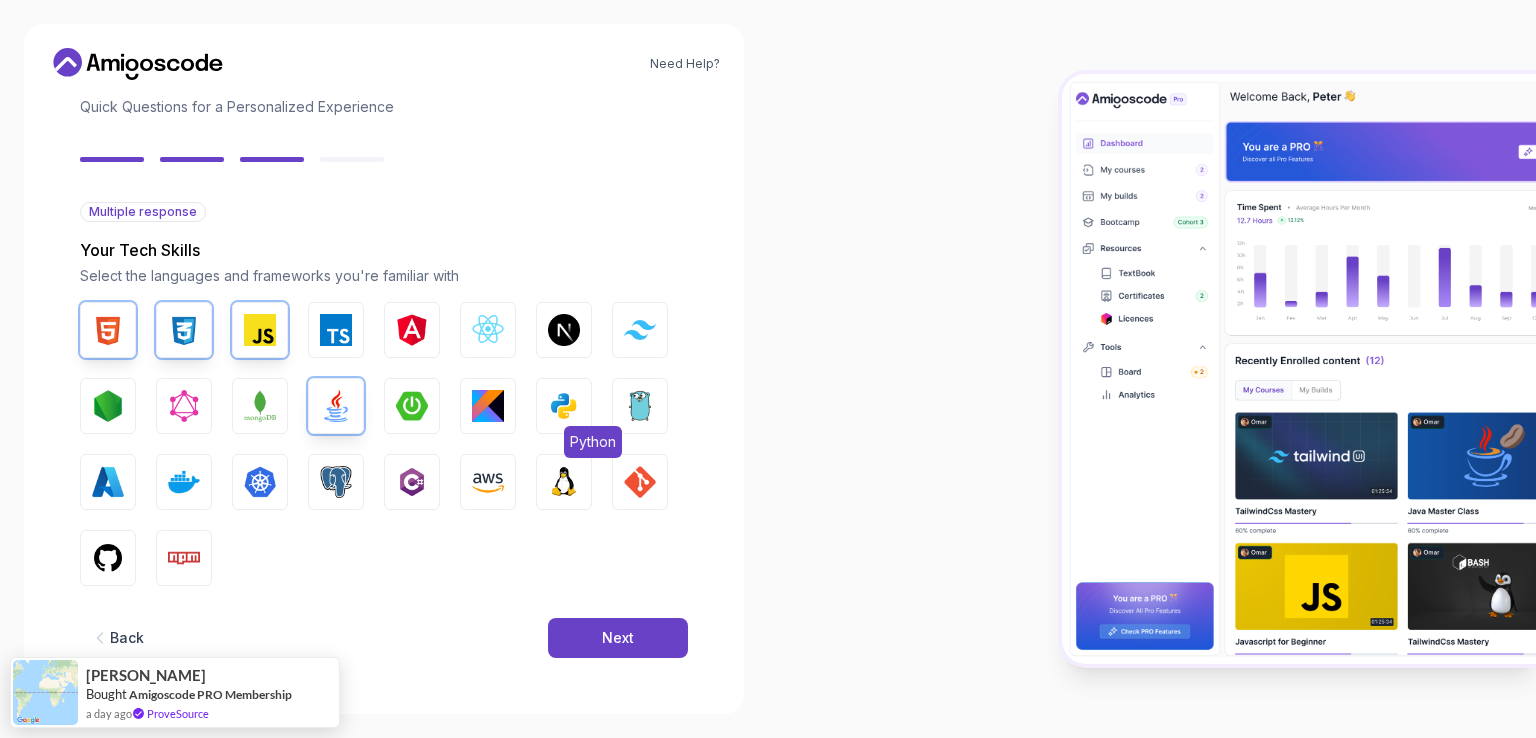 click at bounding box center [564, 406] 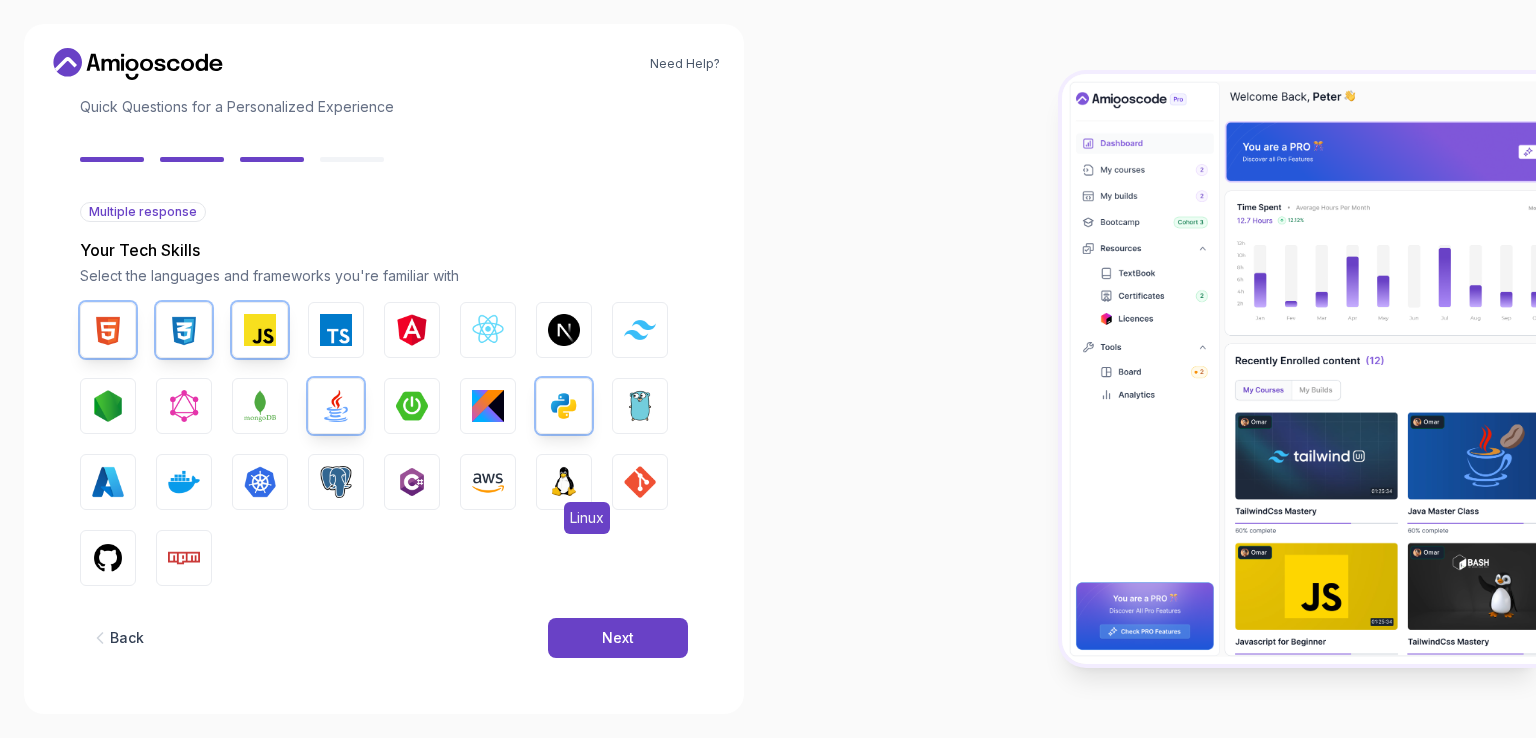 click at bounding box center [564, 482] 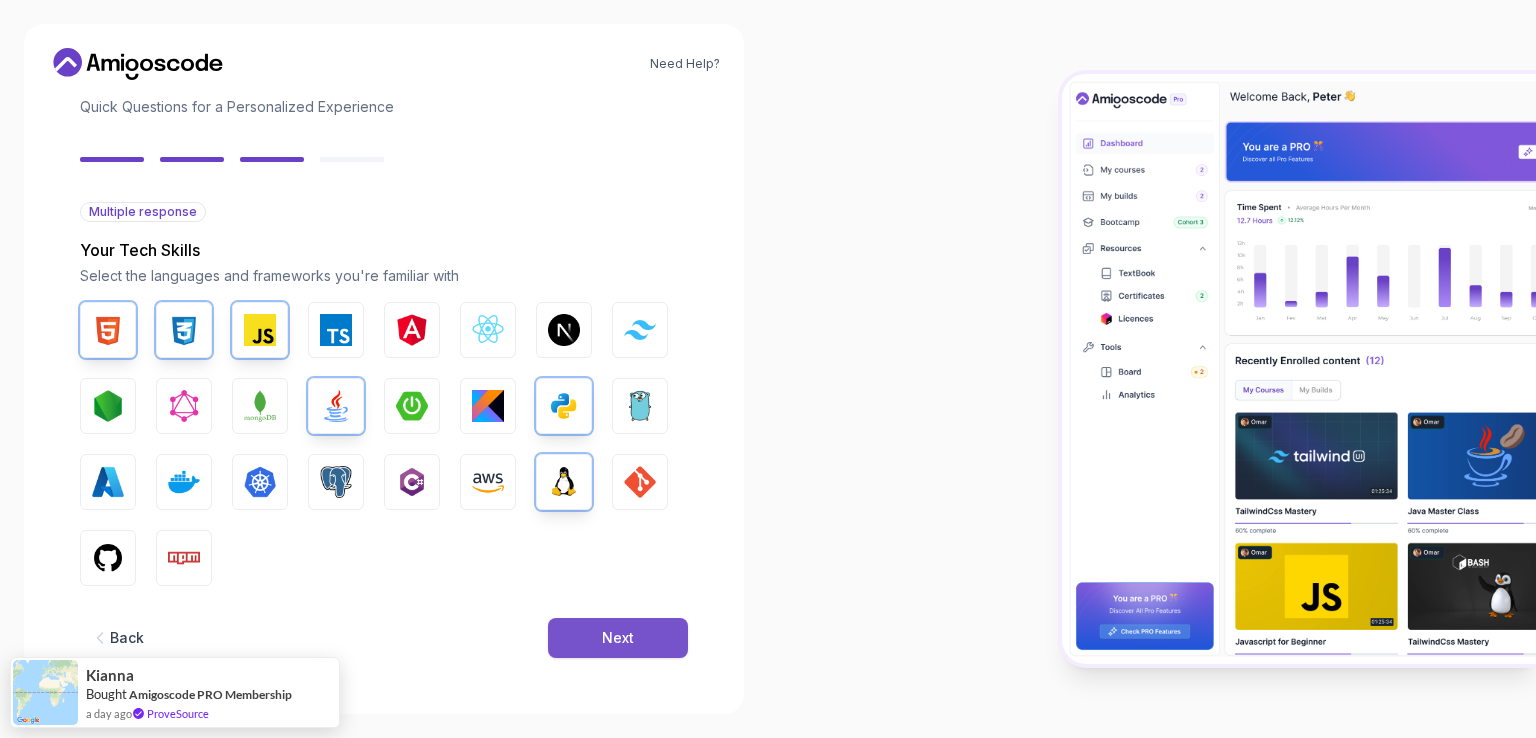 click on "Next" at bounding box center (618, 638) 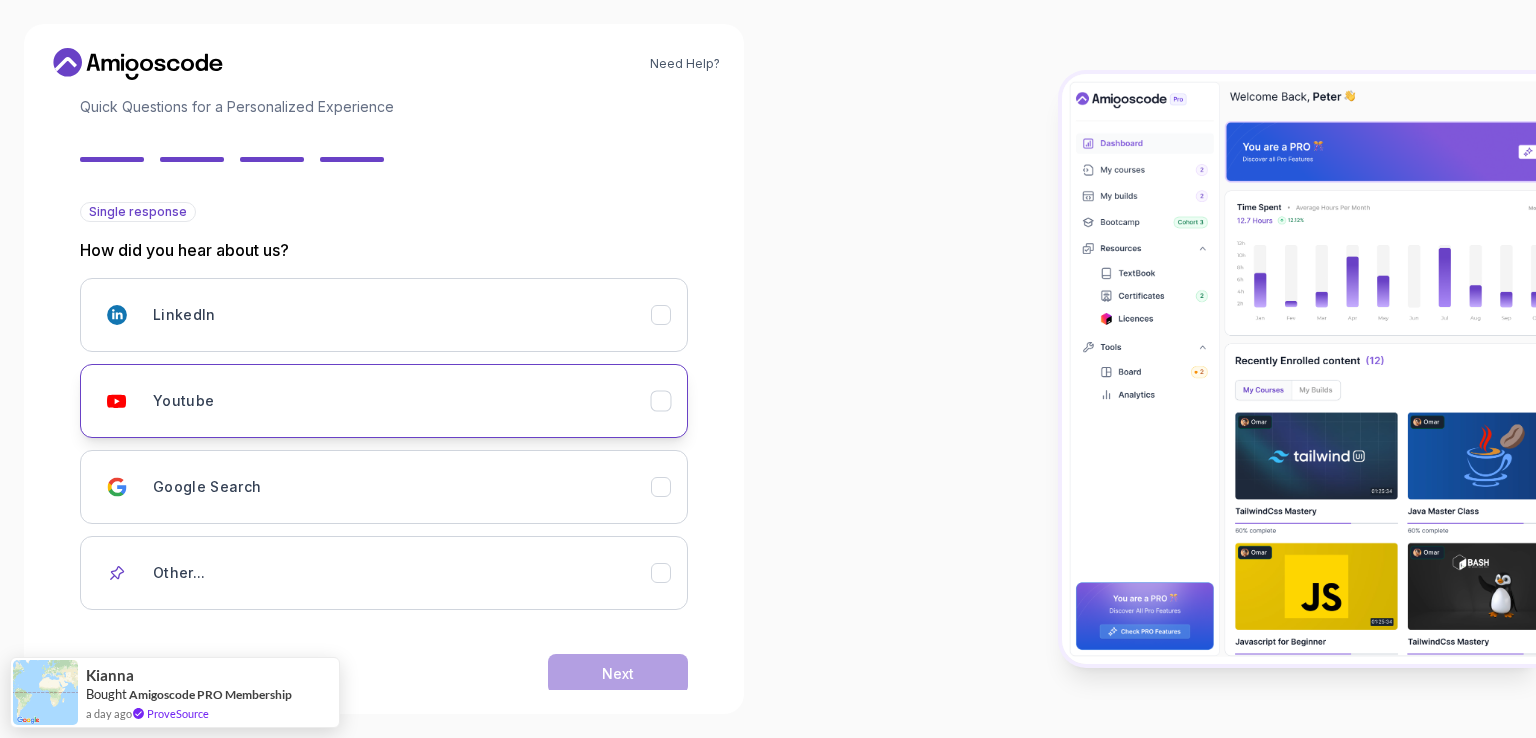 click on "Youtube" at bounding box center [402, 401] 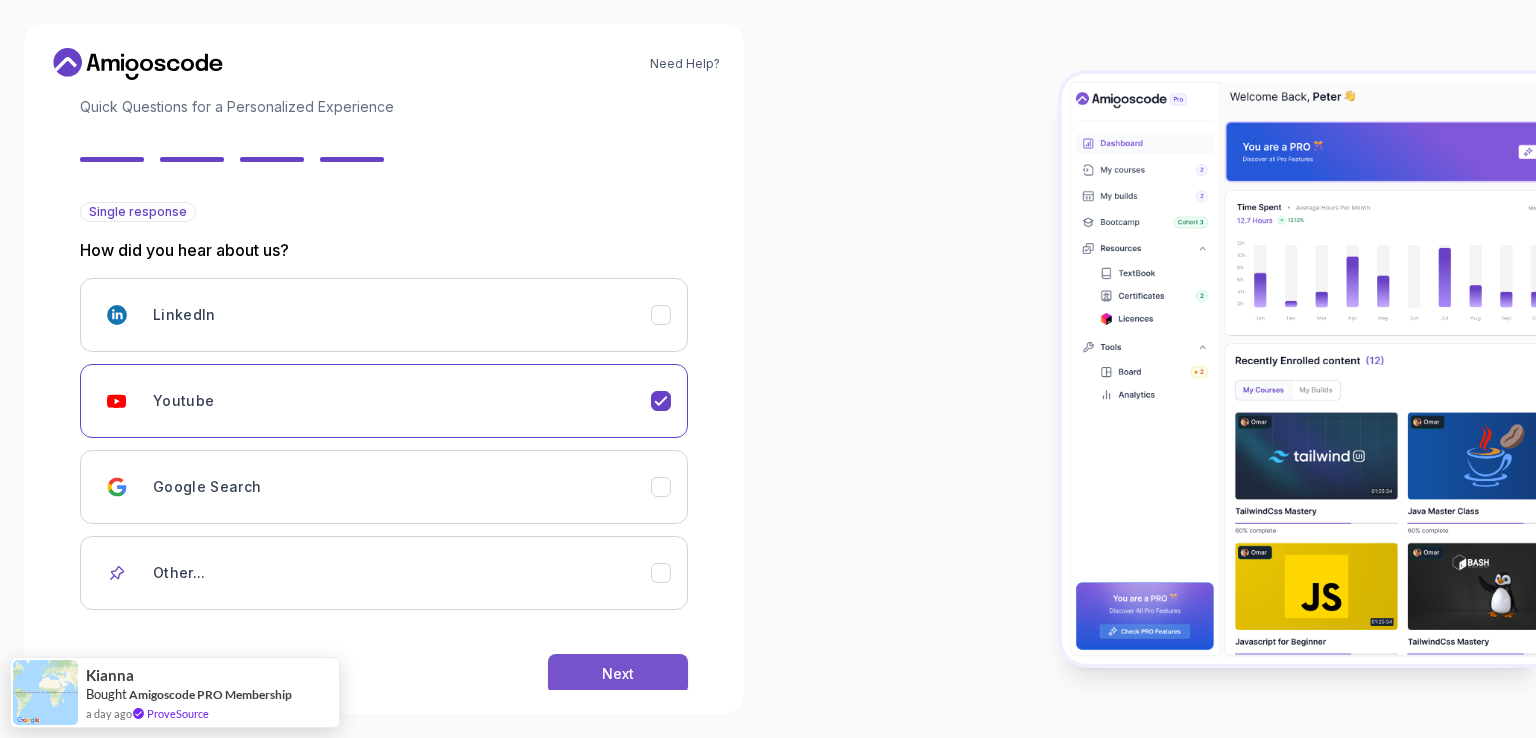 click on "Next" at bounding box center (618, 674) 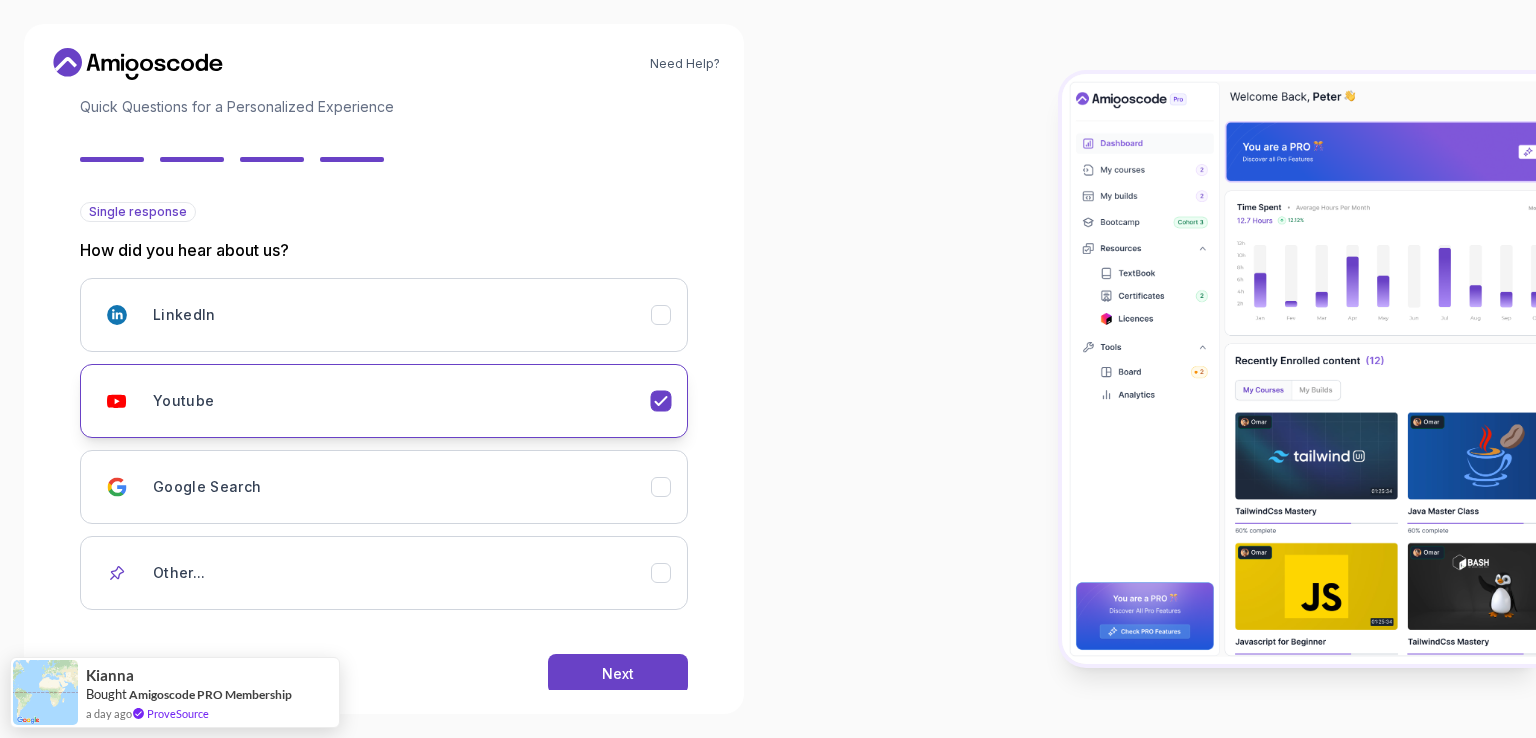 scroll, scrollTop: 0, scrollLeft: 0, axis: both 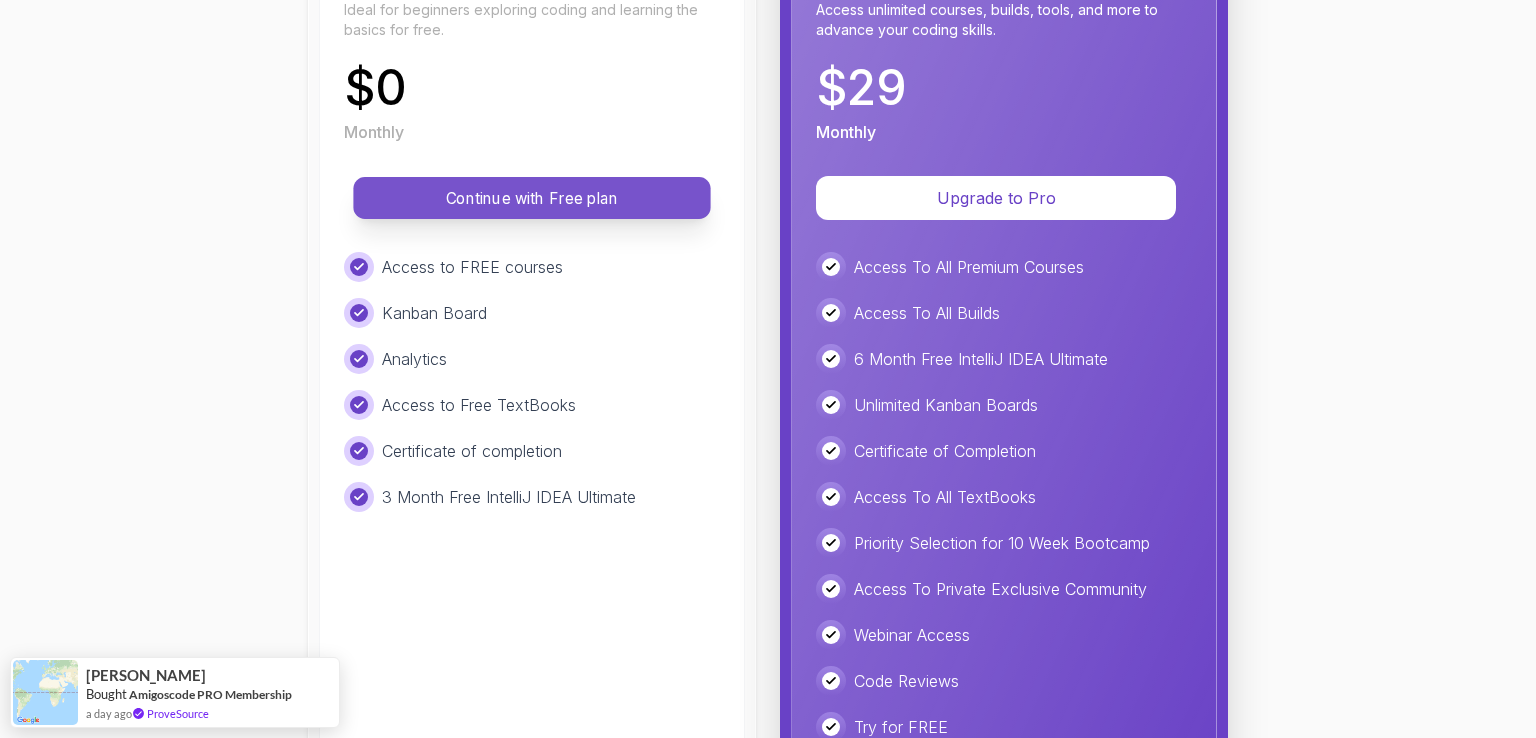 click on "Continue with Free plan" at bounding box center [532, 198] 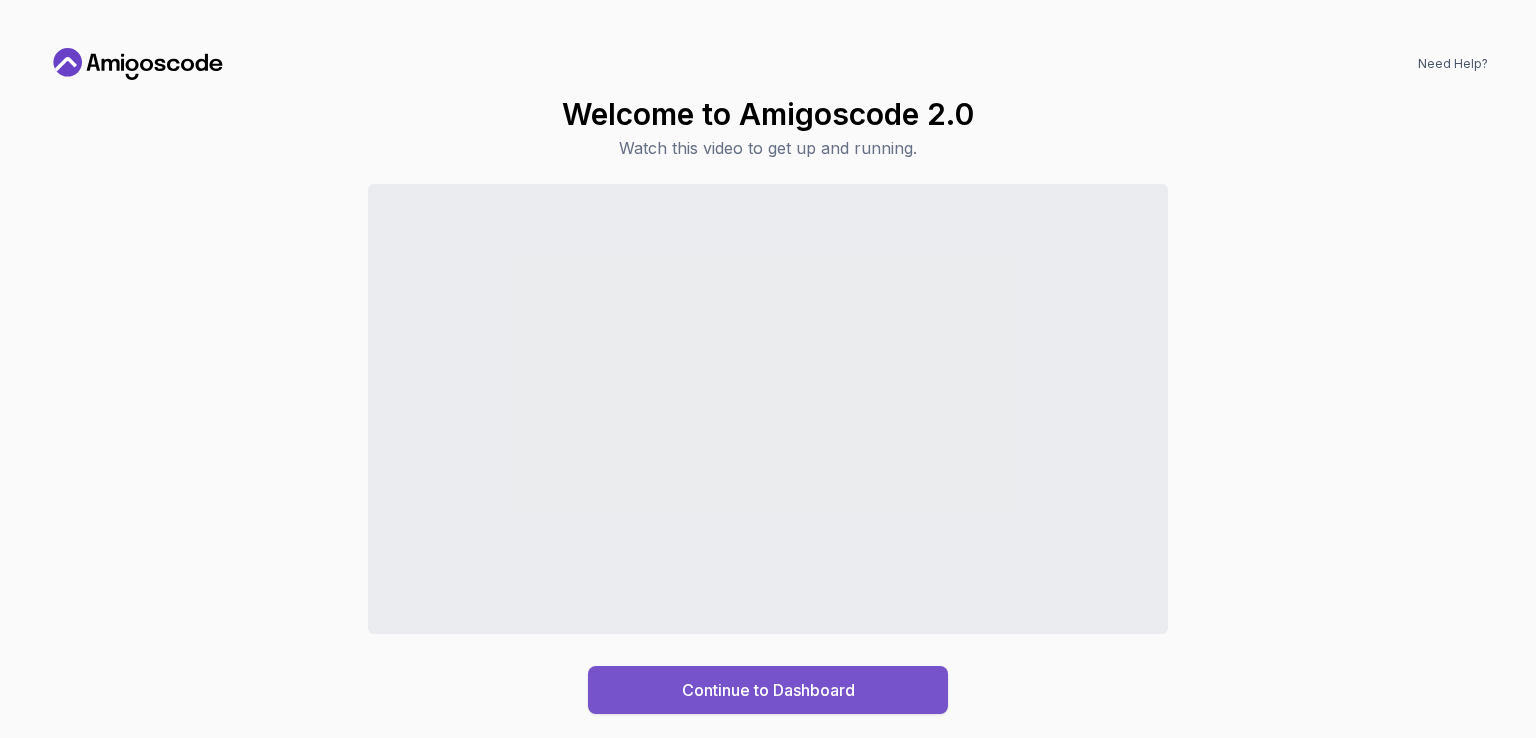 click on "Continue to Dashboard" at bounding box center [768, 690] 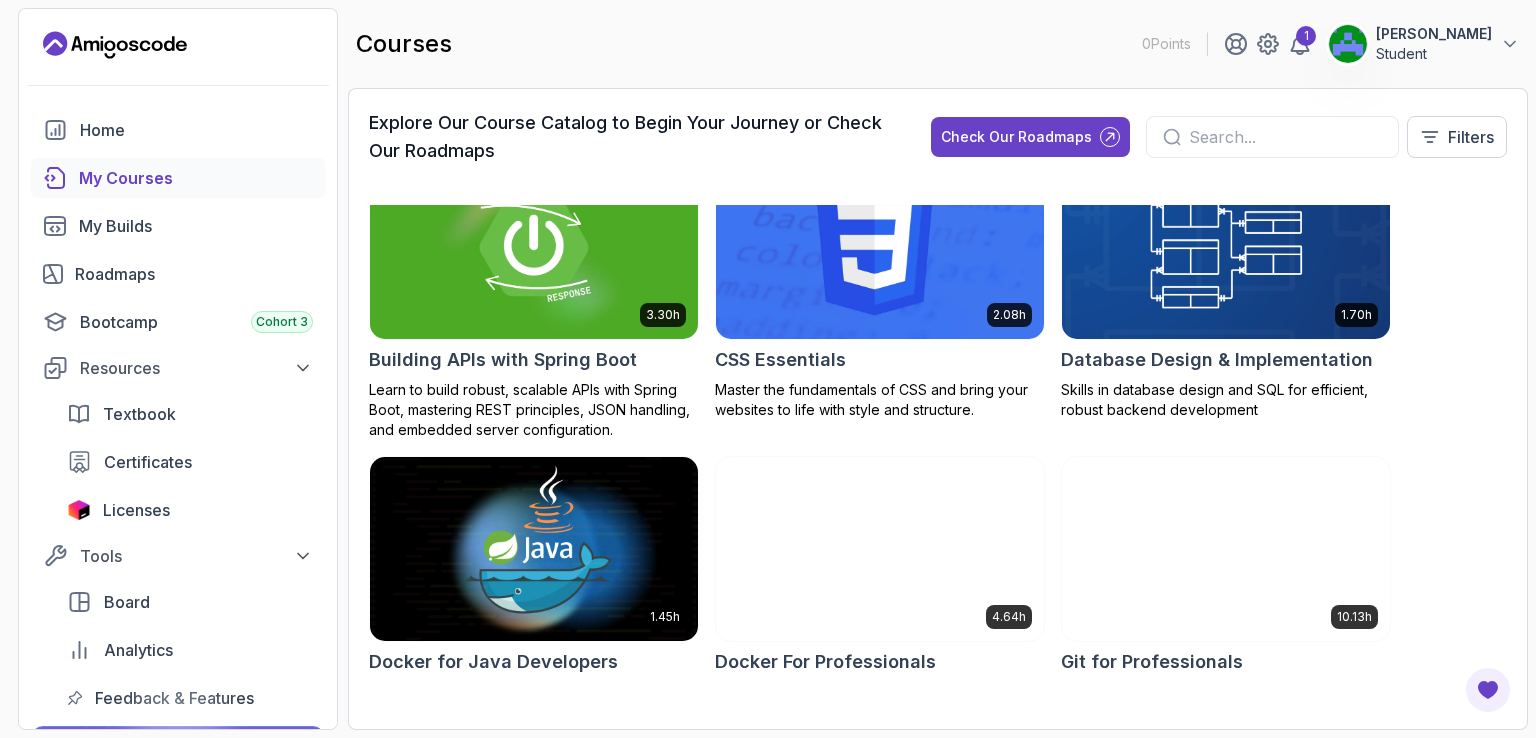 scroll, scrollTop: 0, scrollLeft: 0, axis: both 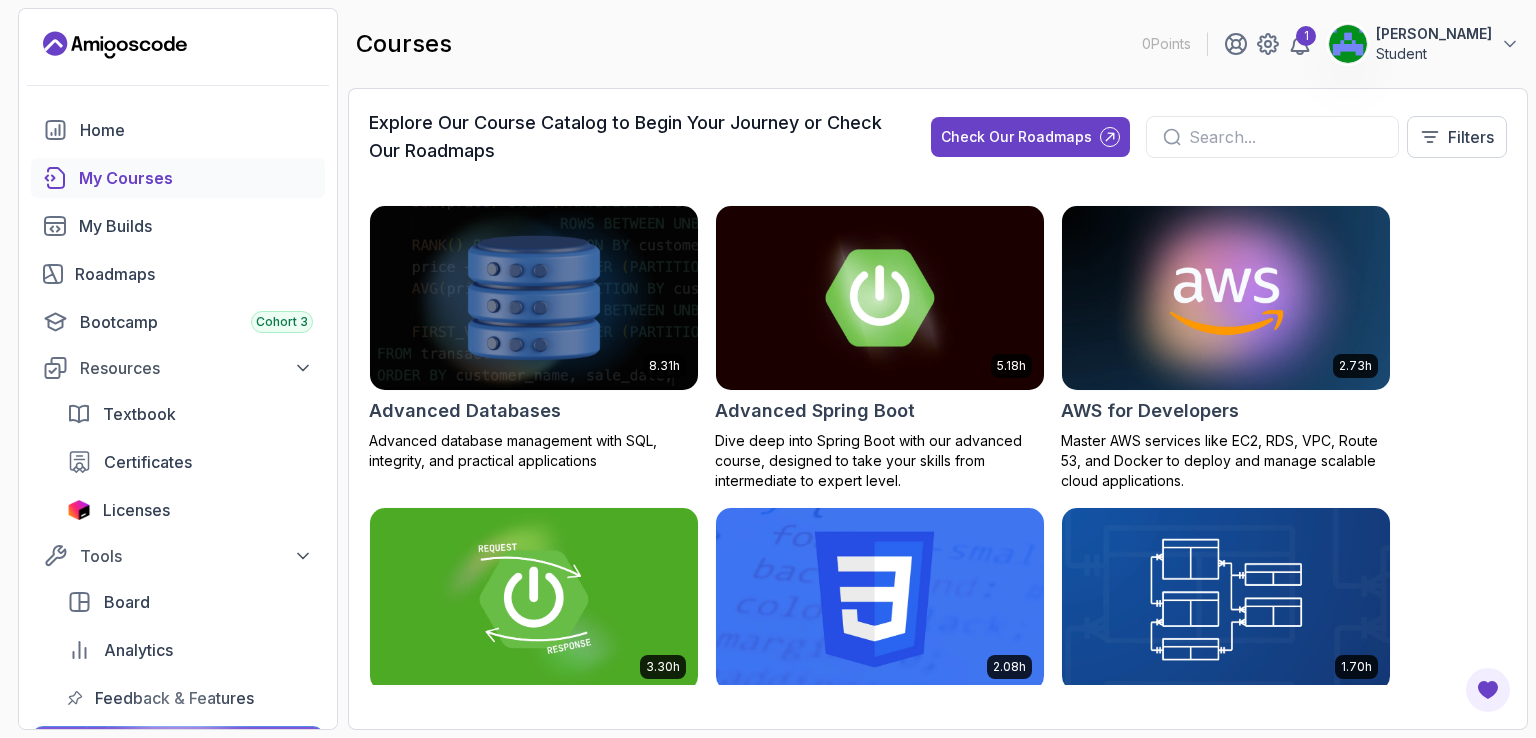 click at bounding box center (1285, 137) 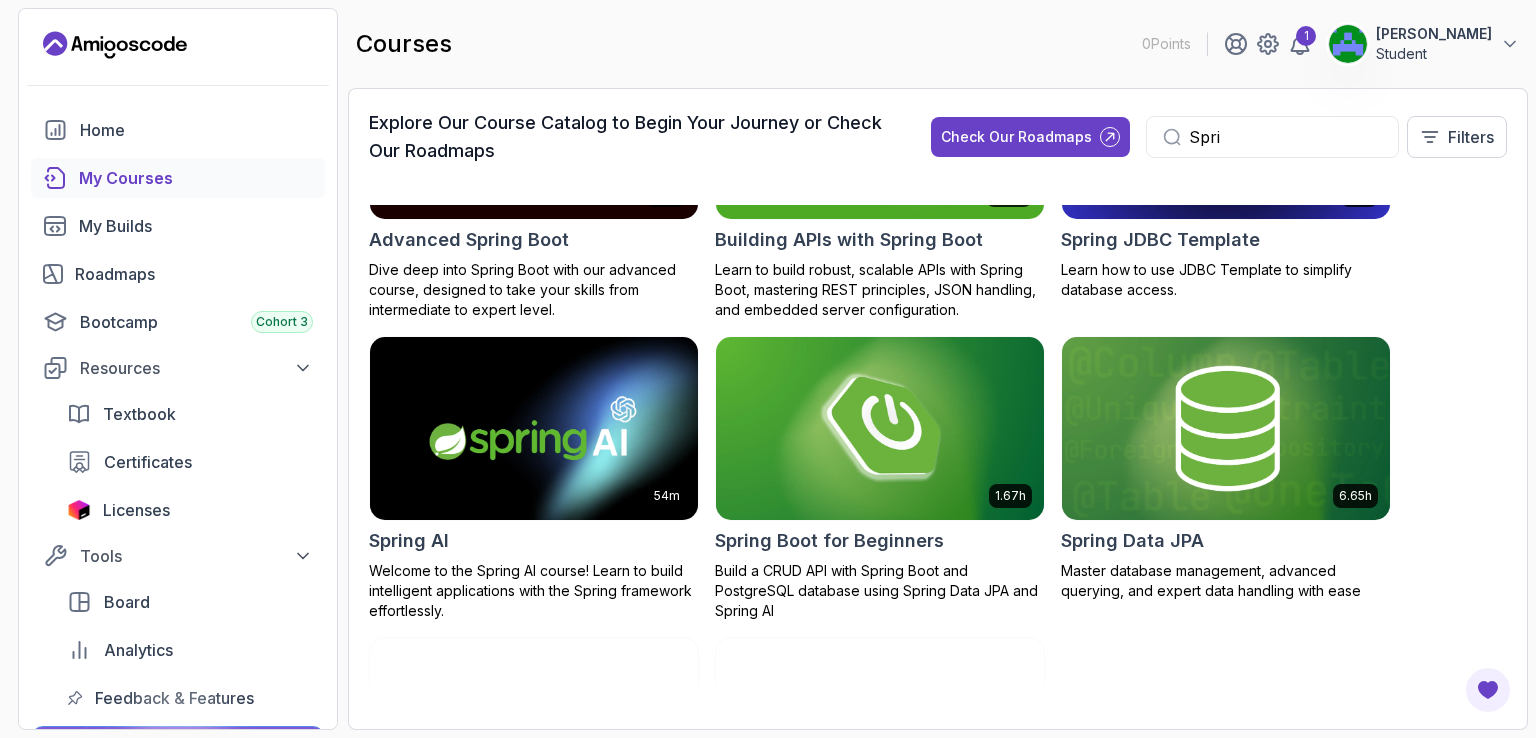 scroll, scrollTop: 180, scrollLeft: 0, axis: vertical 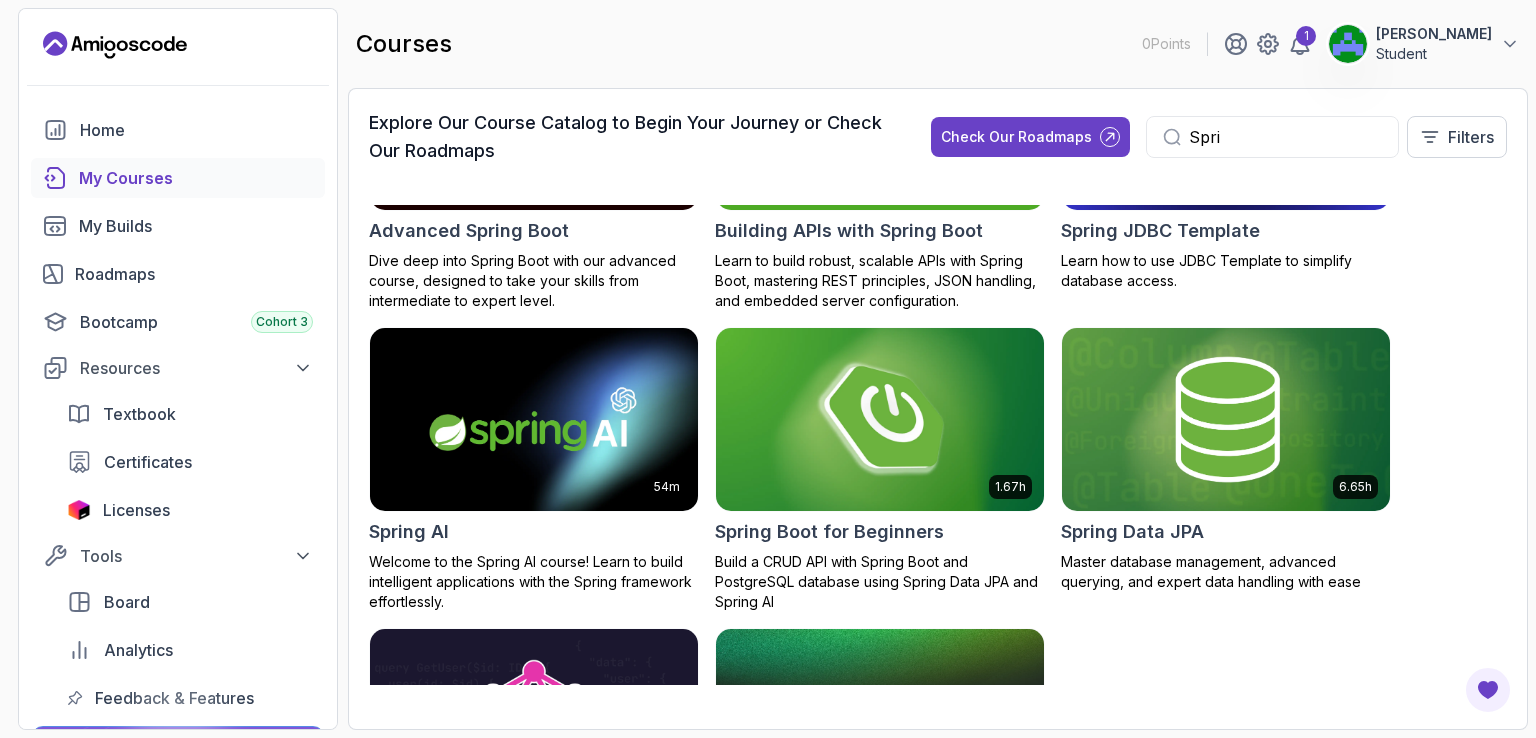 type on "Spri" 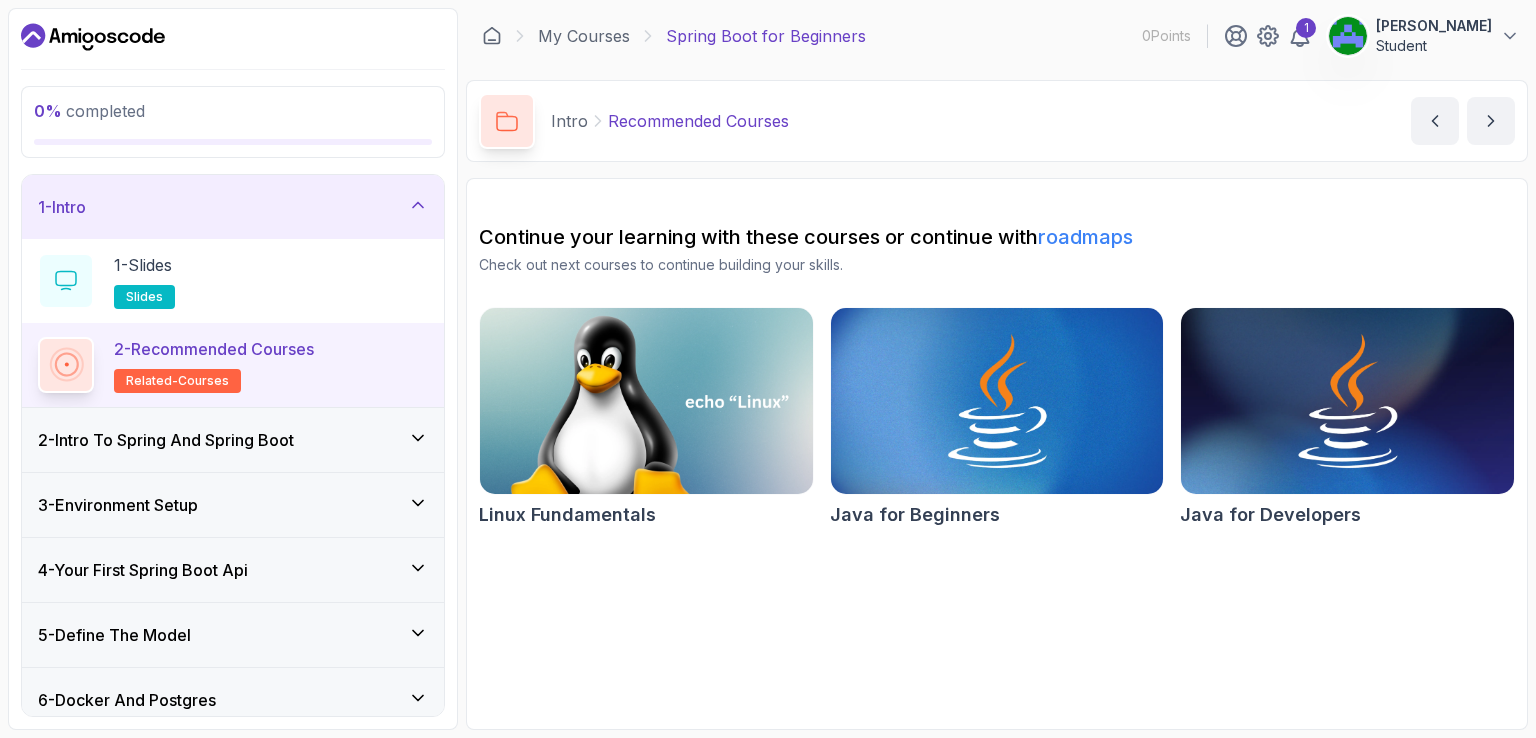 click on "roadmaps" at bounding box center (1085, 237) 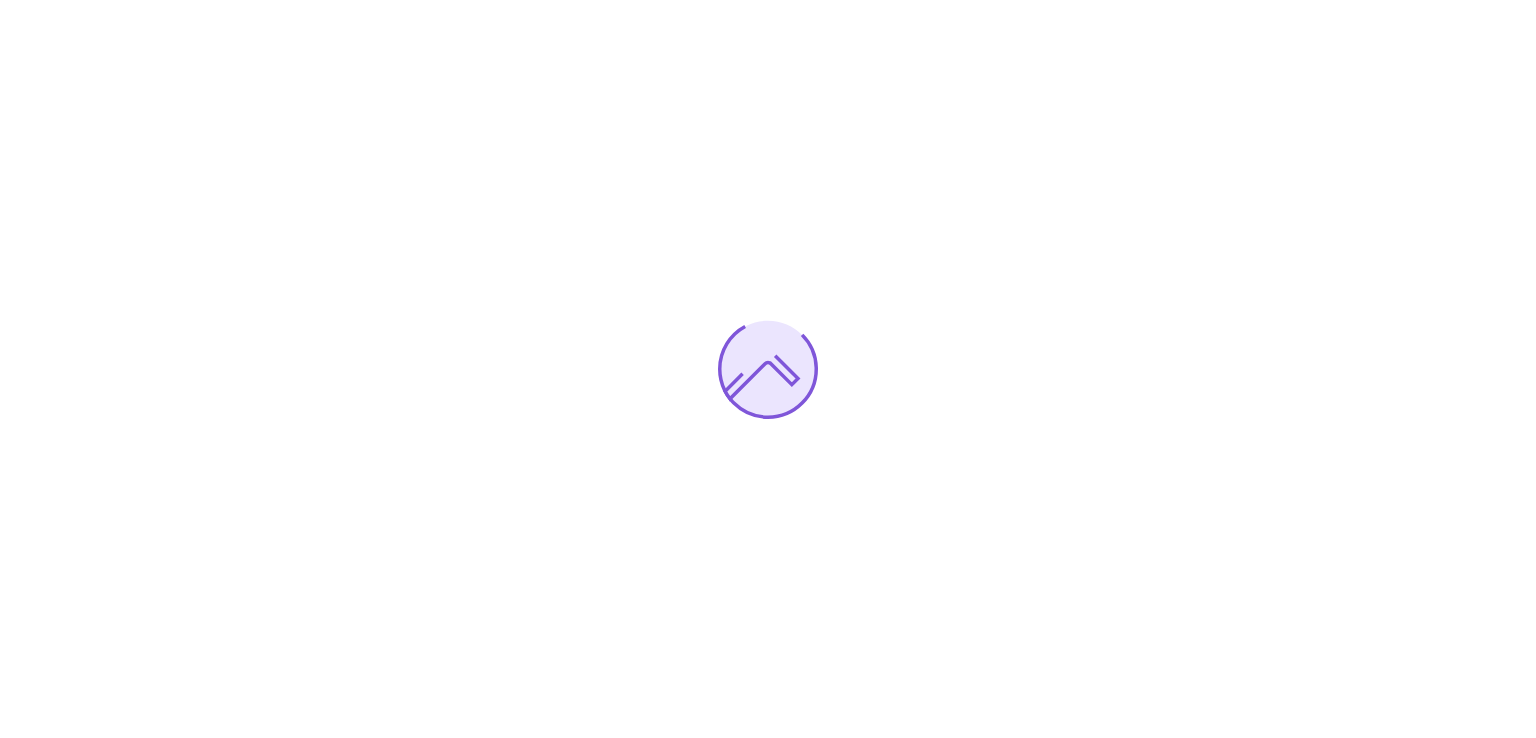 scroll, scrollTop: 0, scrollLeft: 0, axis: both 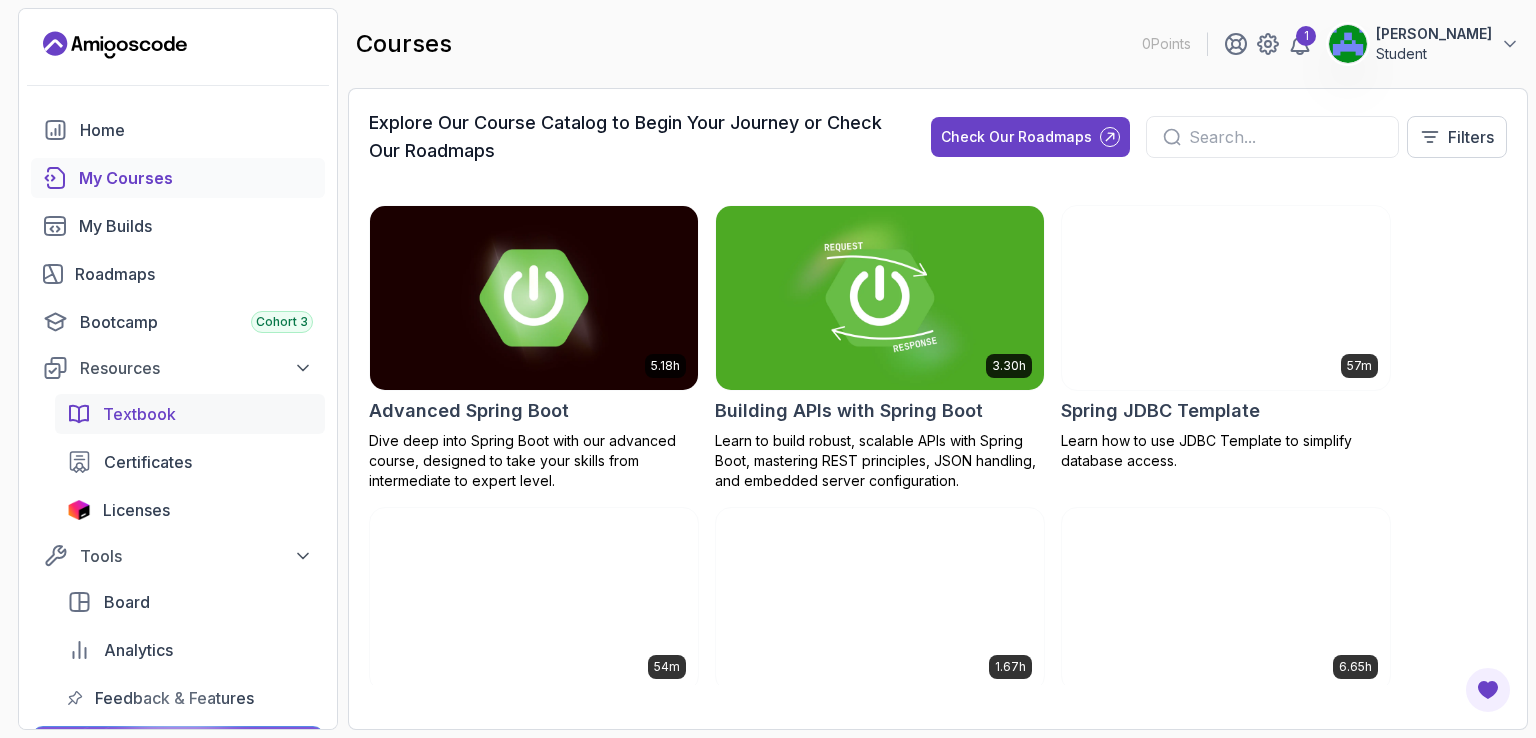 click on "Textbook" at bounding box center [139, 414] 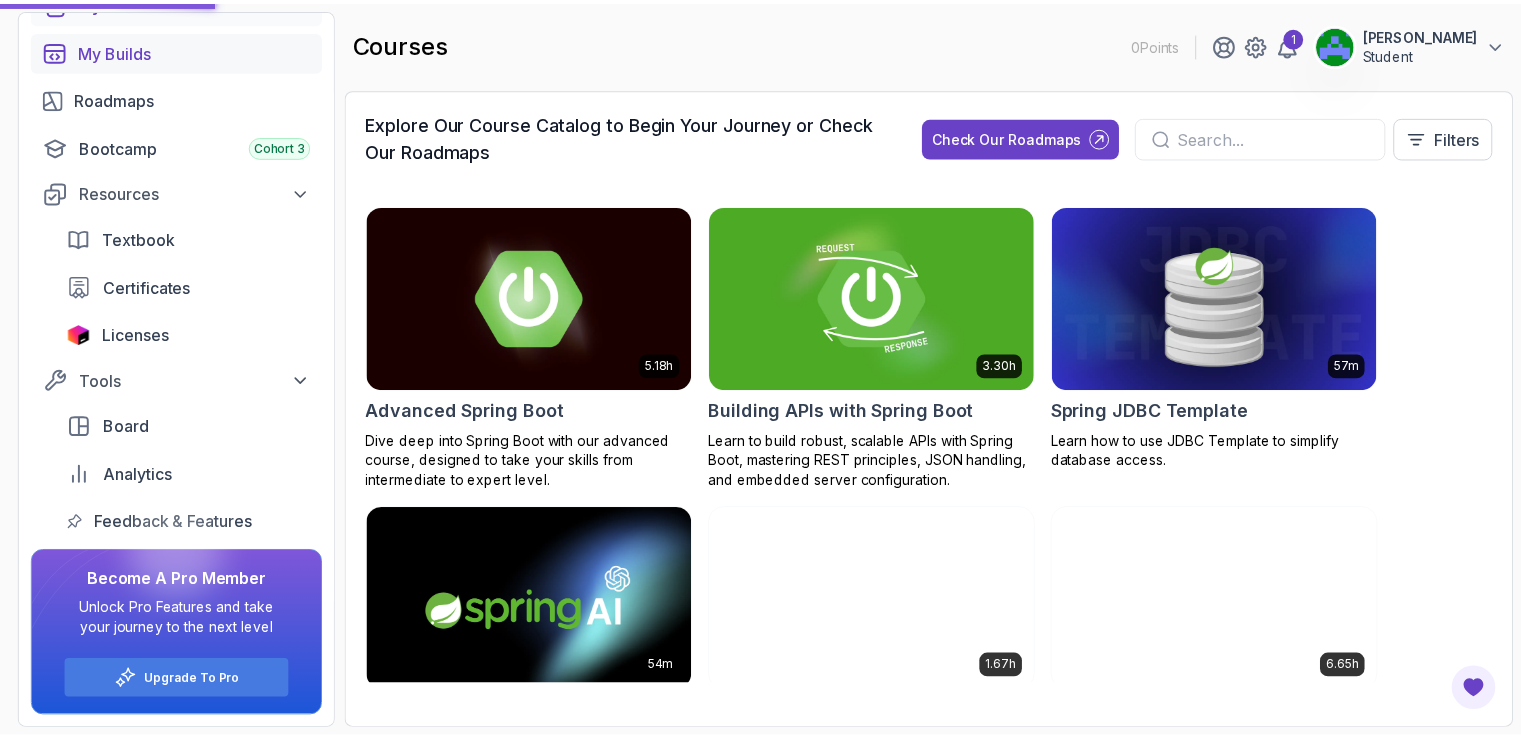 scroll, scrollTop: 0, scrollLeft: 0, axis: both 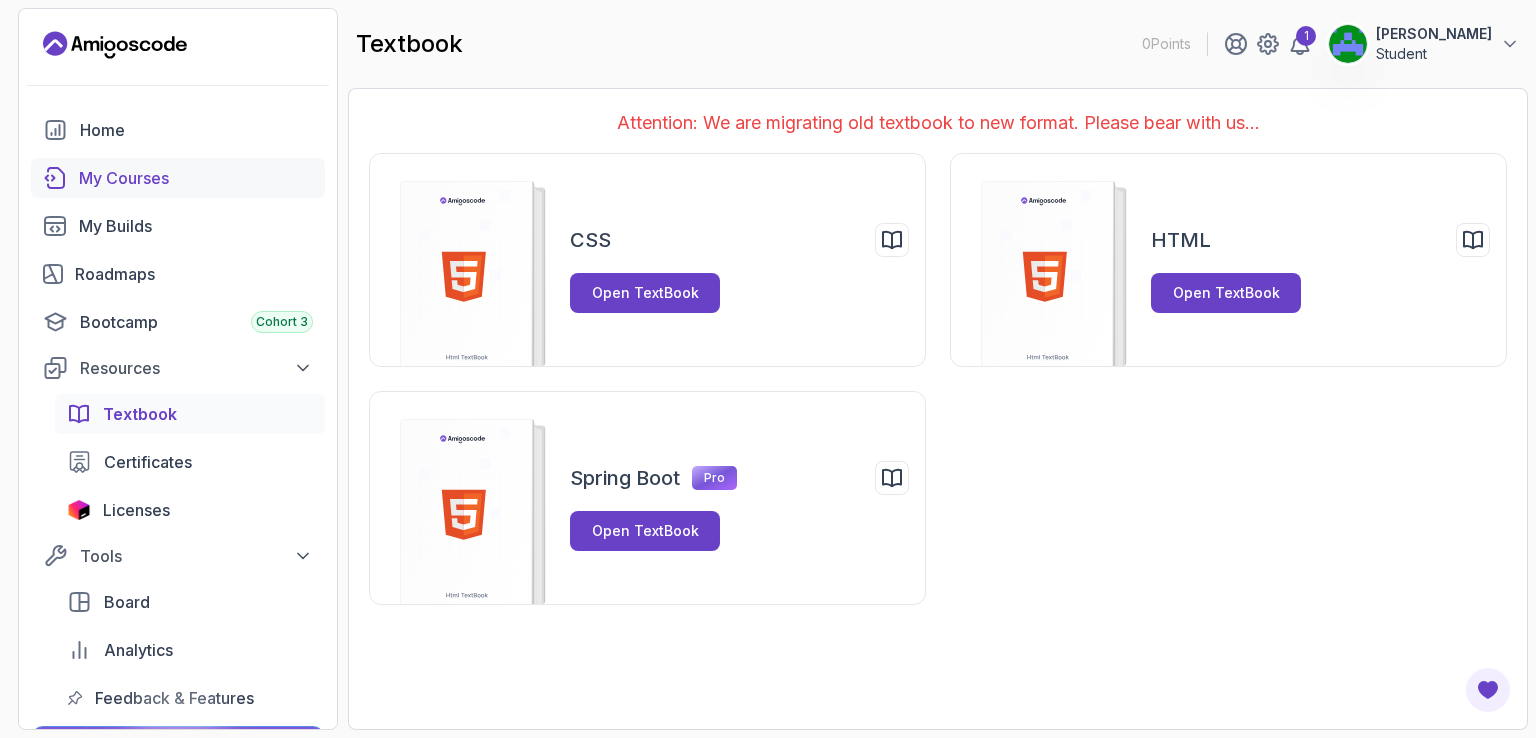 click on "My Courses" at bounding box center [196, 178] 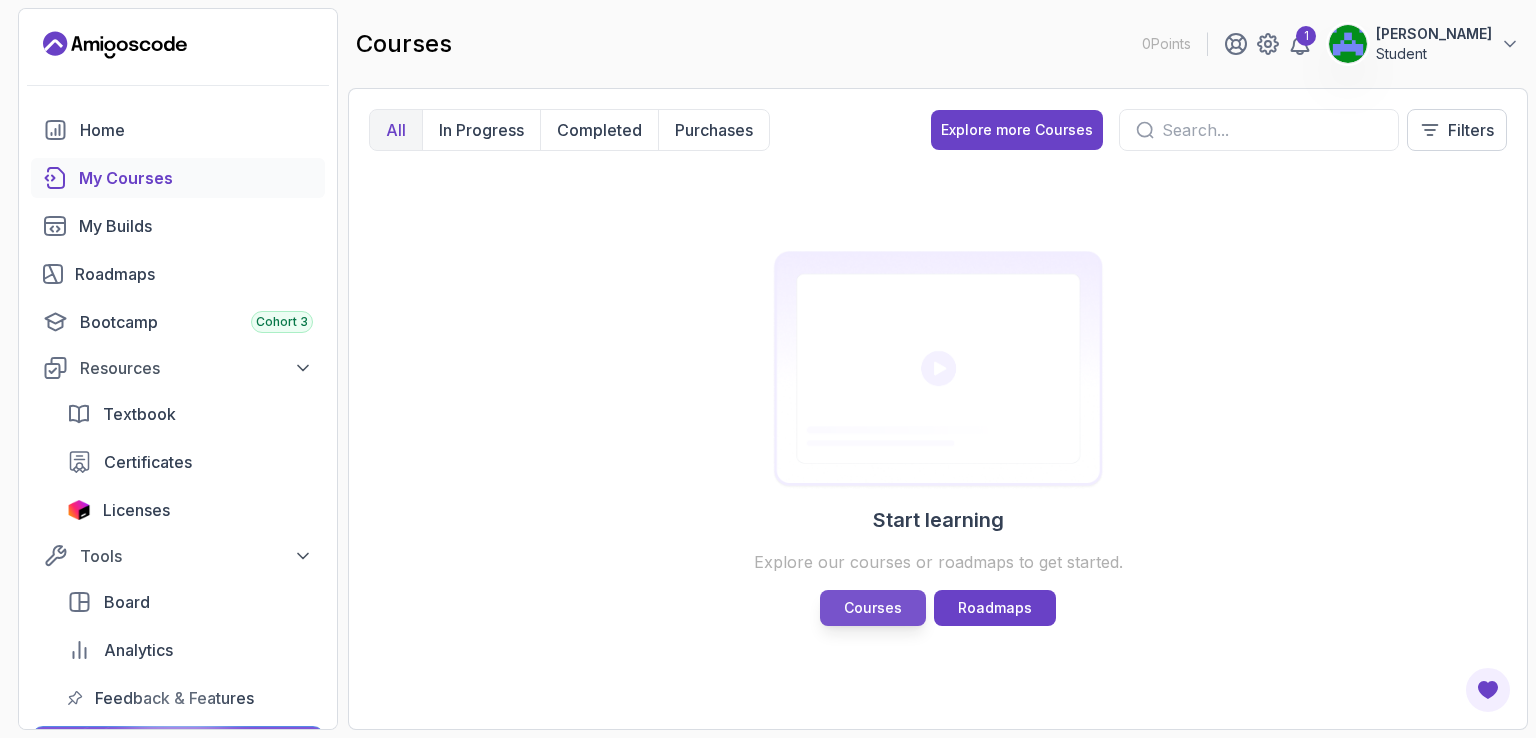 click on "Courses" at bounding box center [873, 608] 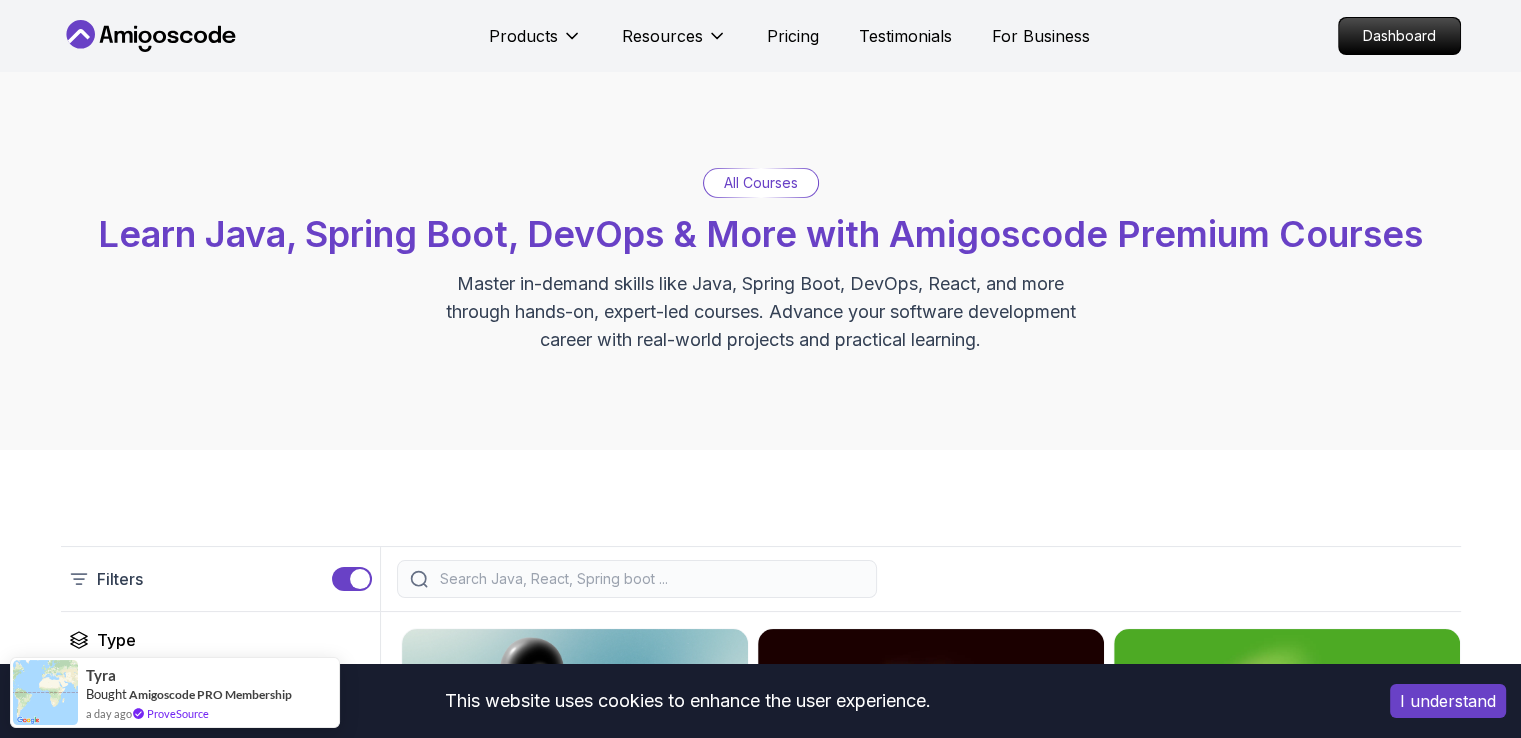 click on "This website uses cookies to enhance the user experience. I understand Products Resources Pricing Testimonials For Business Dashboard Products Resources Pricing Testimonials For Business Dashboard All Courses Learn Java, Spring Boot, DevOps & More with Amigoscode Premium Courses Master in-demand skills like Java, Spring Boot, DevOps, React, and more through hands-on, expert-led courses. Advance your software development career with real-world projects and practical learning. Filters Filters Type Course Build Price Pro Free Instructors [PERSON_NAME] [PERSON_NAME] Duration 0-1 Hour 1-3 Hours +3 Hours Track Front End Back End Dev Ops Full Stack Level Junior Mid-level Senior 6.00h Linux Fundamentals Pro Learn the fundamentals of Linux and how to use the command line 5.18h Advanced Spring Boot Pro Dive deep into Spring Boot with our advanced course, designed to take your skills from intermediate to expert level. 3.30h Building APIs with Spring Boot Pro 1.67h NEW Spring Boot for Beginners 6.65h NEW Spring Data JPA Pro" at bounding box center [760, 4514] 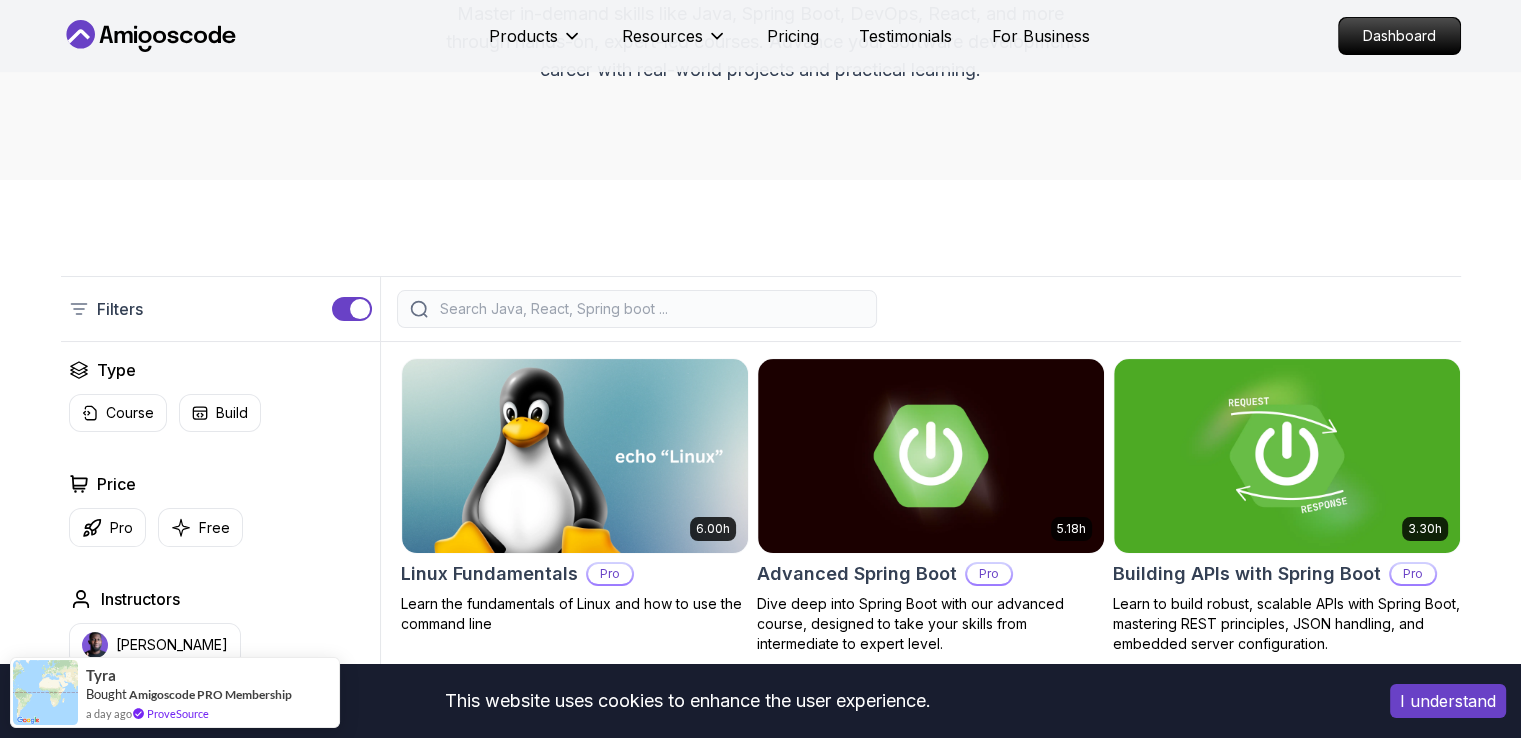 scroll, scrollTop: 275, scrollLeft: 0, axis: vertical 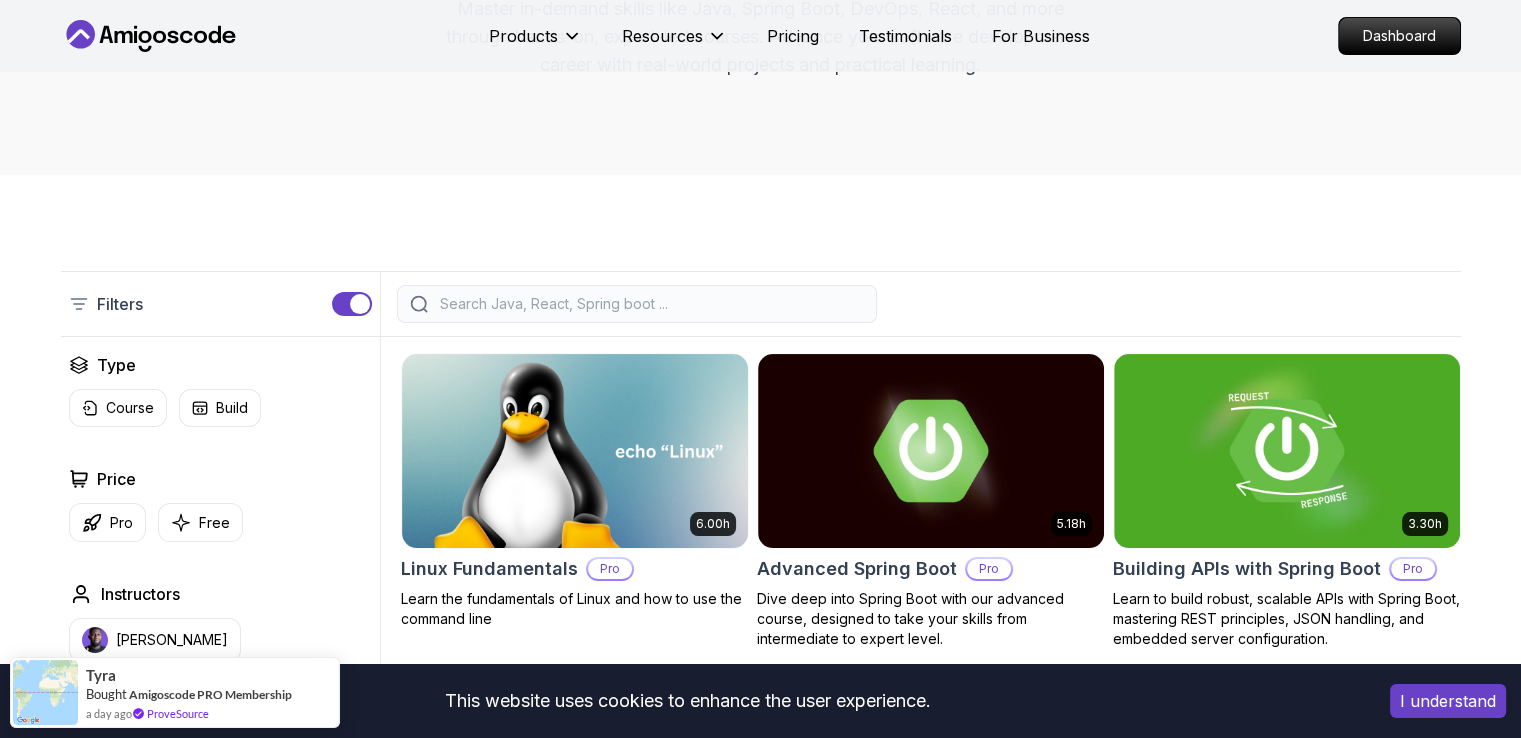 click at bounding box center (650, 304) 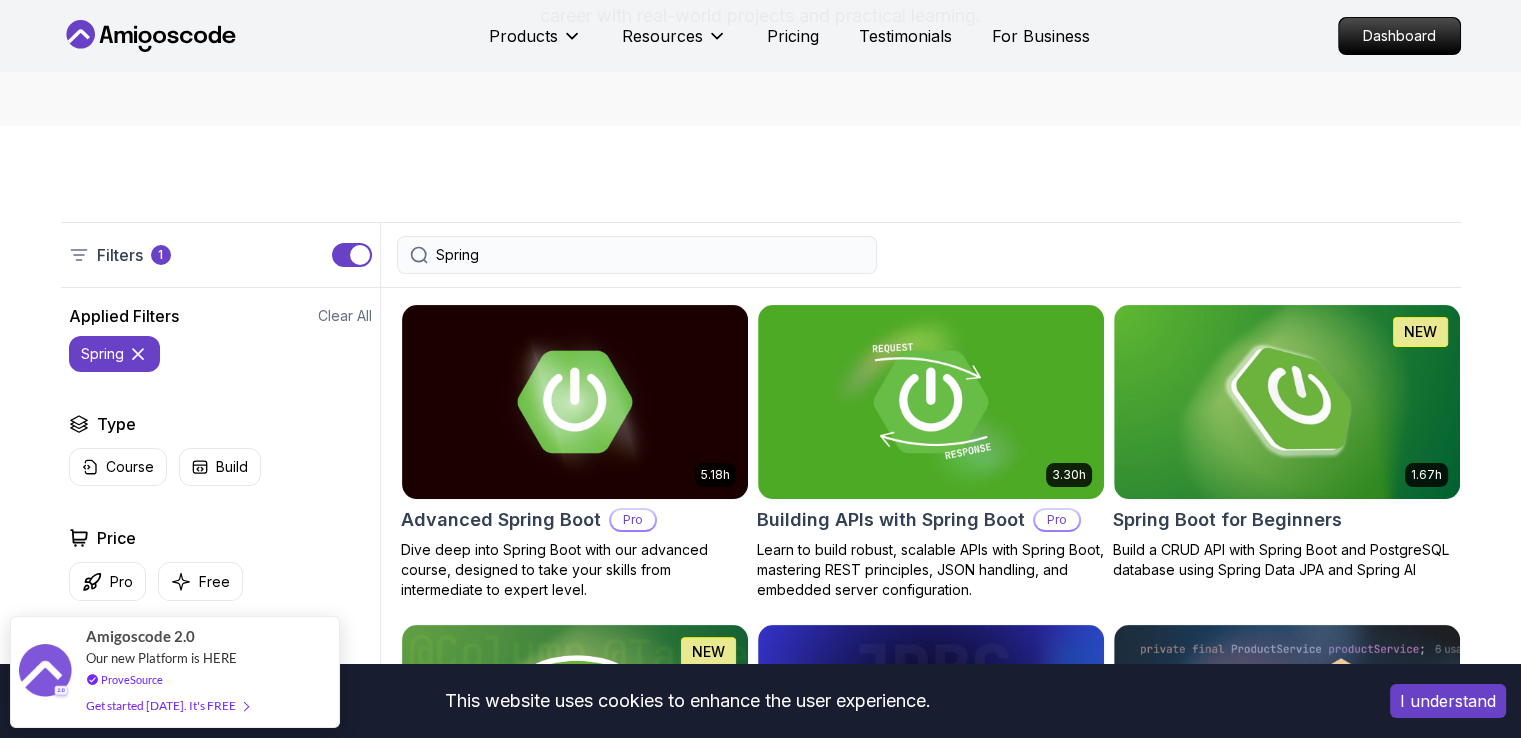 scroll, scrollTop: 323, scrollLeft: 0, axis: vertical 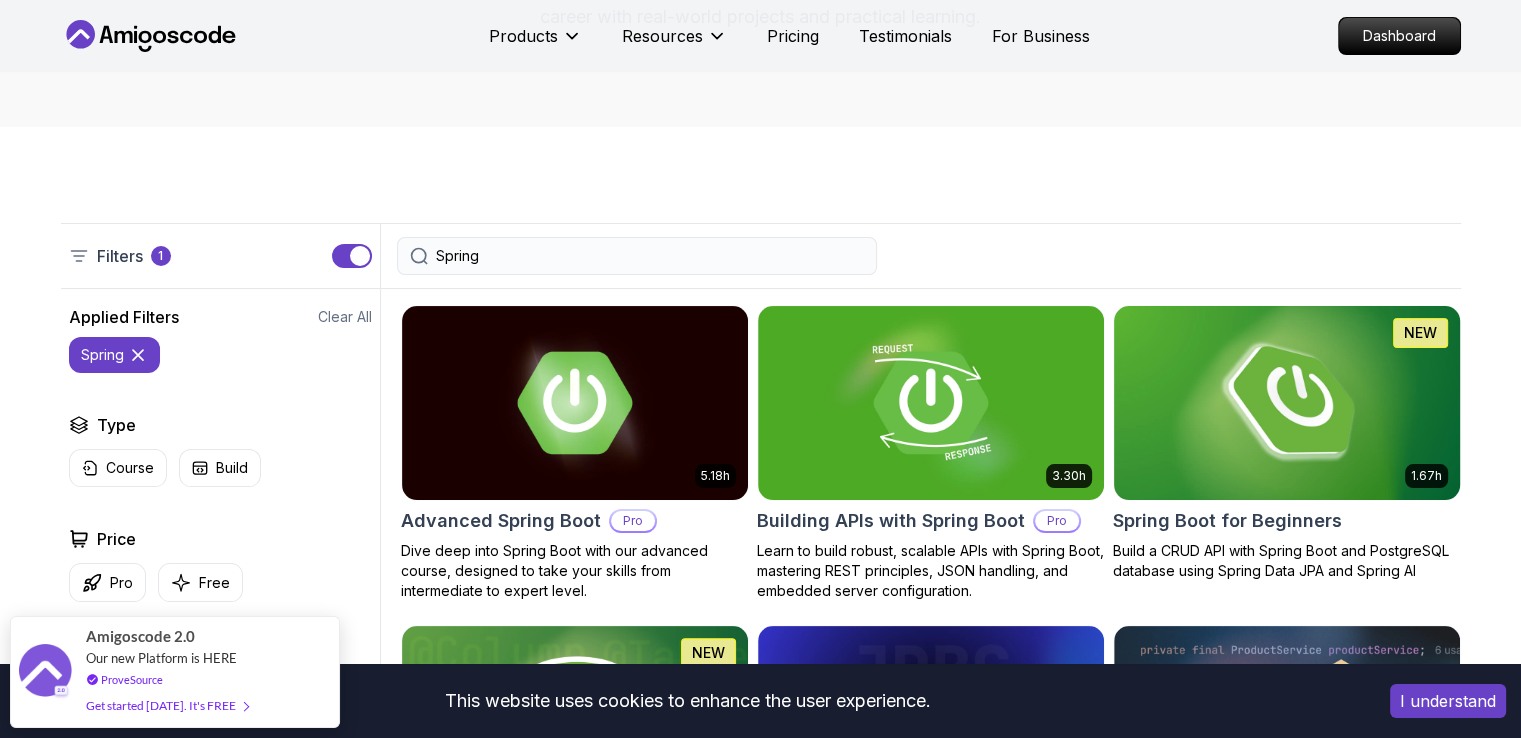 type on "Spring" 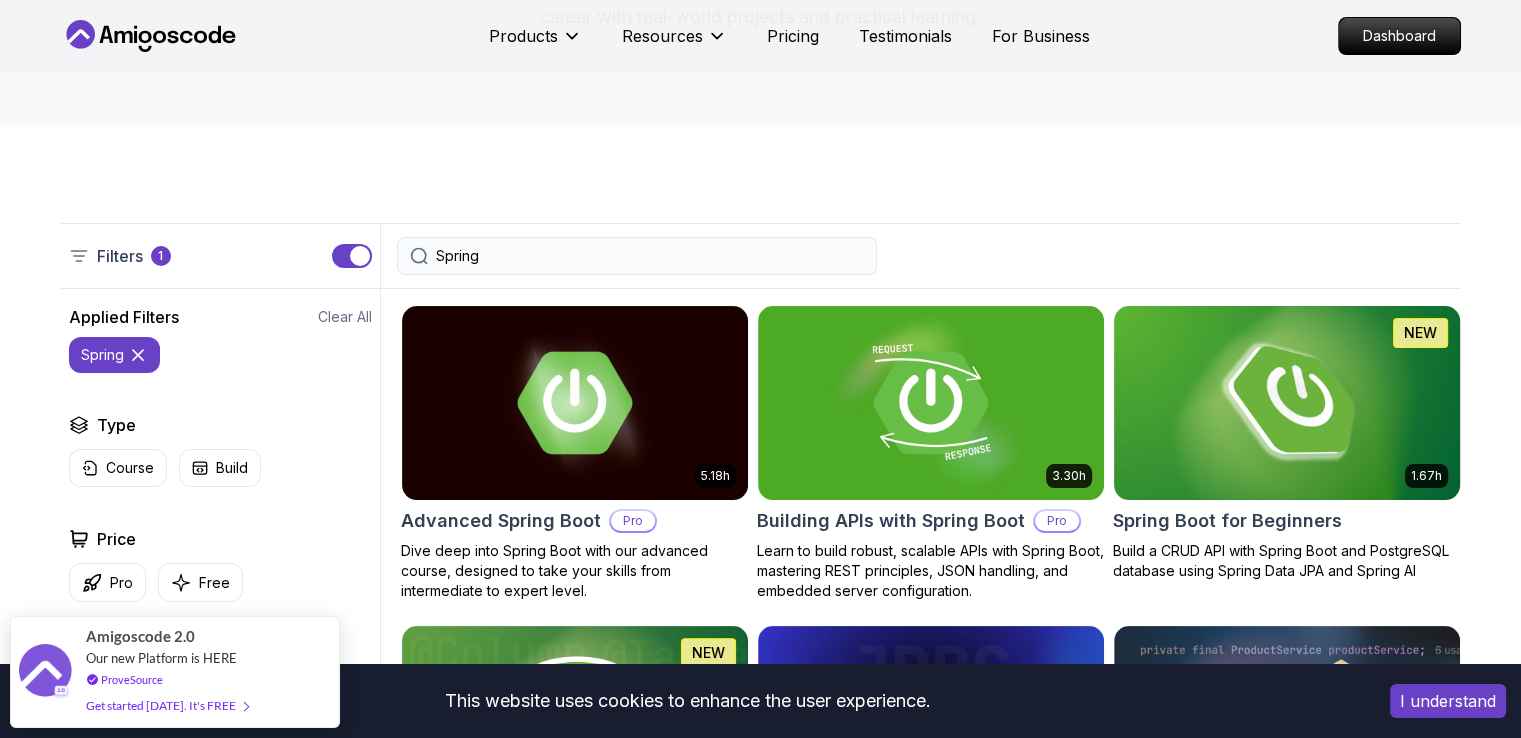 click at bounding box center [1286, 402] 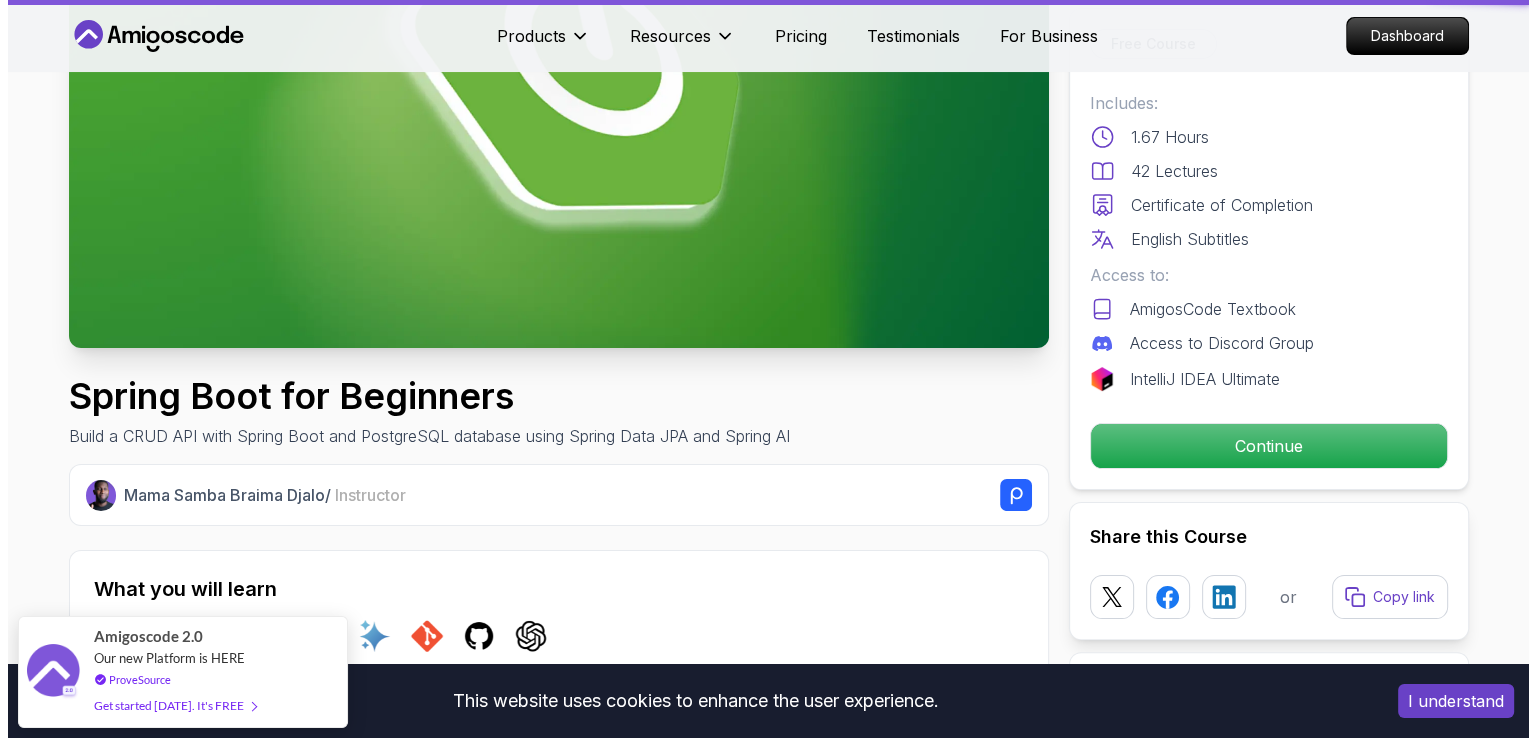 scroll, scrollTop: 0, scrollLeft: 0, axis: both 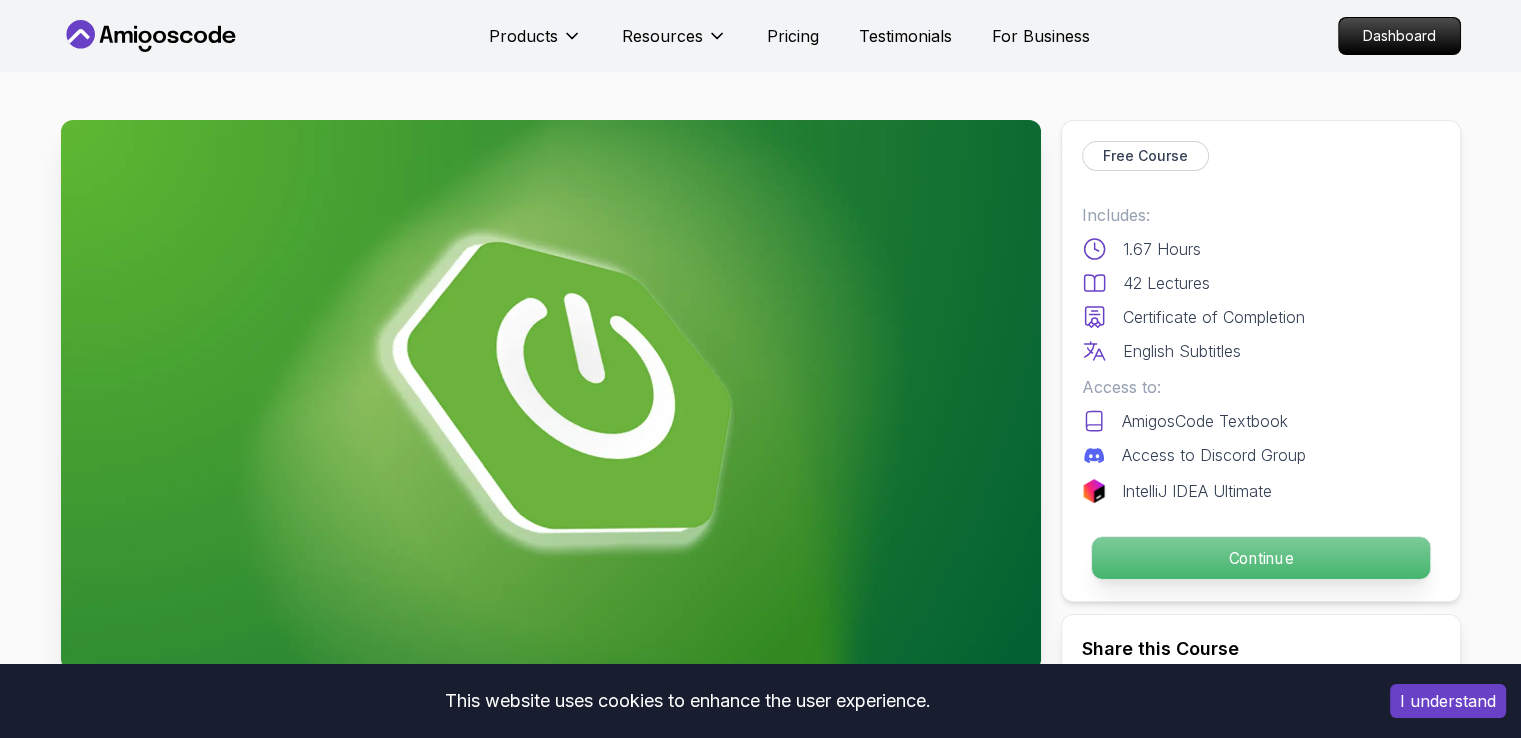 click on "Continue" at bounding box center [1260, 558] 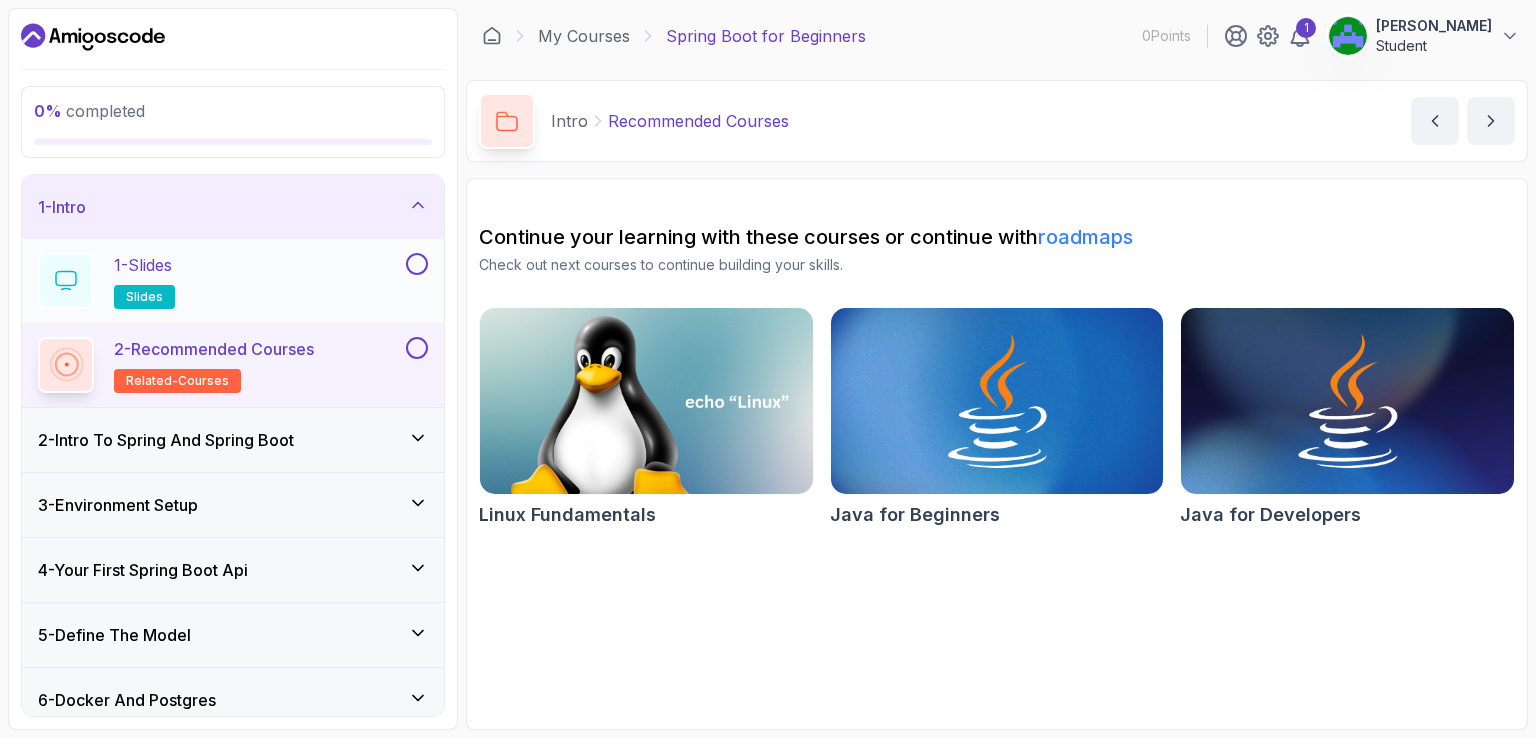 click on "1  -  Slides slides" at bounding box center (220, 281) 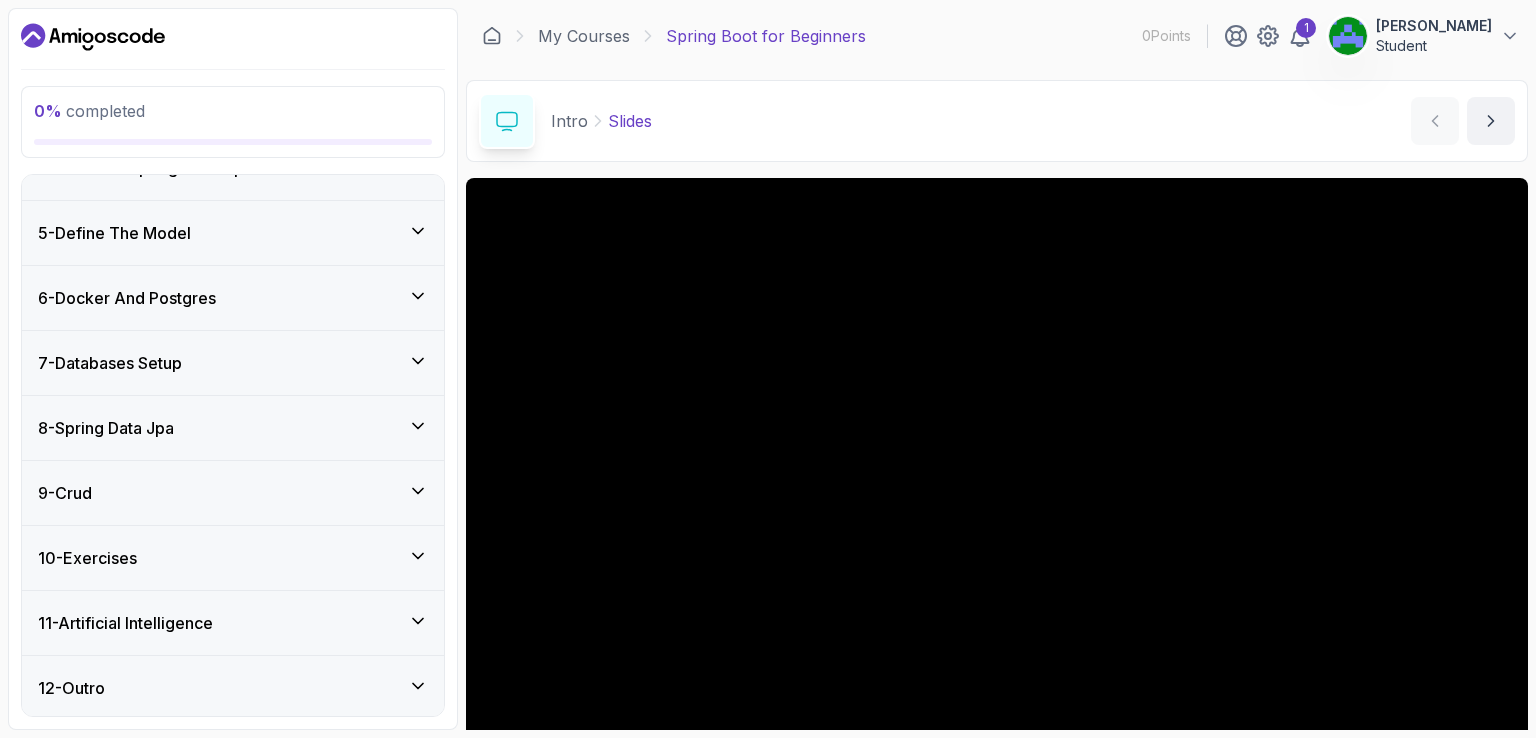 scroll, scrollTop: 0, scrollLeft: 0, axis: both 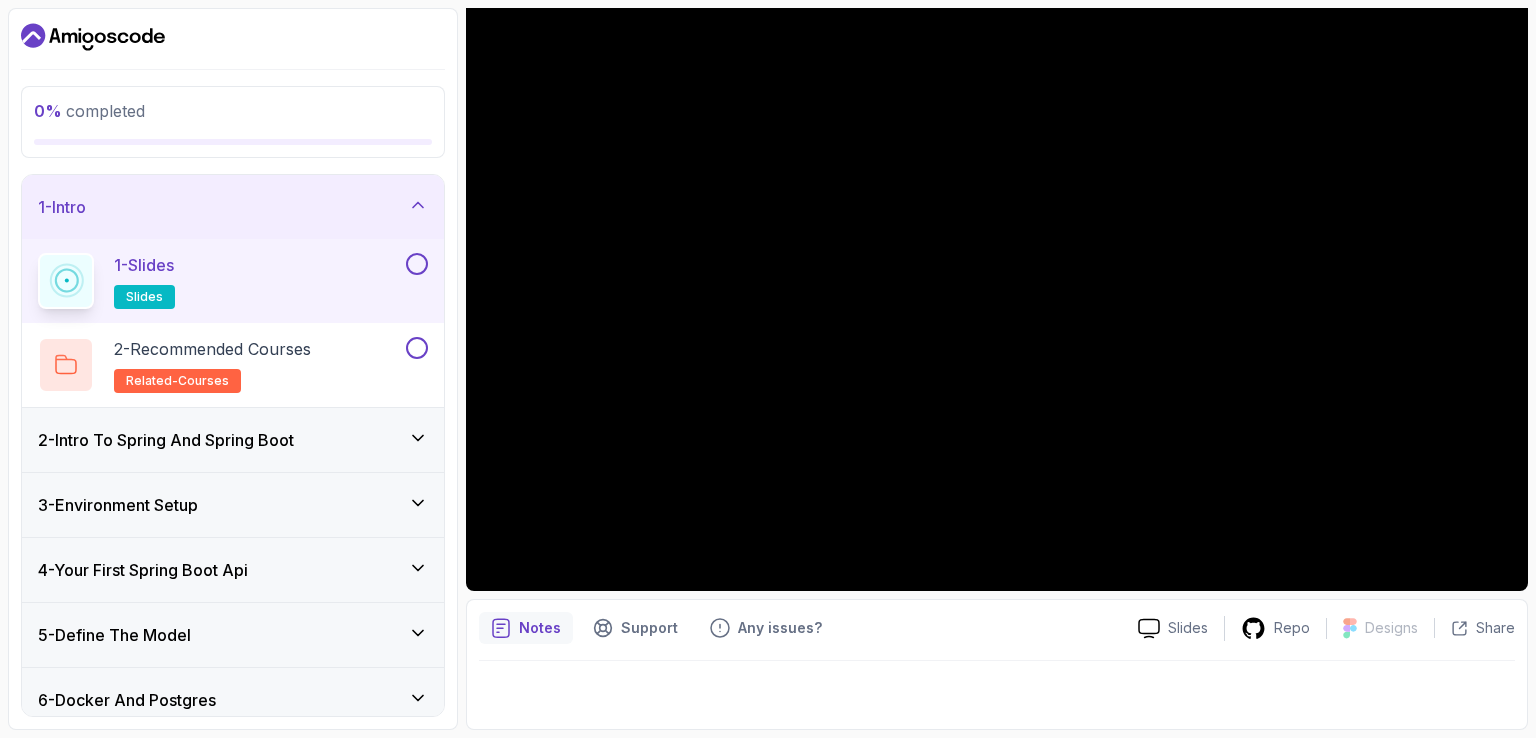 type 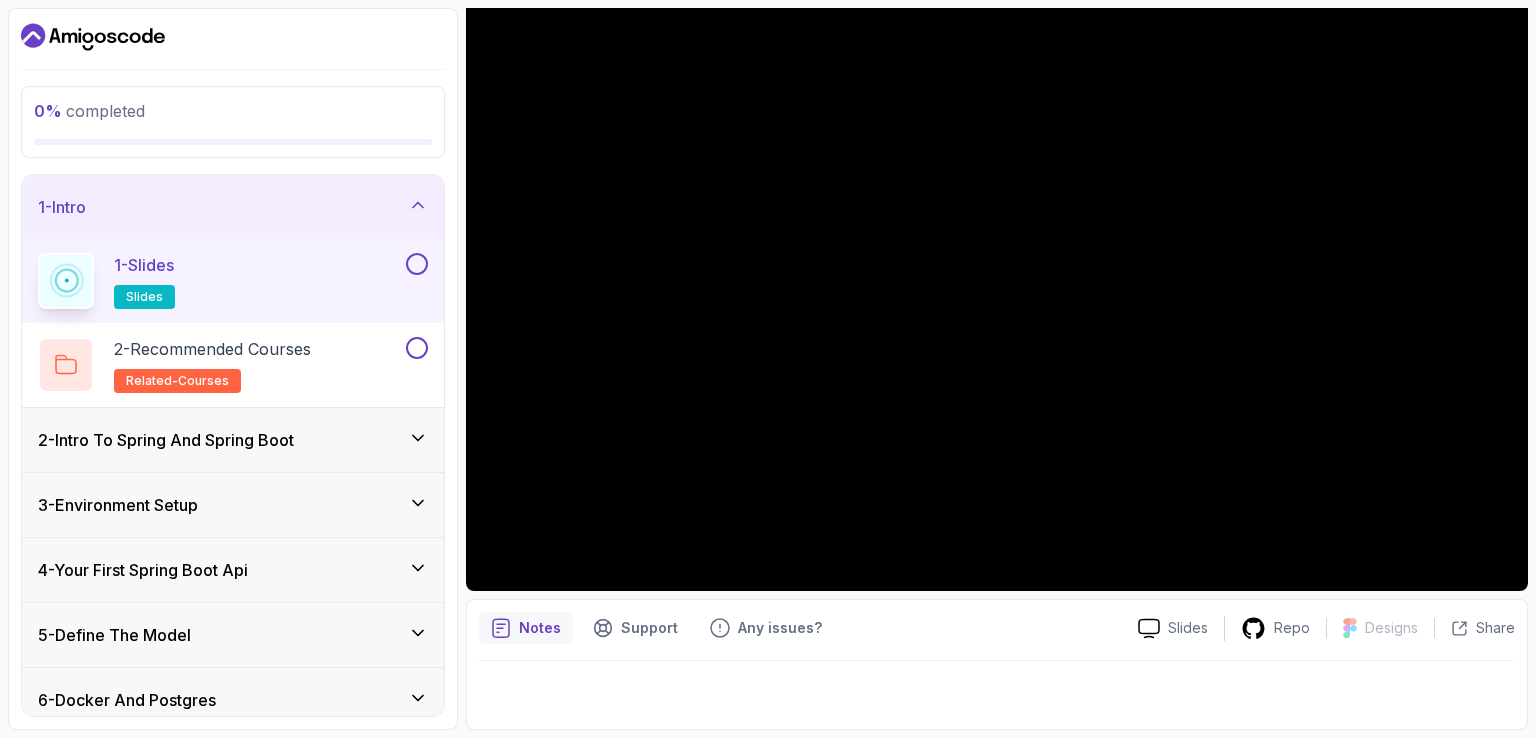 click on "Notes" at bounding box center [526, 628] 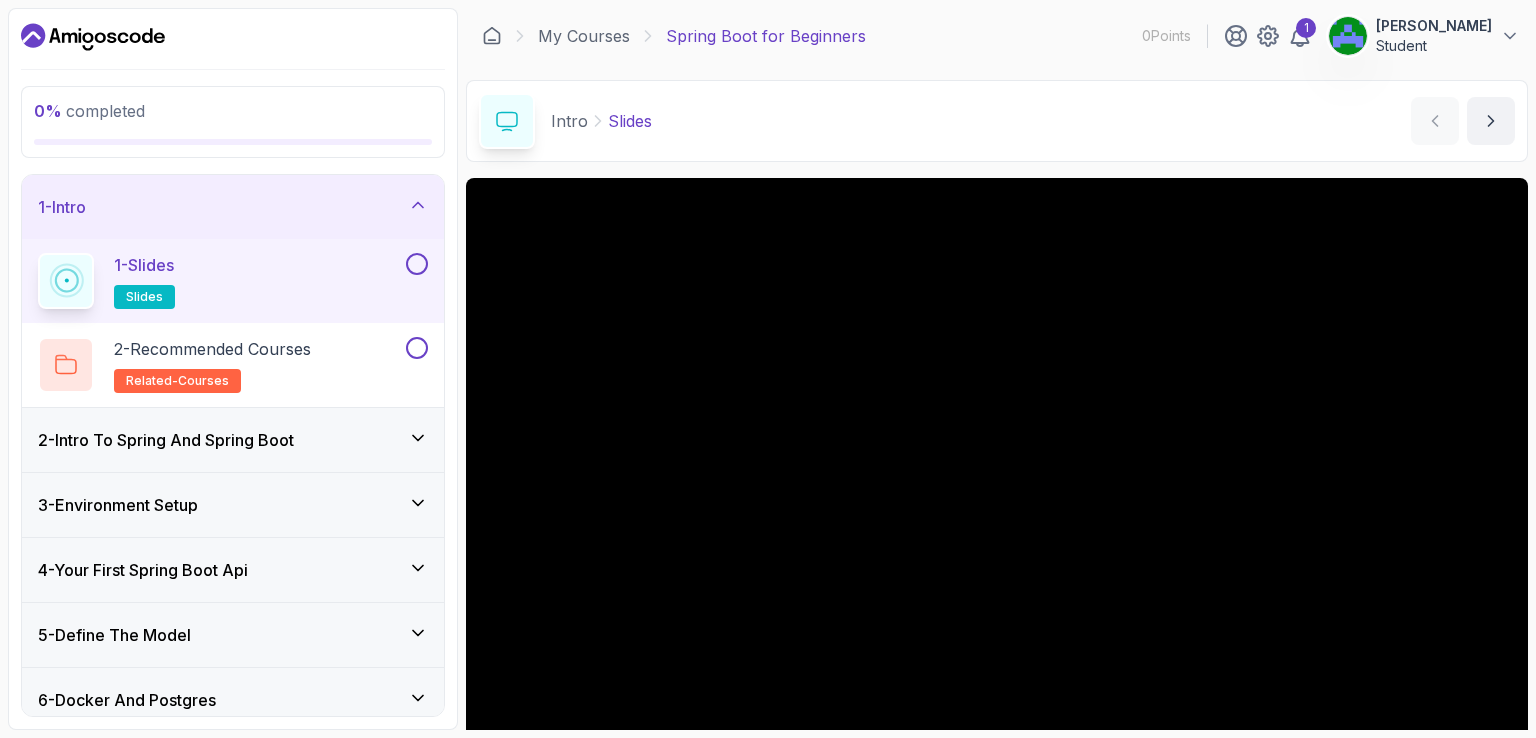 scroll, scrollTop: 184, scrollLeft: 0, axis: vertical 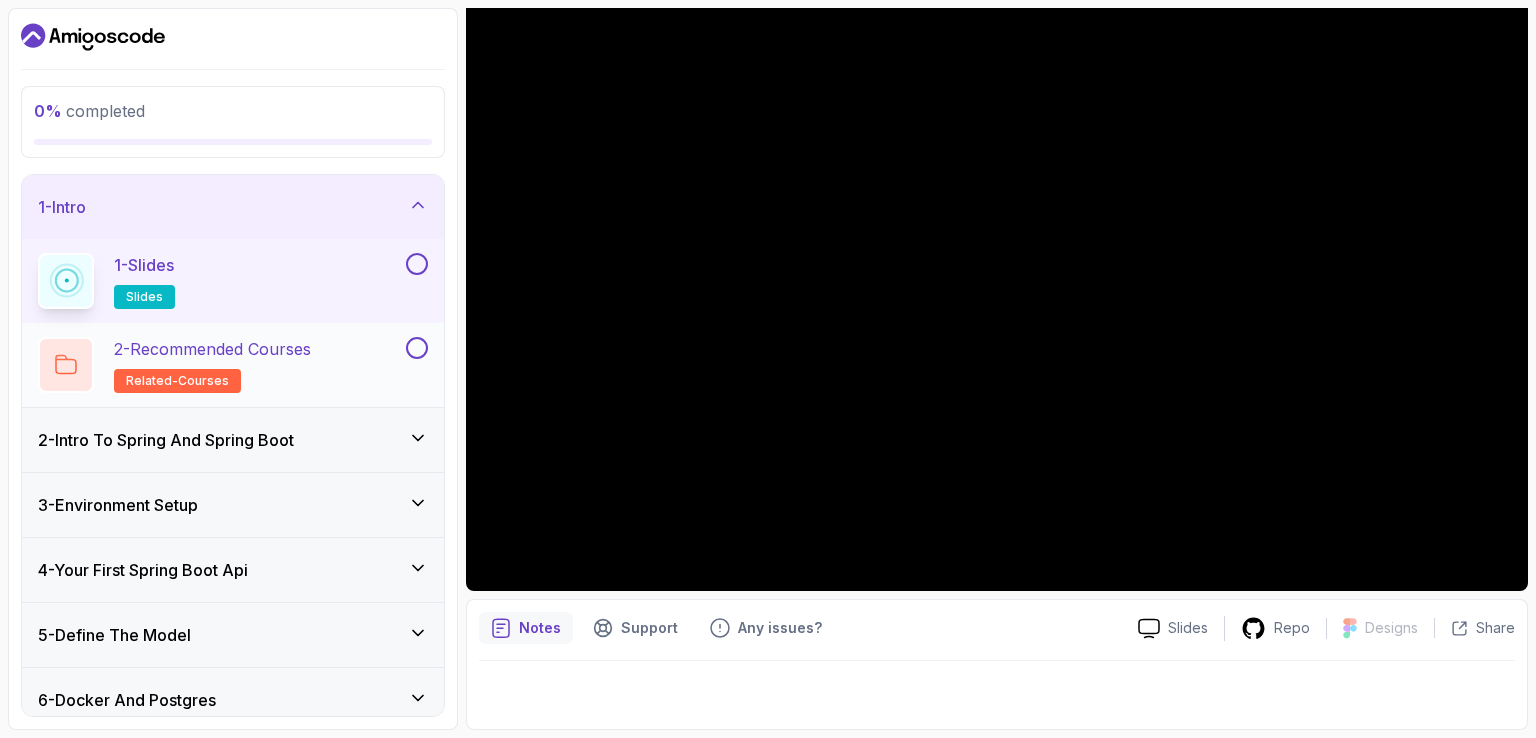 click on "2  -  Recommended Courses related-courses" at bounding box center [220, 365] 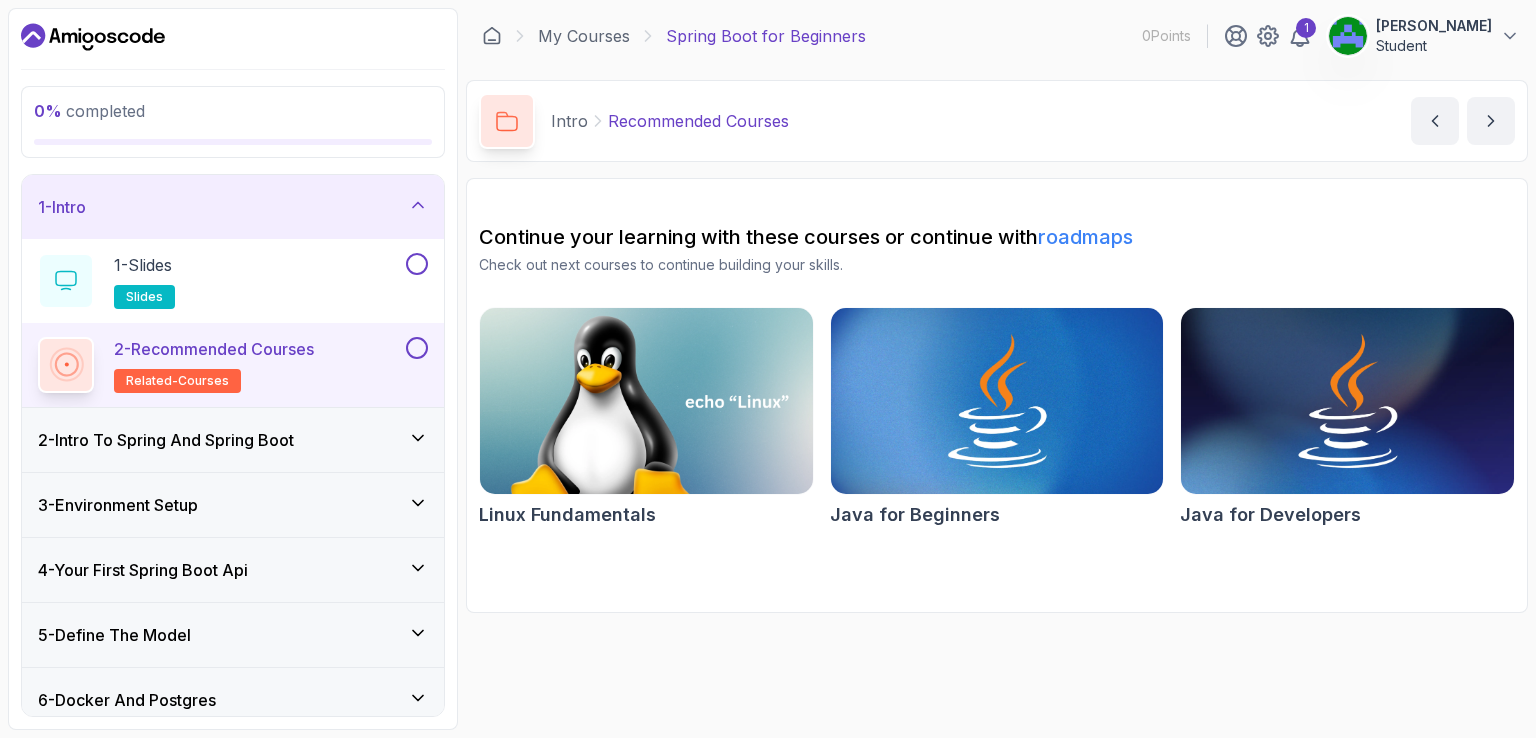 scroll, scrollTop: 0, scrollLeft: 0, axis: both 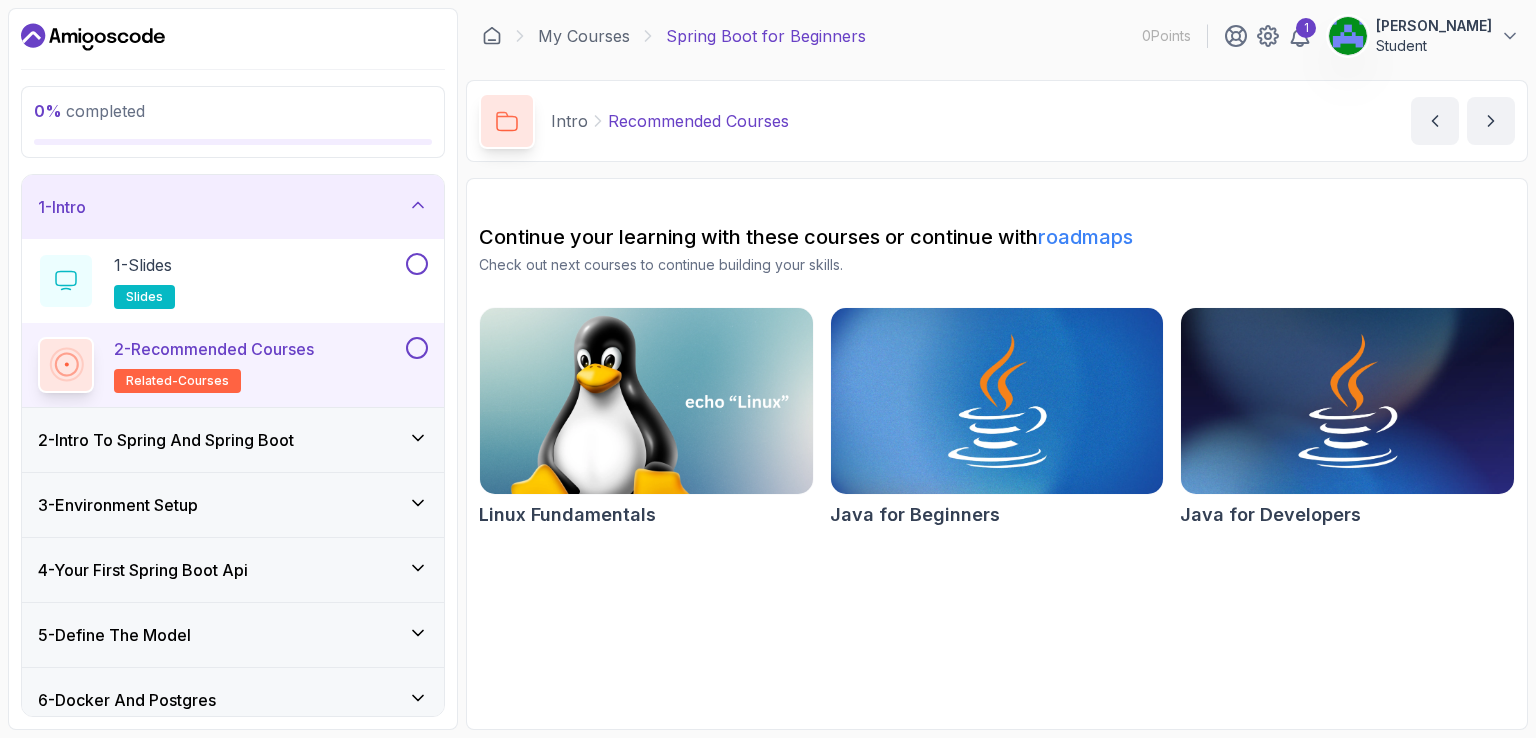 click on "2  -  Intro To Spring And Spring Boot" at bounding box center [166, 440] 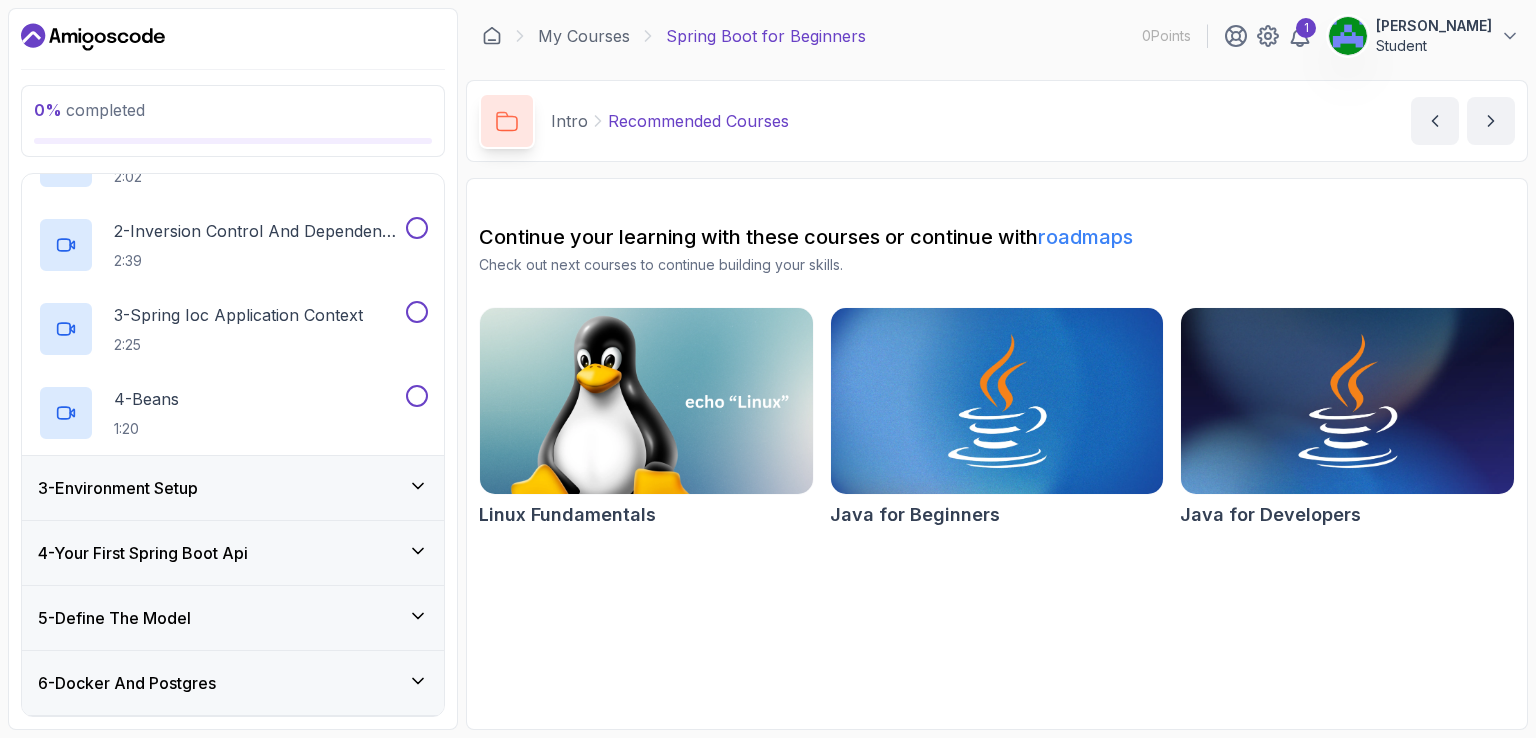 scroll, scrollTop: 184, scrollLeft: 0, axis: vertical 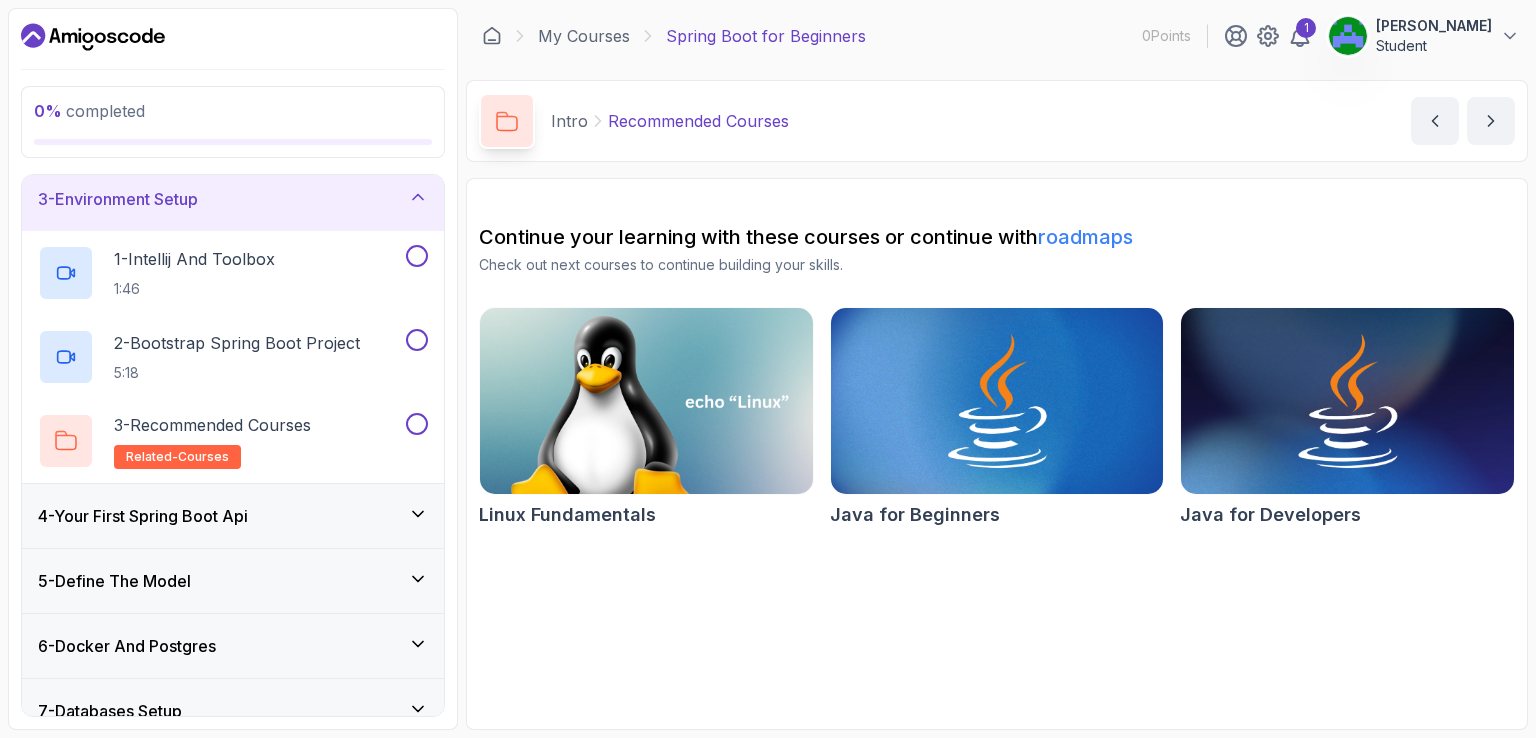 click on "3  -  Environment Setup" at bounding box center [233, 199] 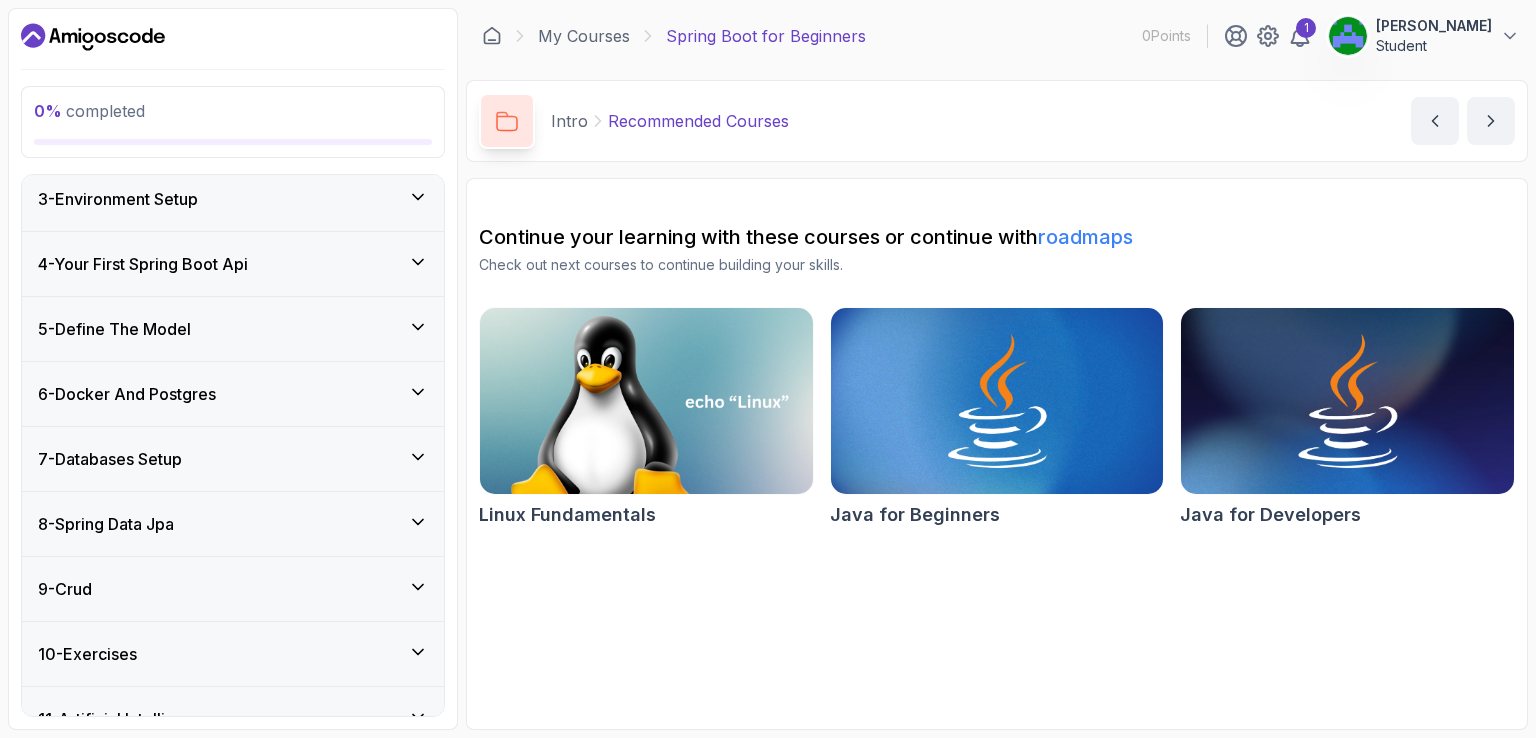 scroll, scrollTop: 0, scrollLeft: 0, axis: both 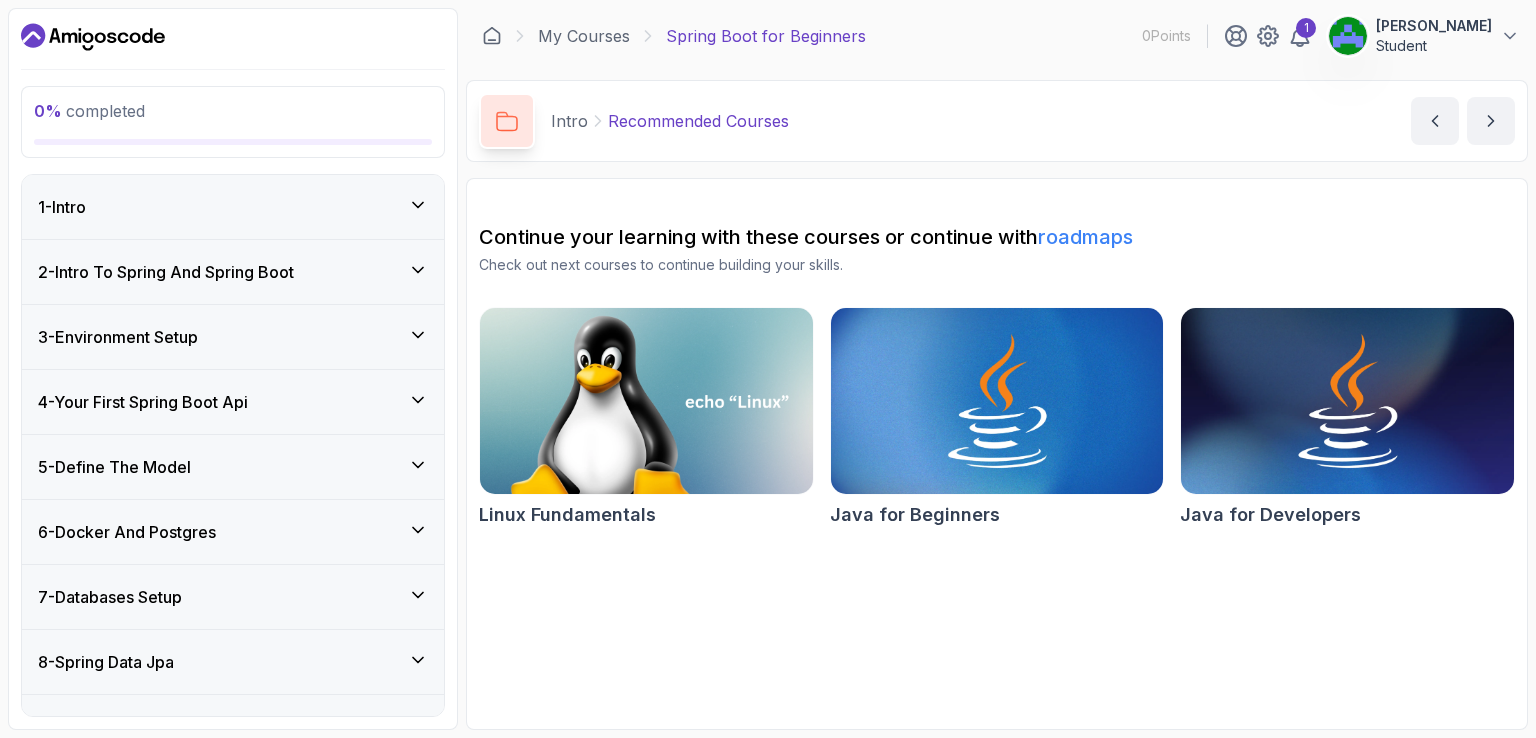 click on "1  -  Intro" at bounding box center (233, 207) 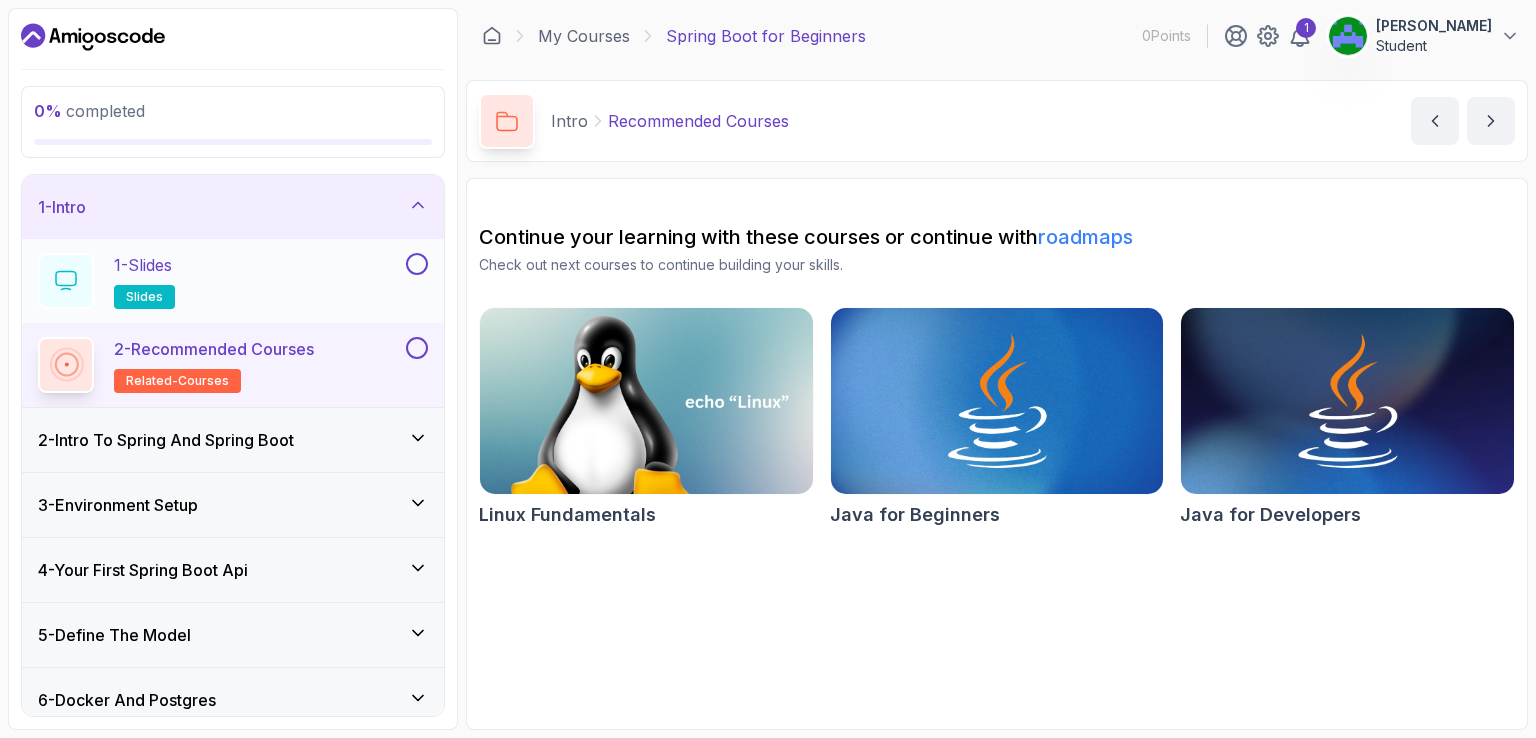 click at bounding box center (417, 264) 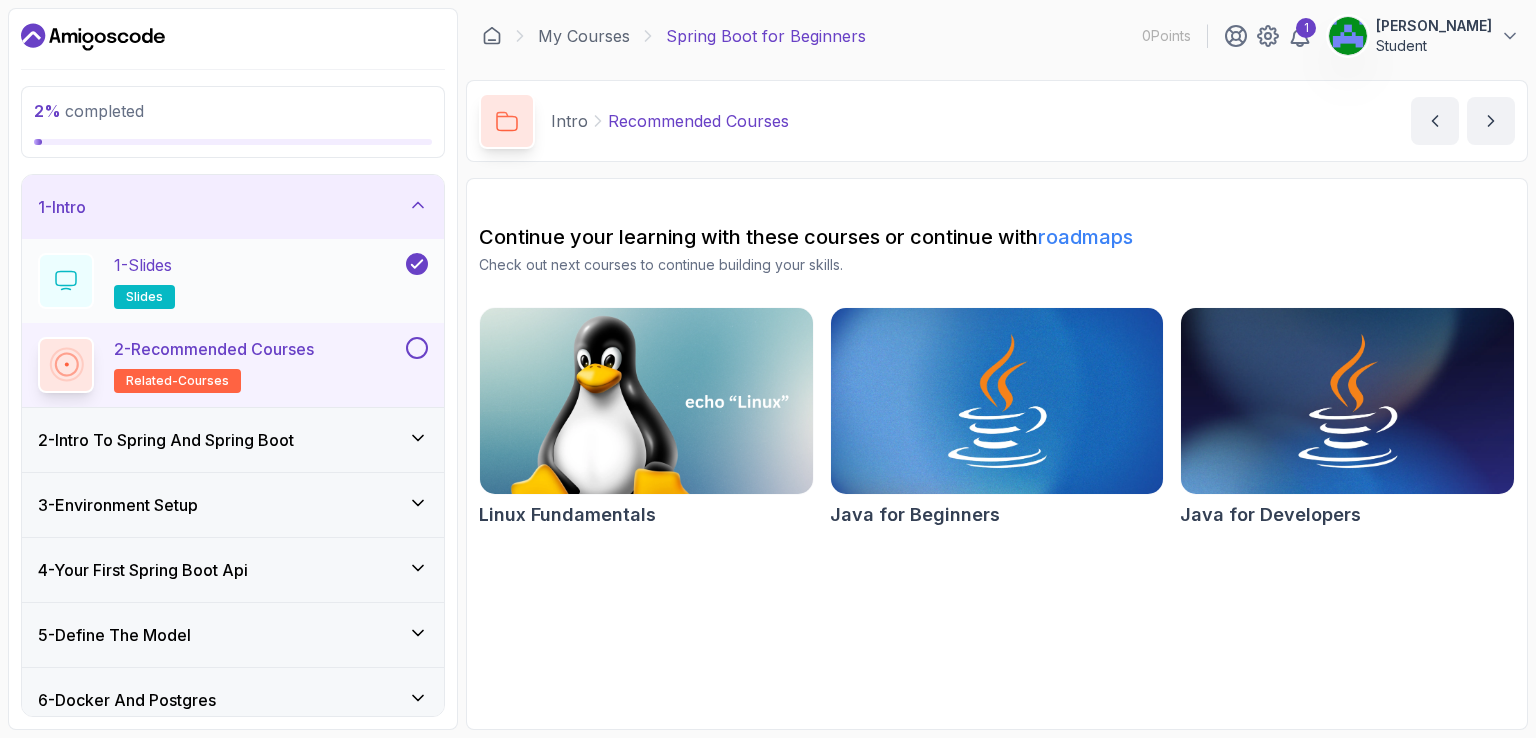 click on "1  -  Slides slides" at bounding box center (220, 281) 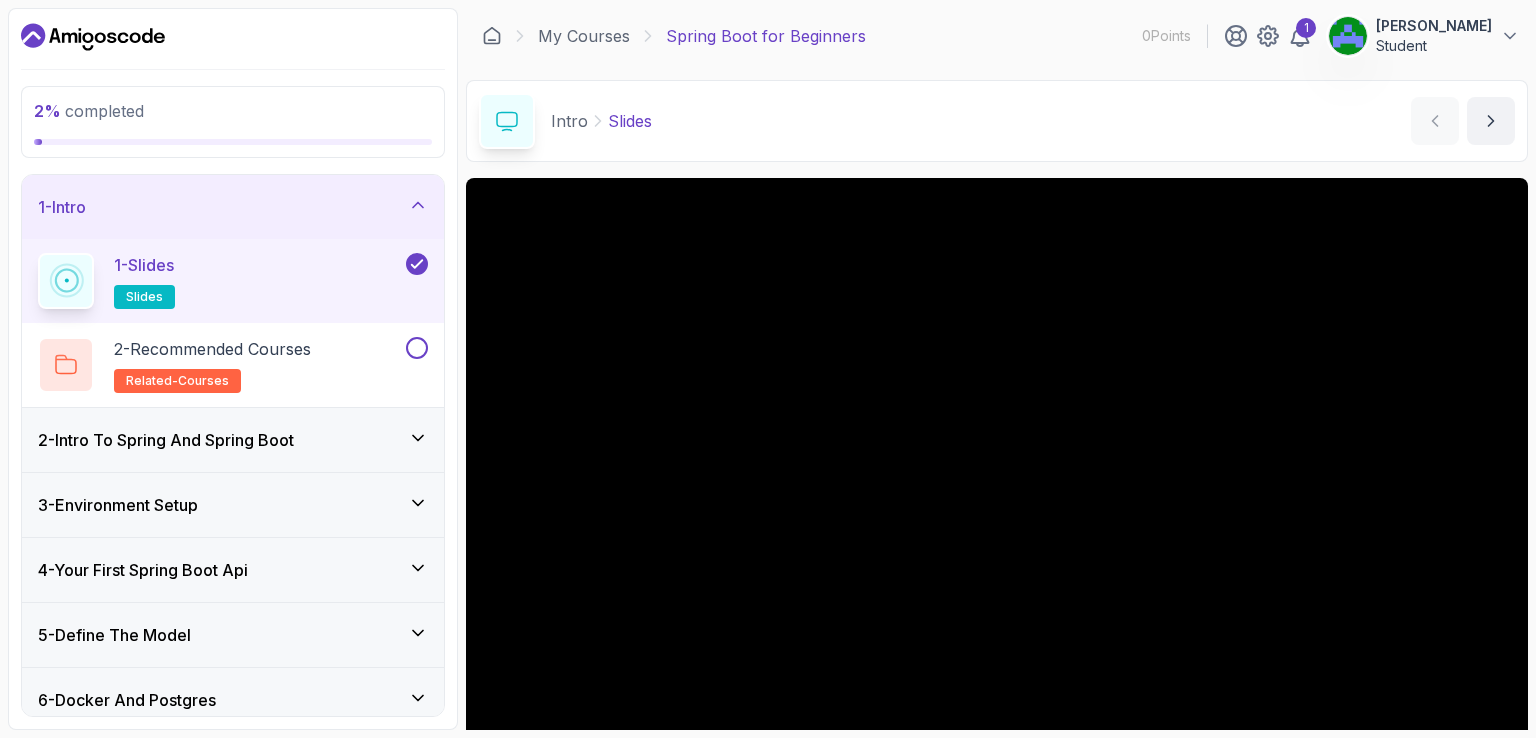 type 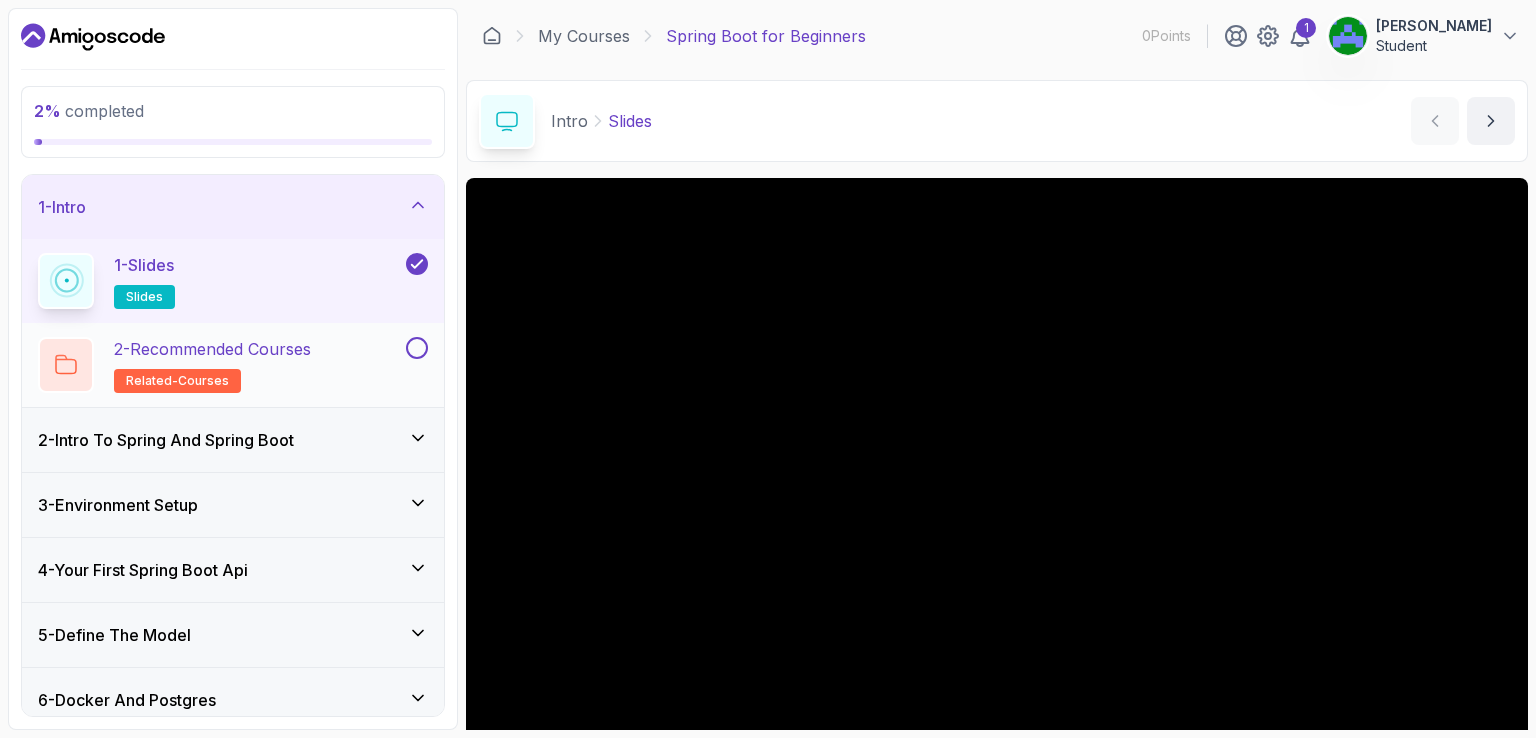 click at bounding box center (417, 348) 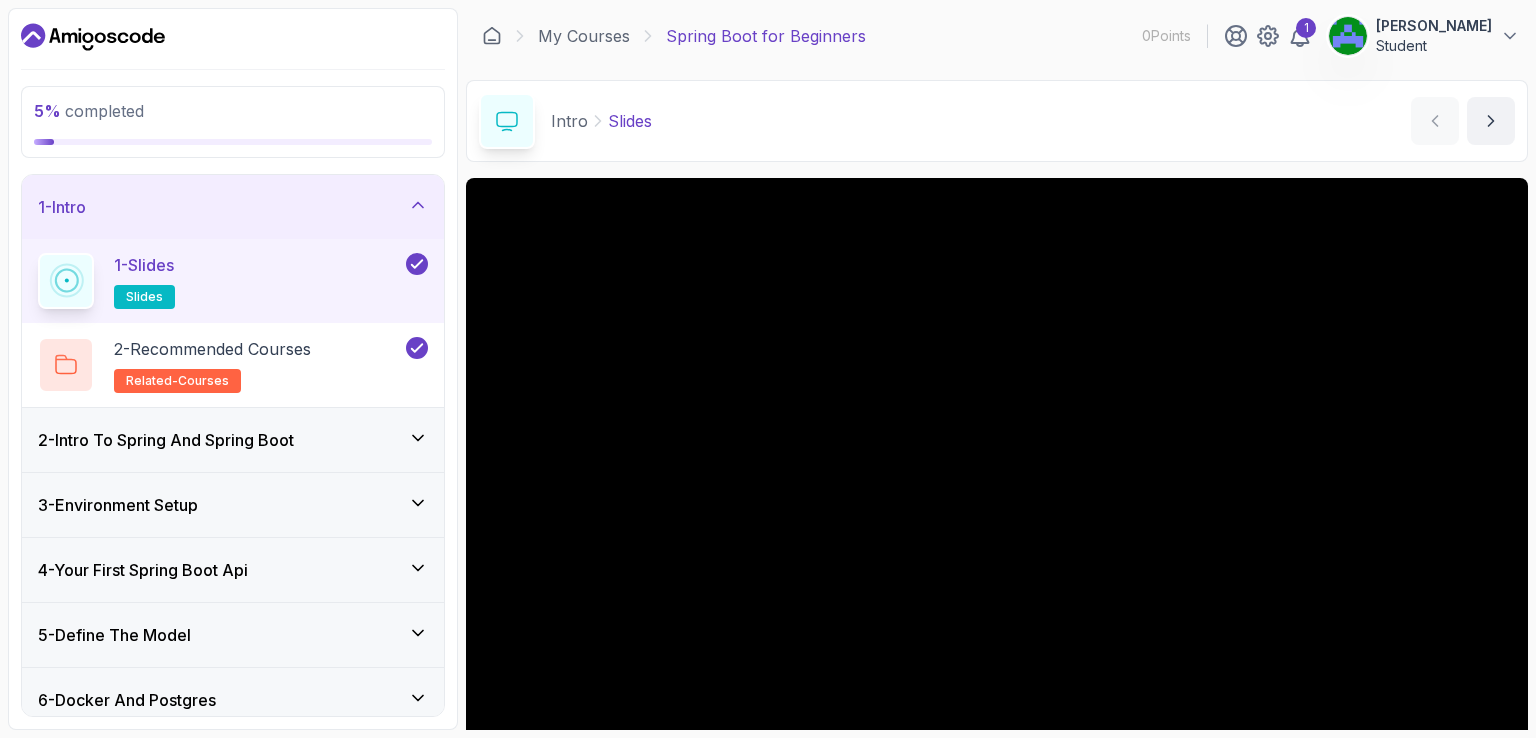 click 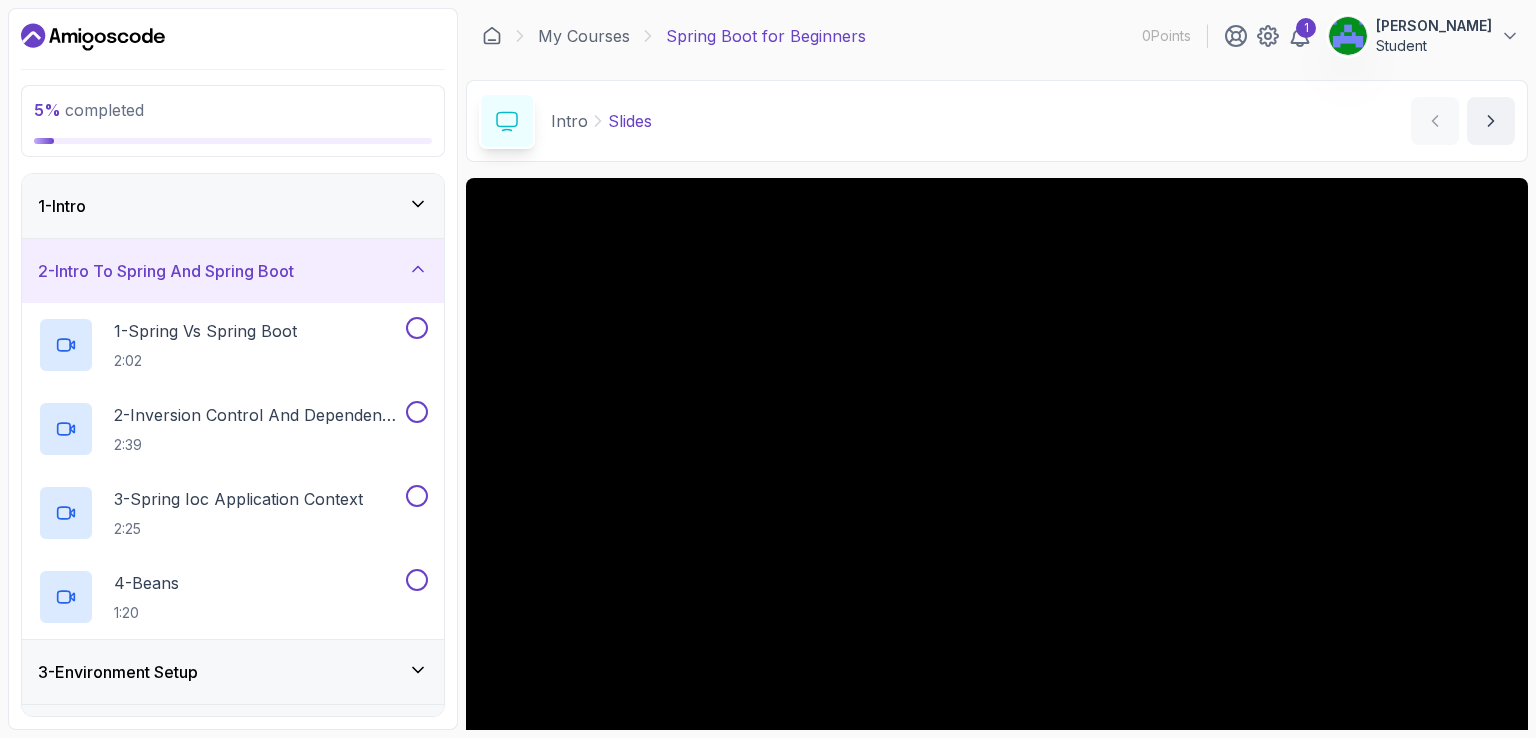 click 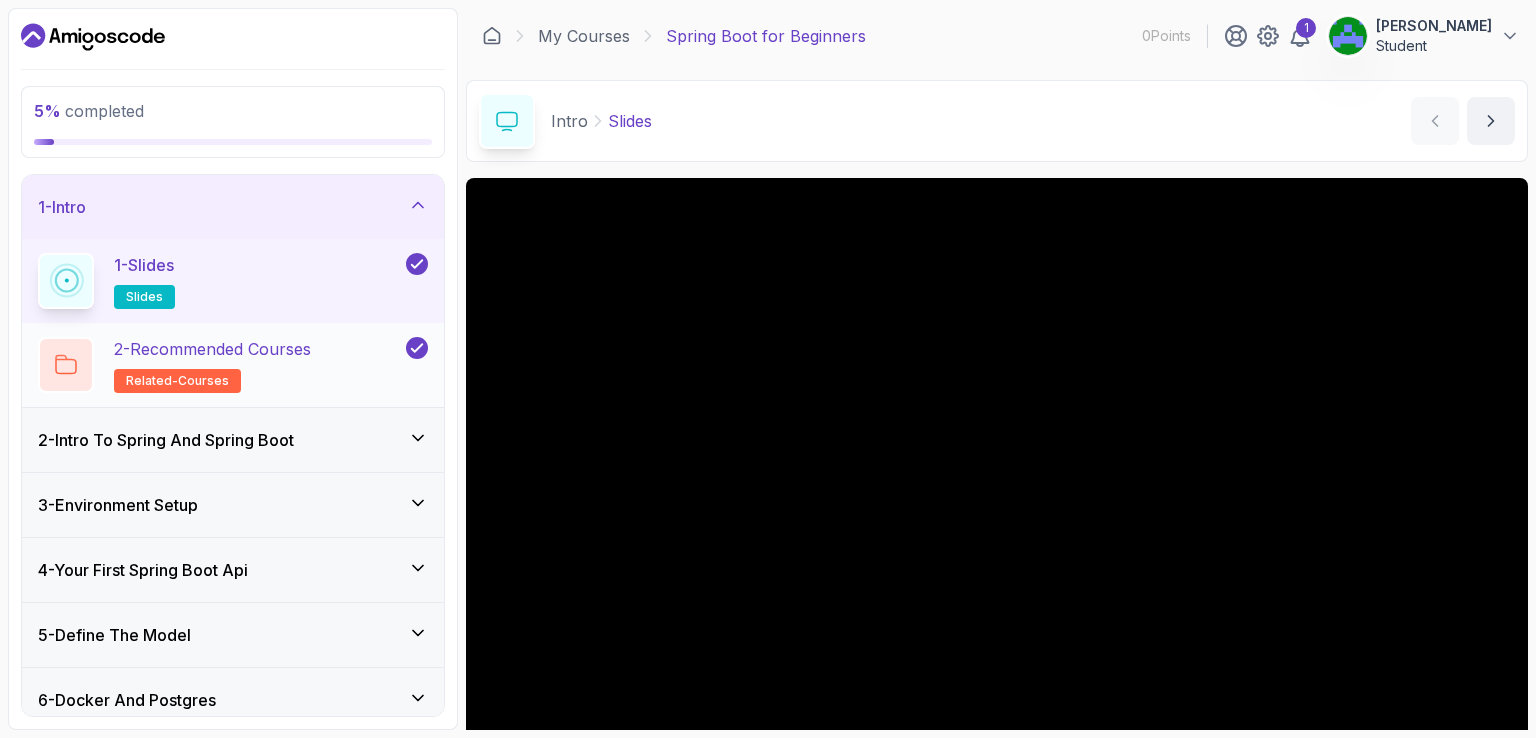 click on "2  -  Recommended Courses related-courses" at bounding box center [212, 365] 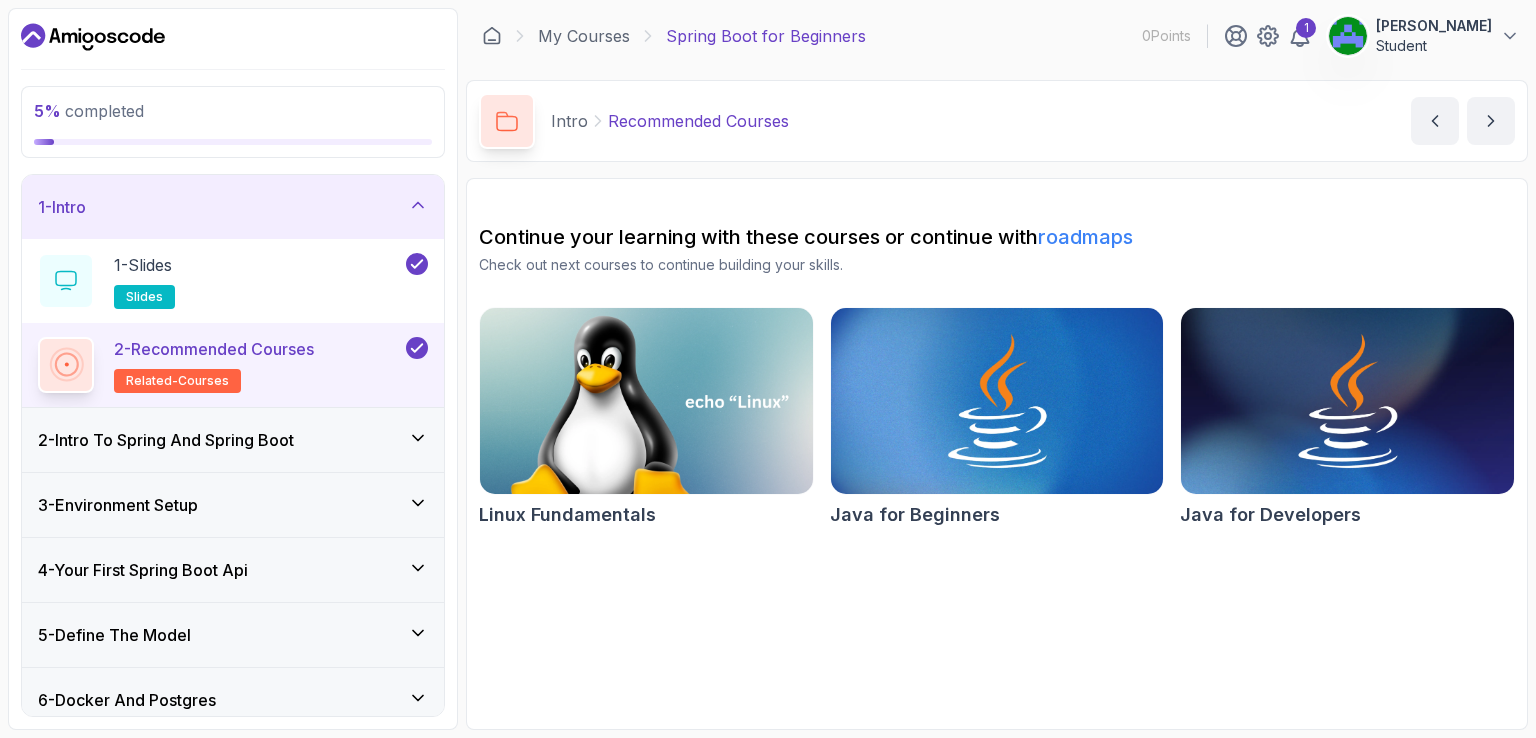click 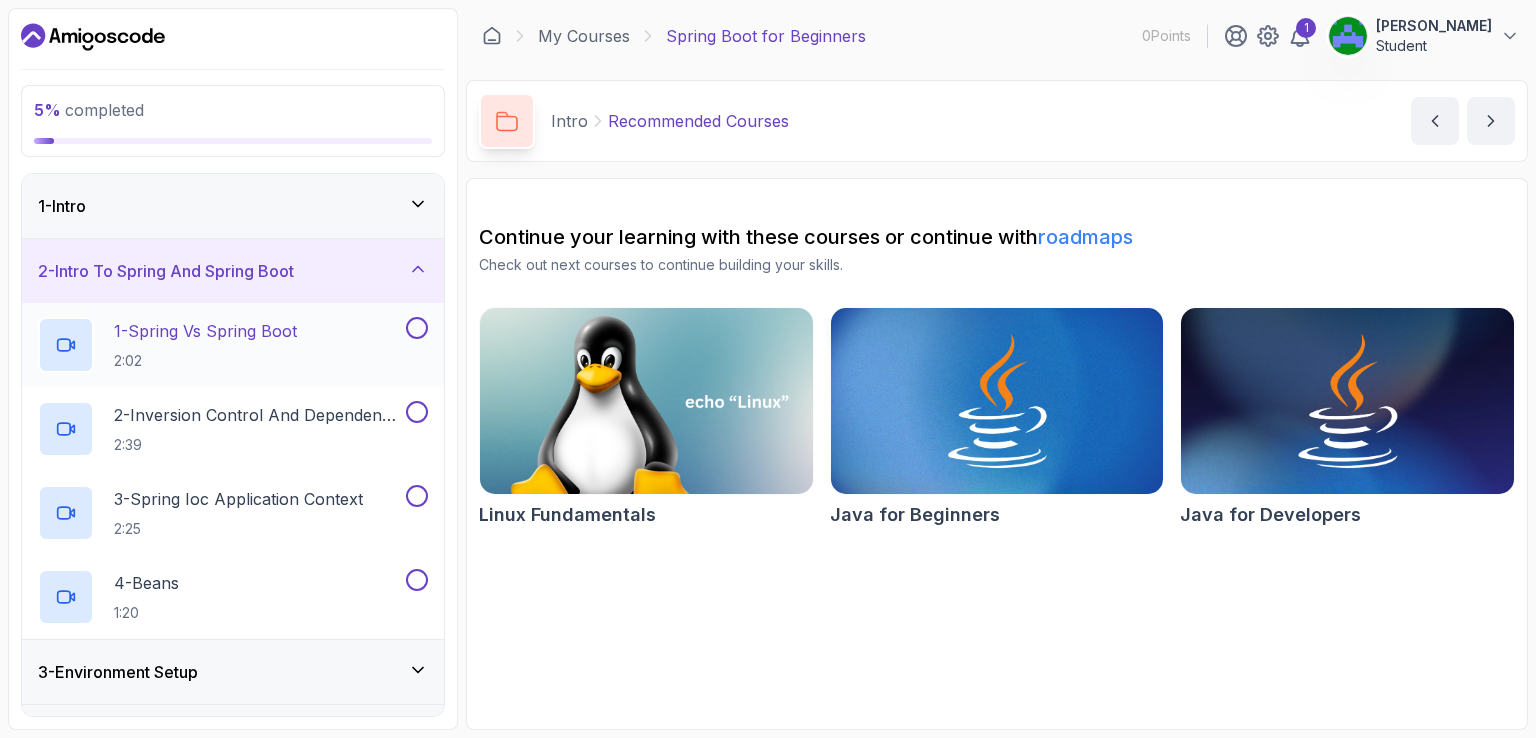 click on "2:02" at bounding box center (205, 361) 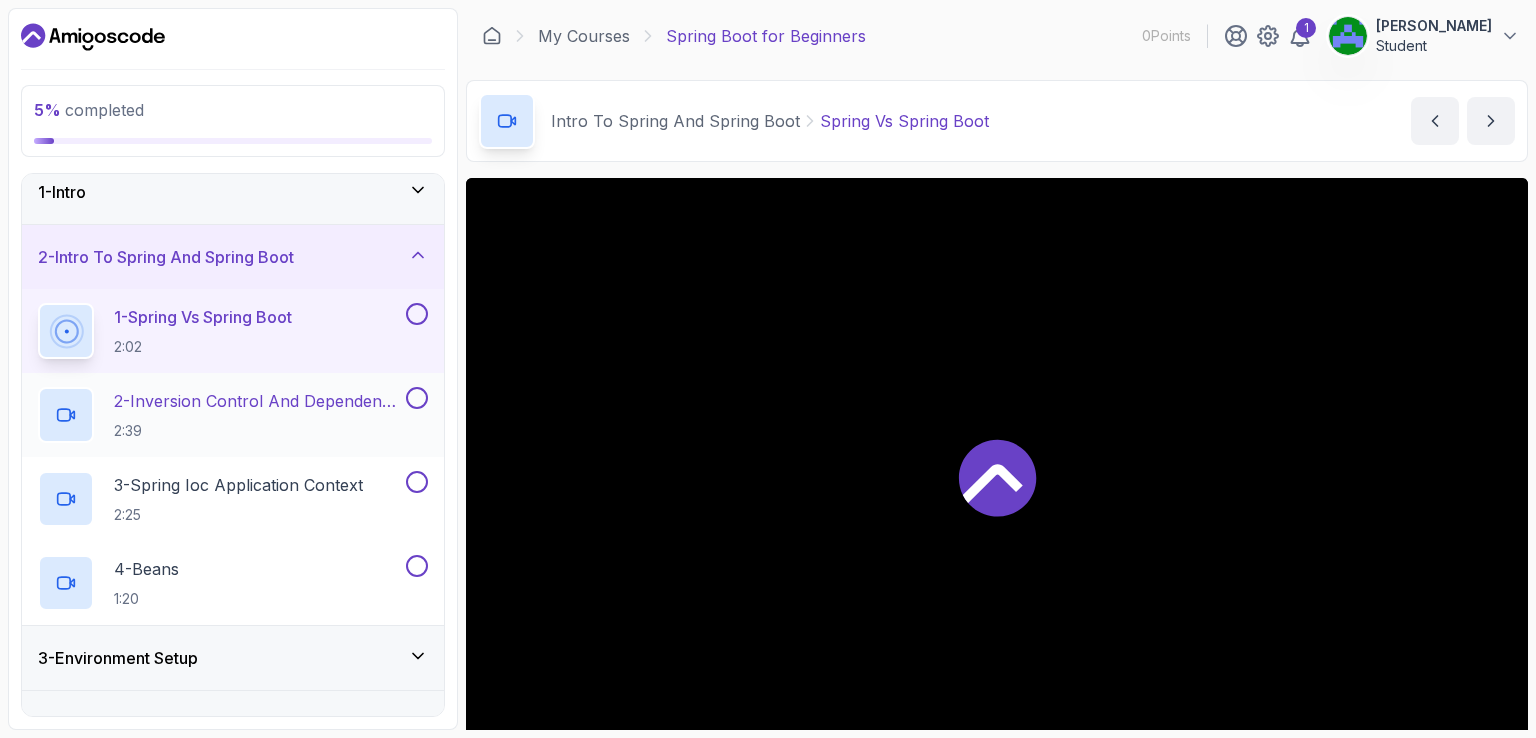 scroll, scrollTop: 12, scrollLeft: 0, axis: vertical 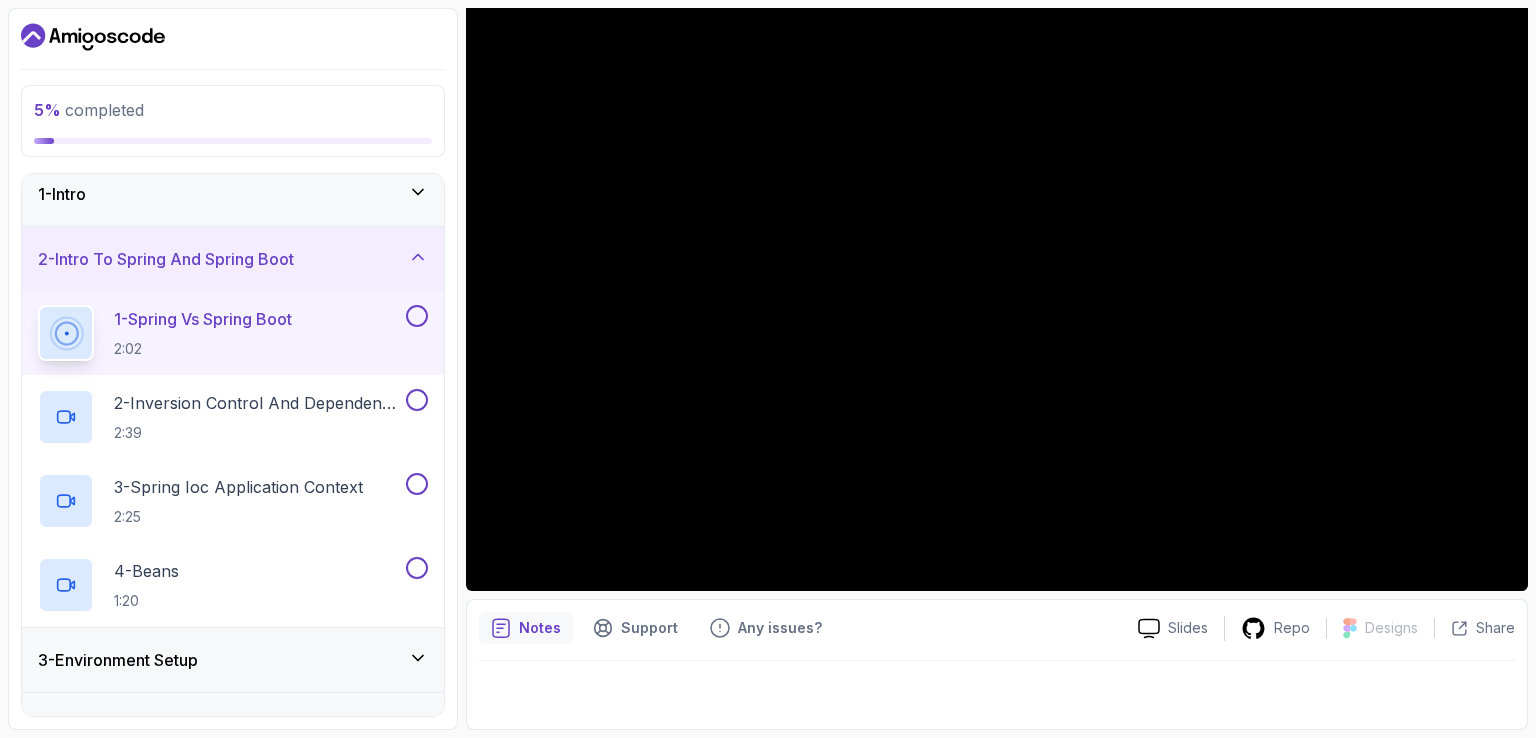 click on "Notes" at bounding box center (540, 628) 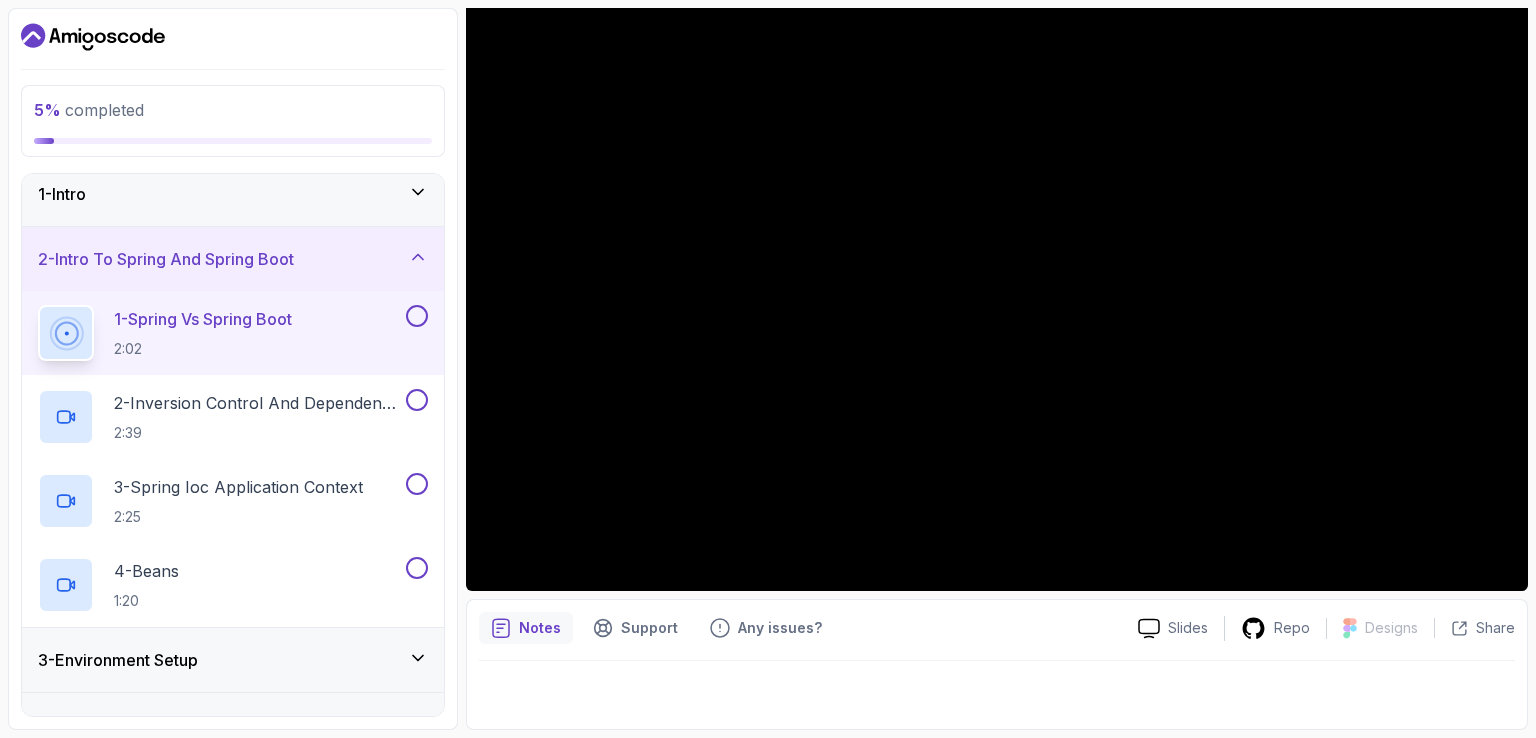 type 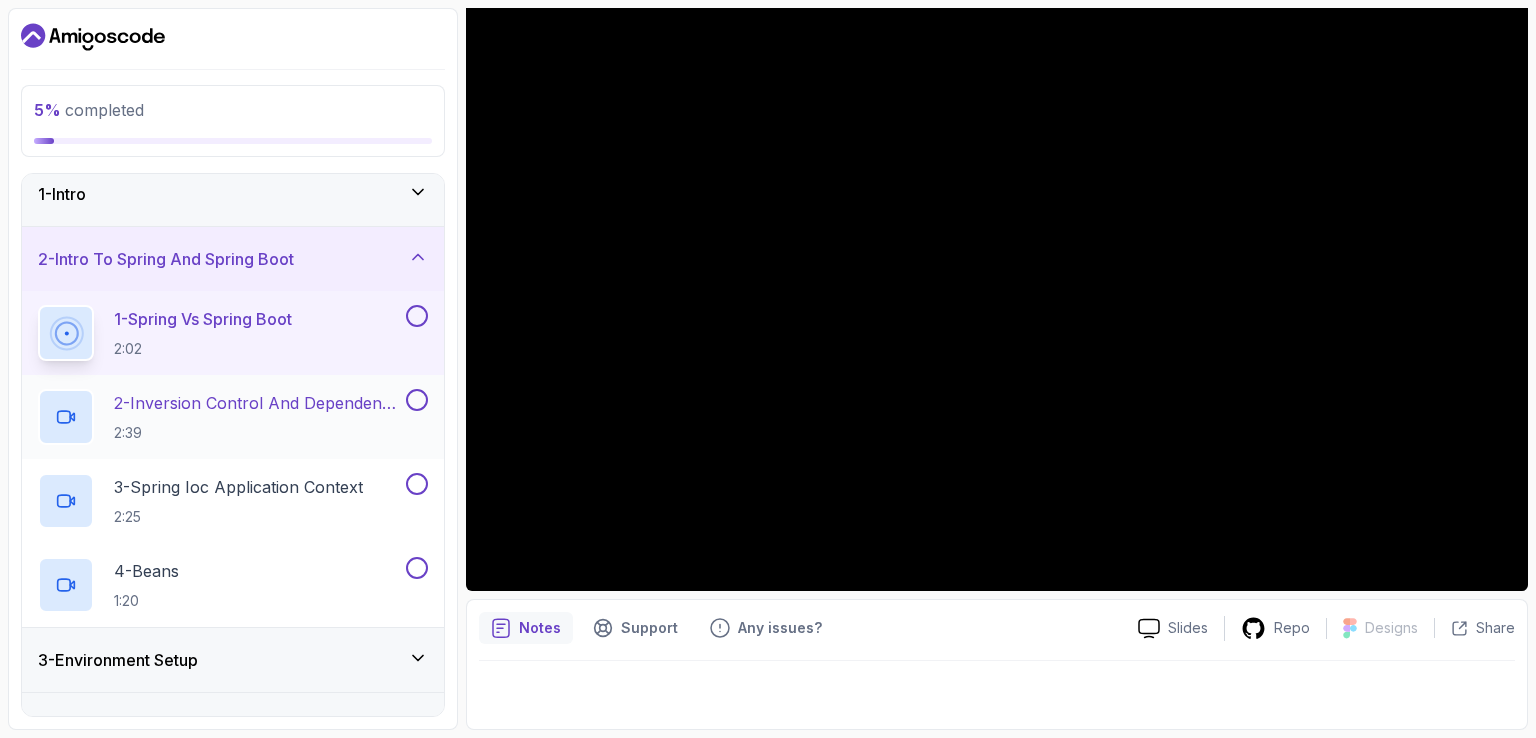 scroll, scrollTop: 300, scrollLeft: 0, axis: vertical 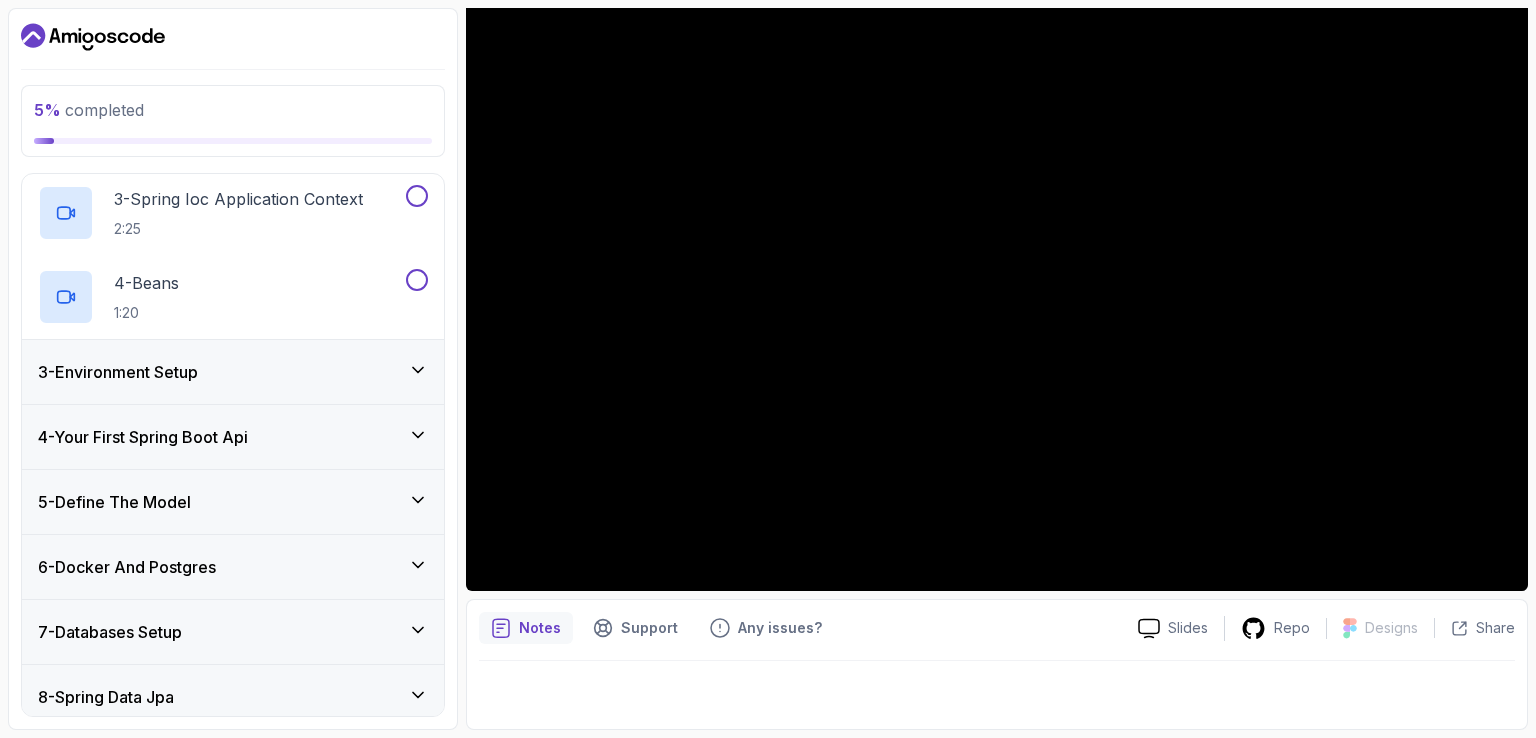 click on "4  -  Your First Spring Boot Api" at bounding box center [233, 437] 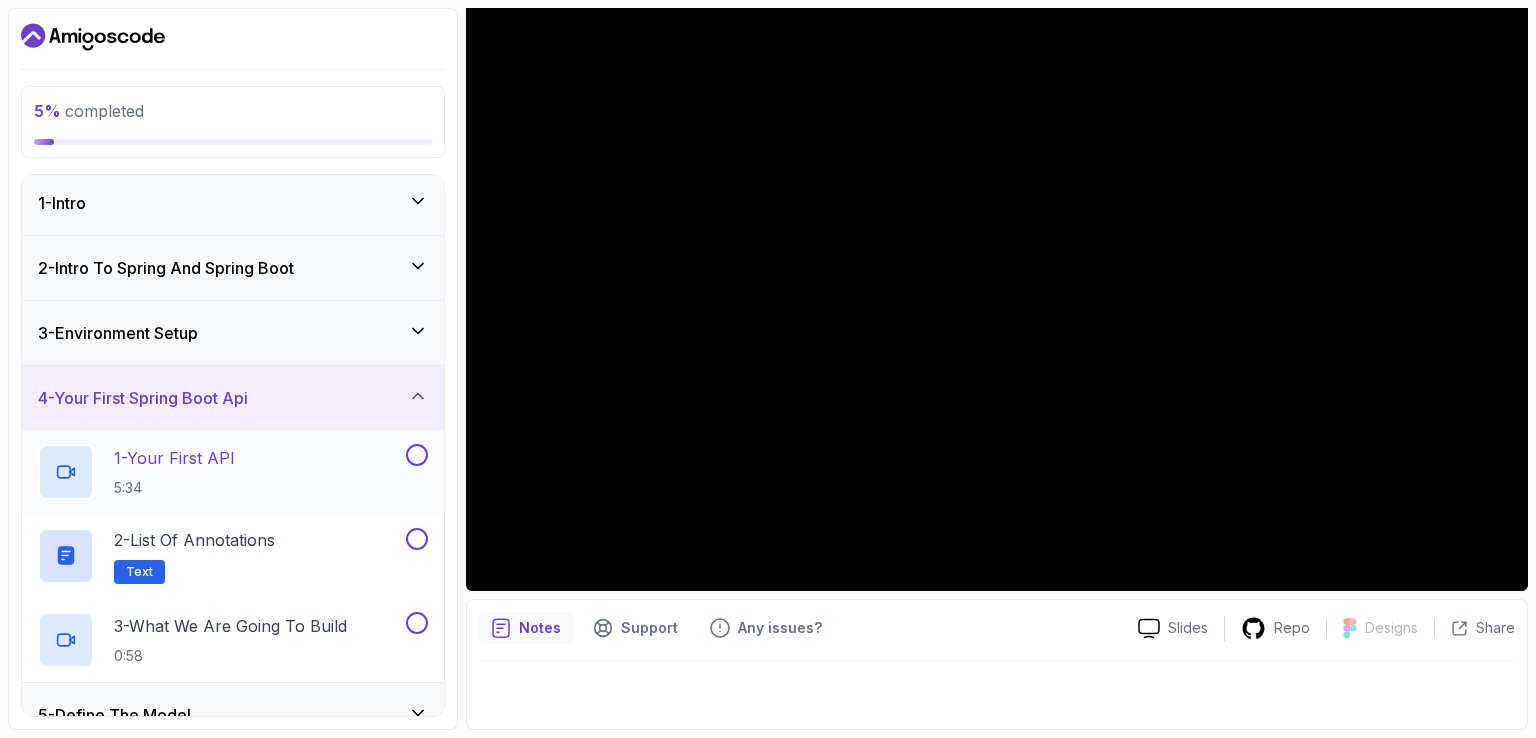scroll, scrollTop: 0, scrollLeft: 0, axis: both 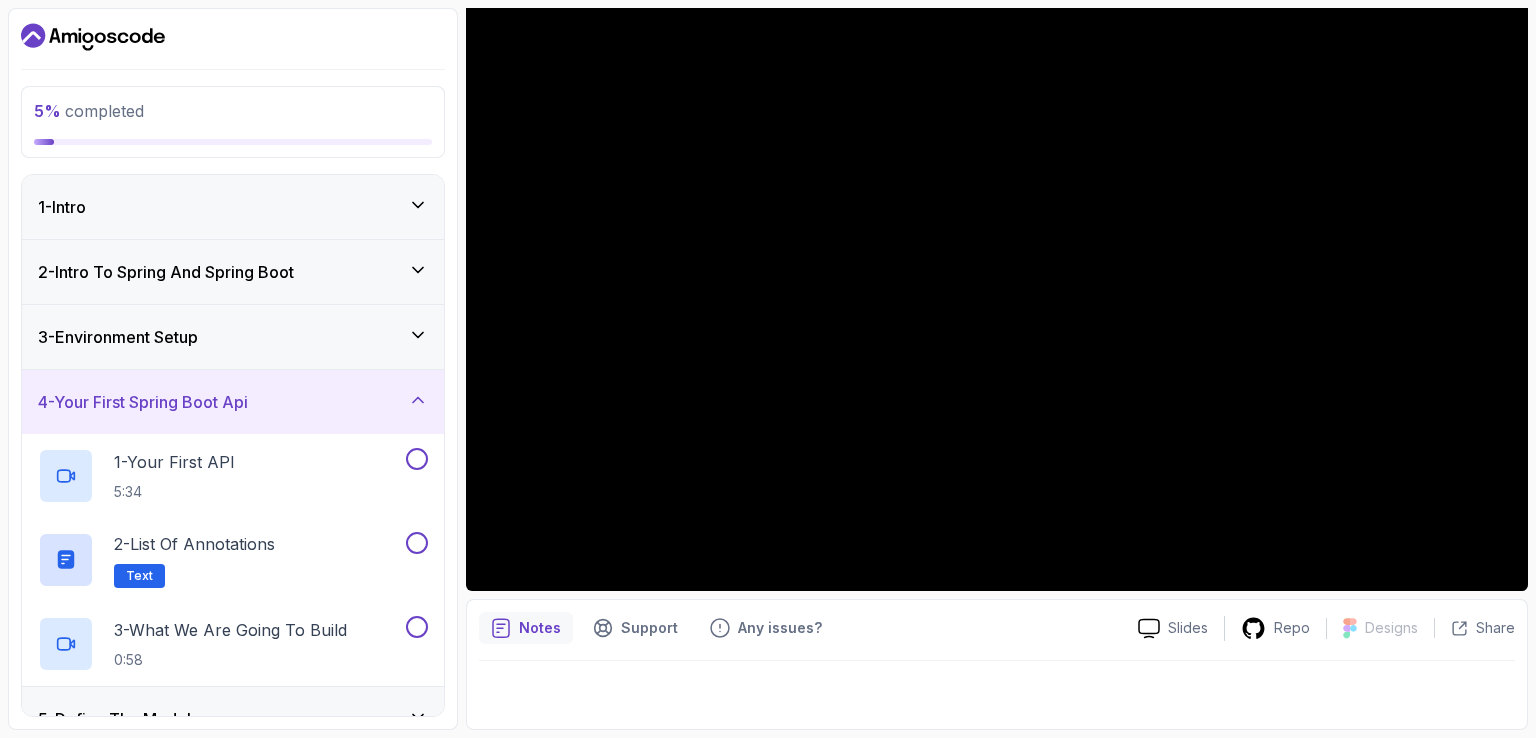 click on "4  -  Your First Spring Boot Api" at bounding box center (143, 402) 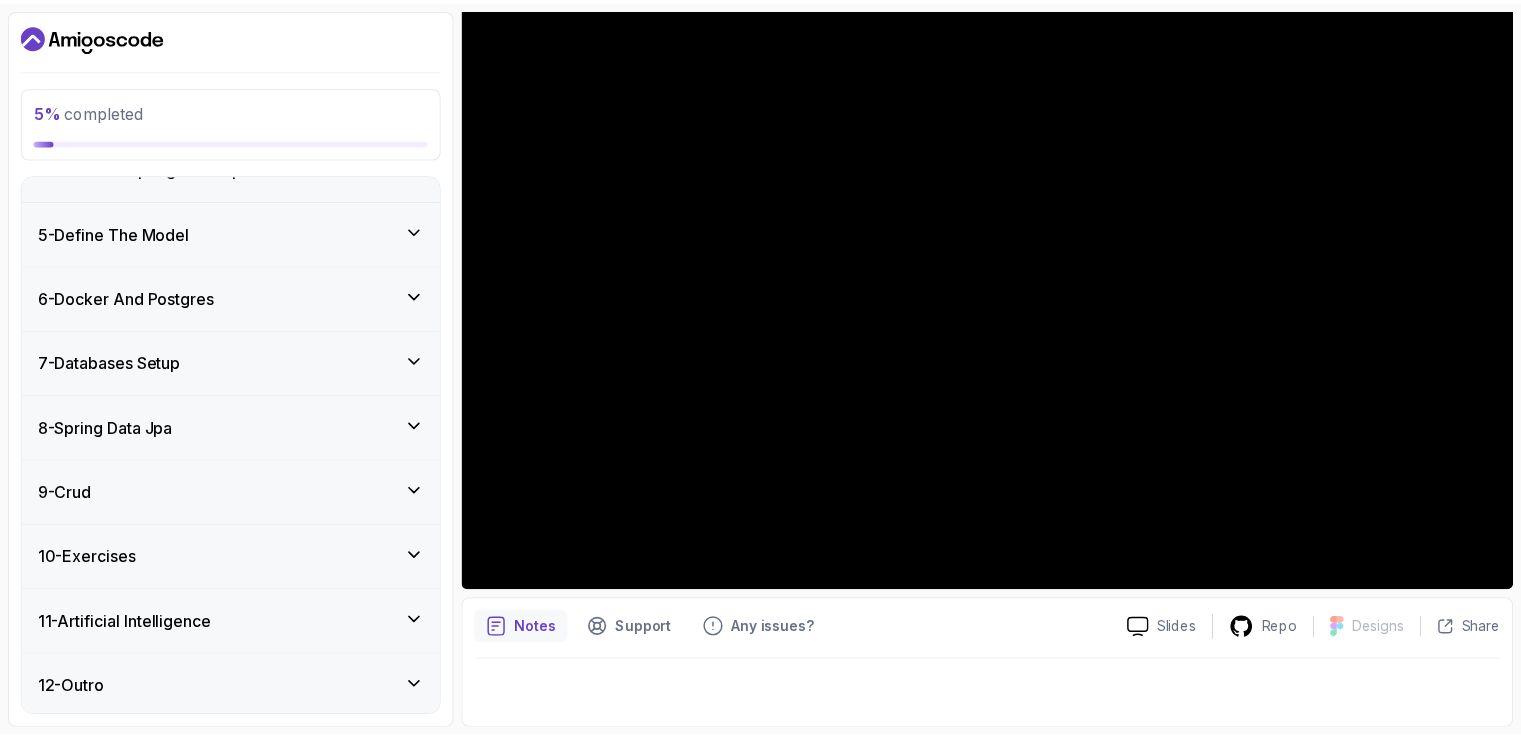 scroll, scrollTop: 0, scrollLeft: 0, axis: both 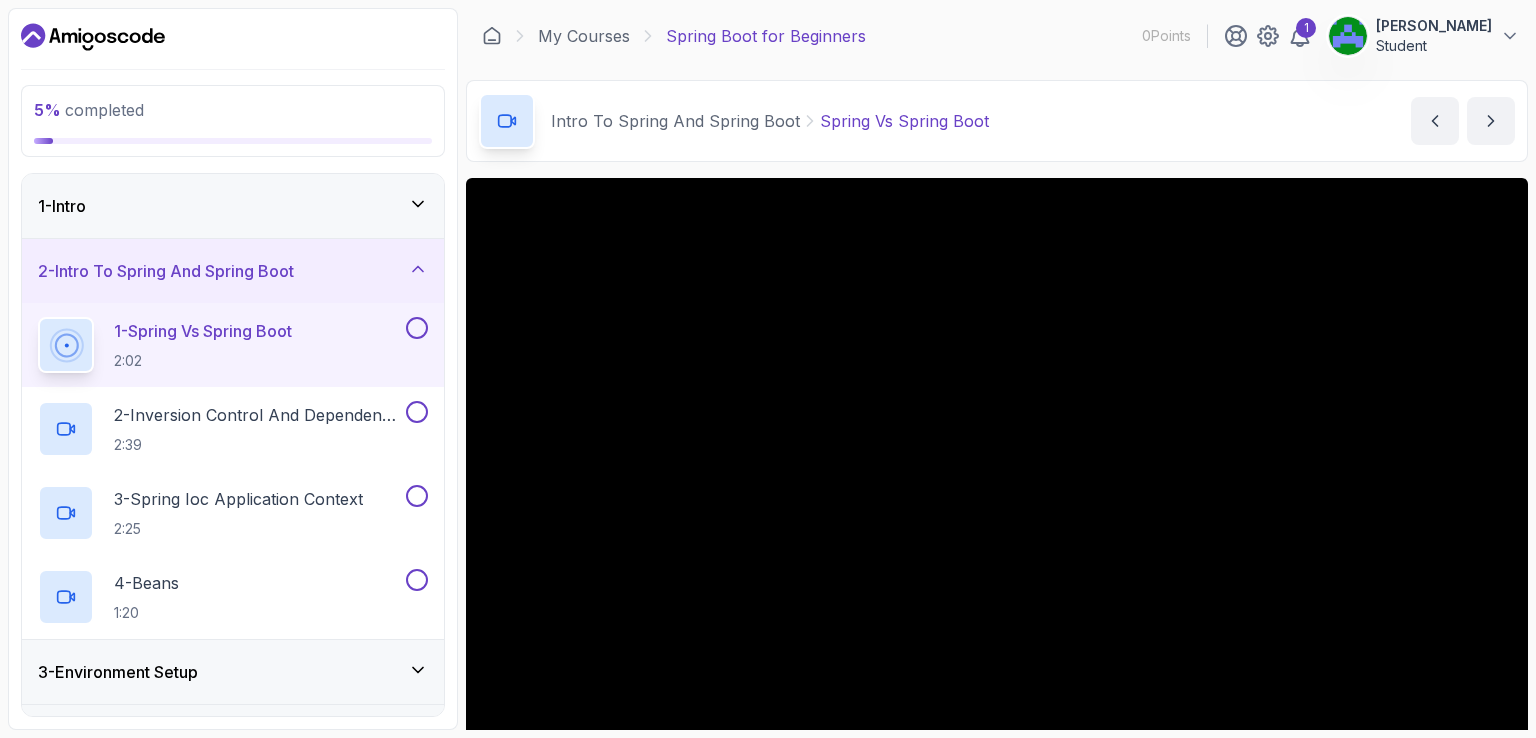 click on "1  -  Intro" at bounding box center (233, 206) 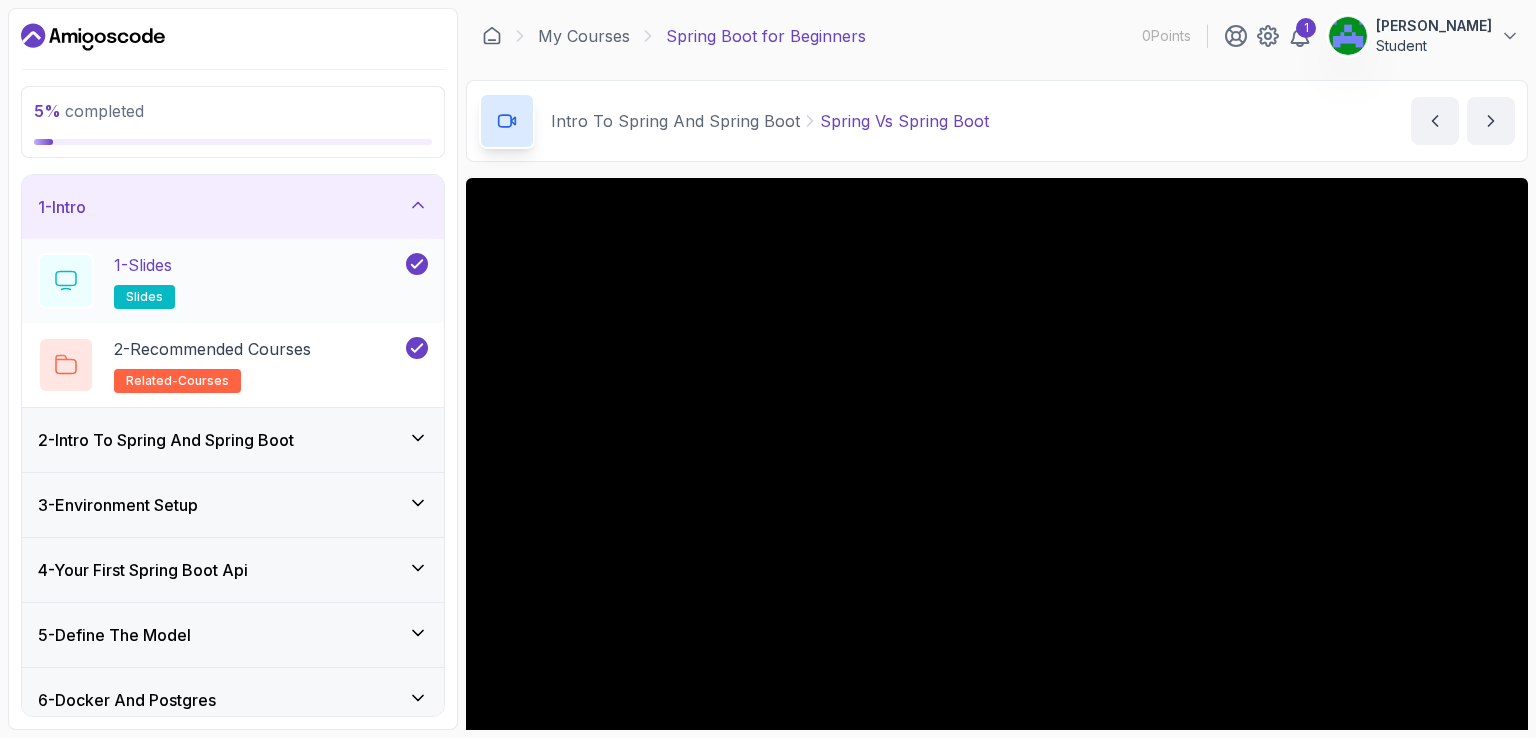 click on "1  -  Slides slides" at bounding box center (220, 281) 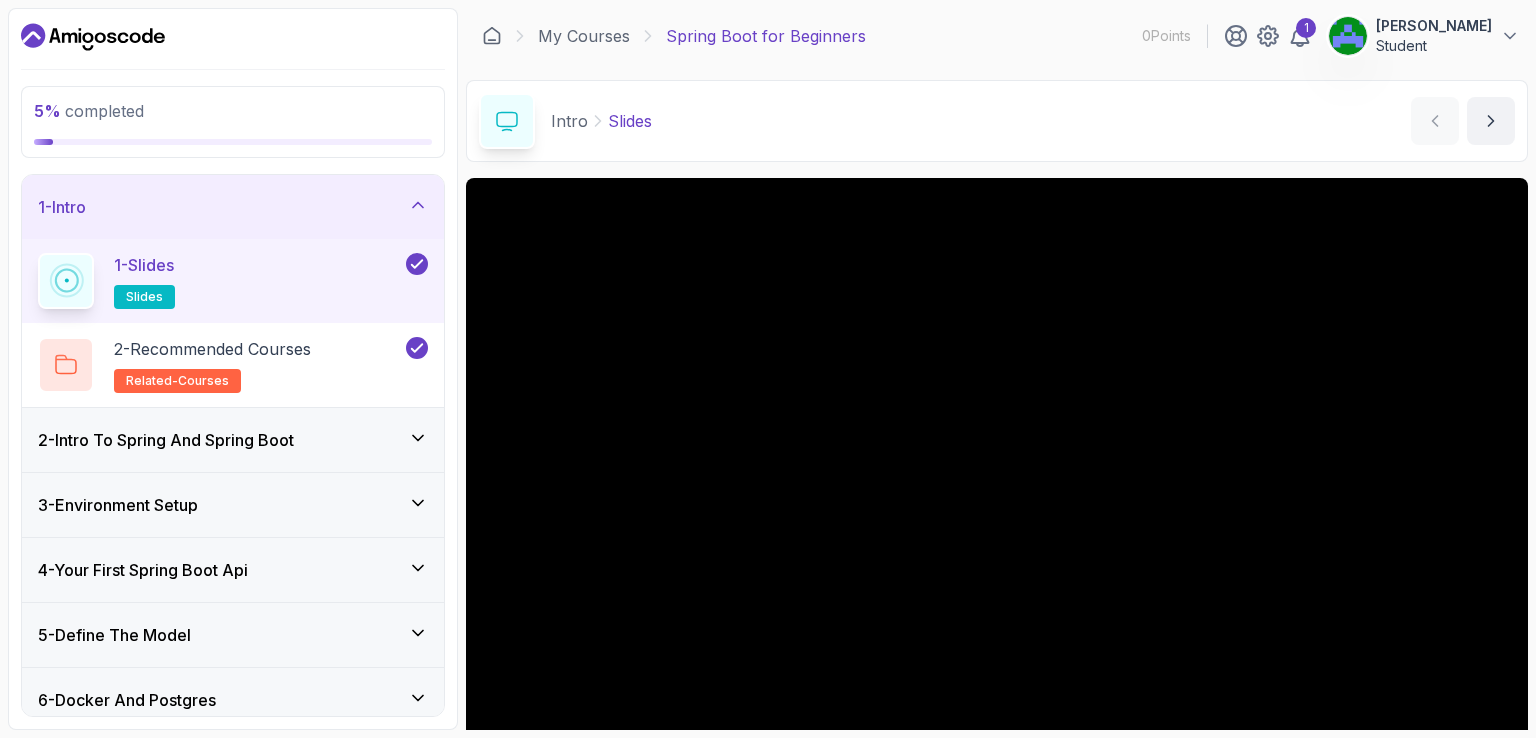 click on "1  -  Slides" at bounding box center [144, 265] 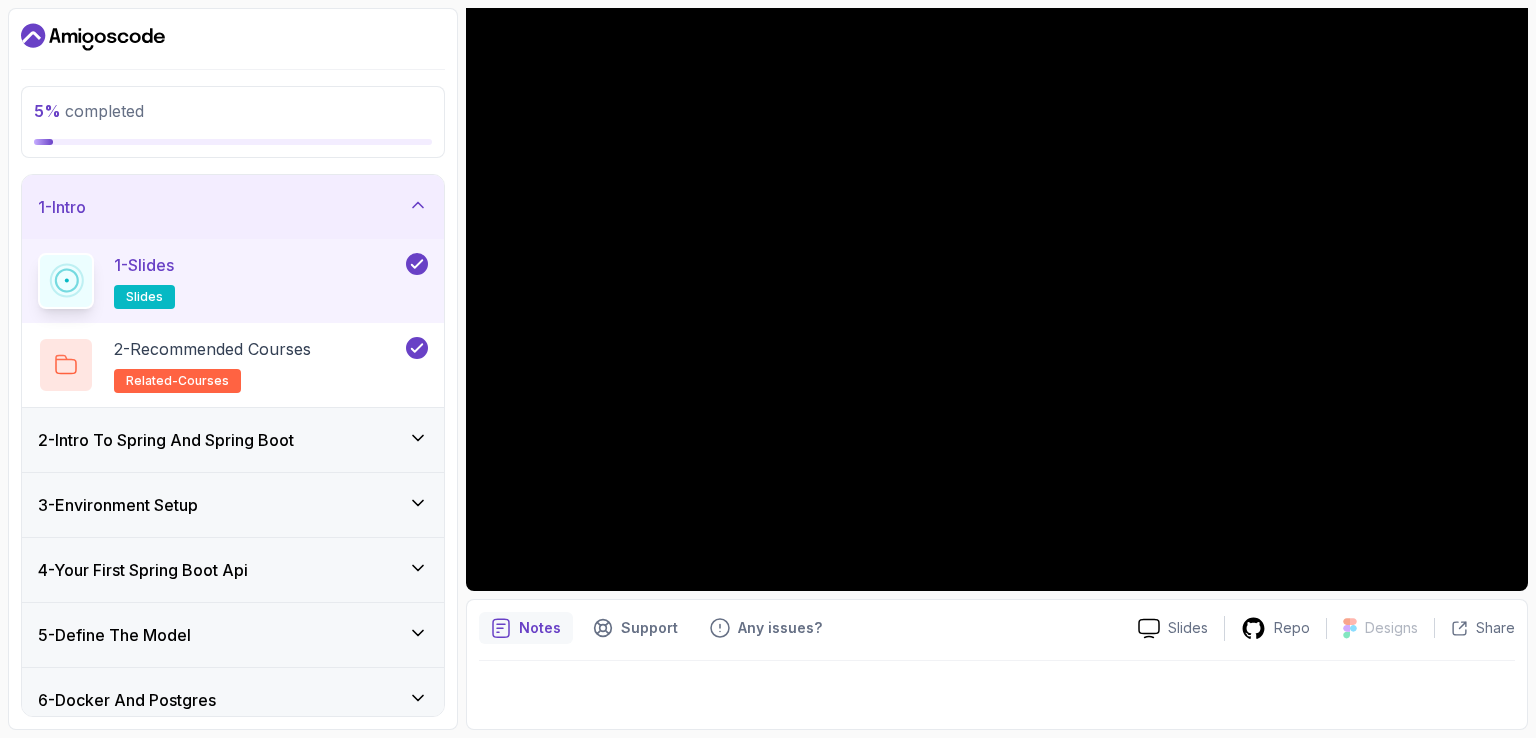 type 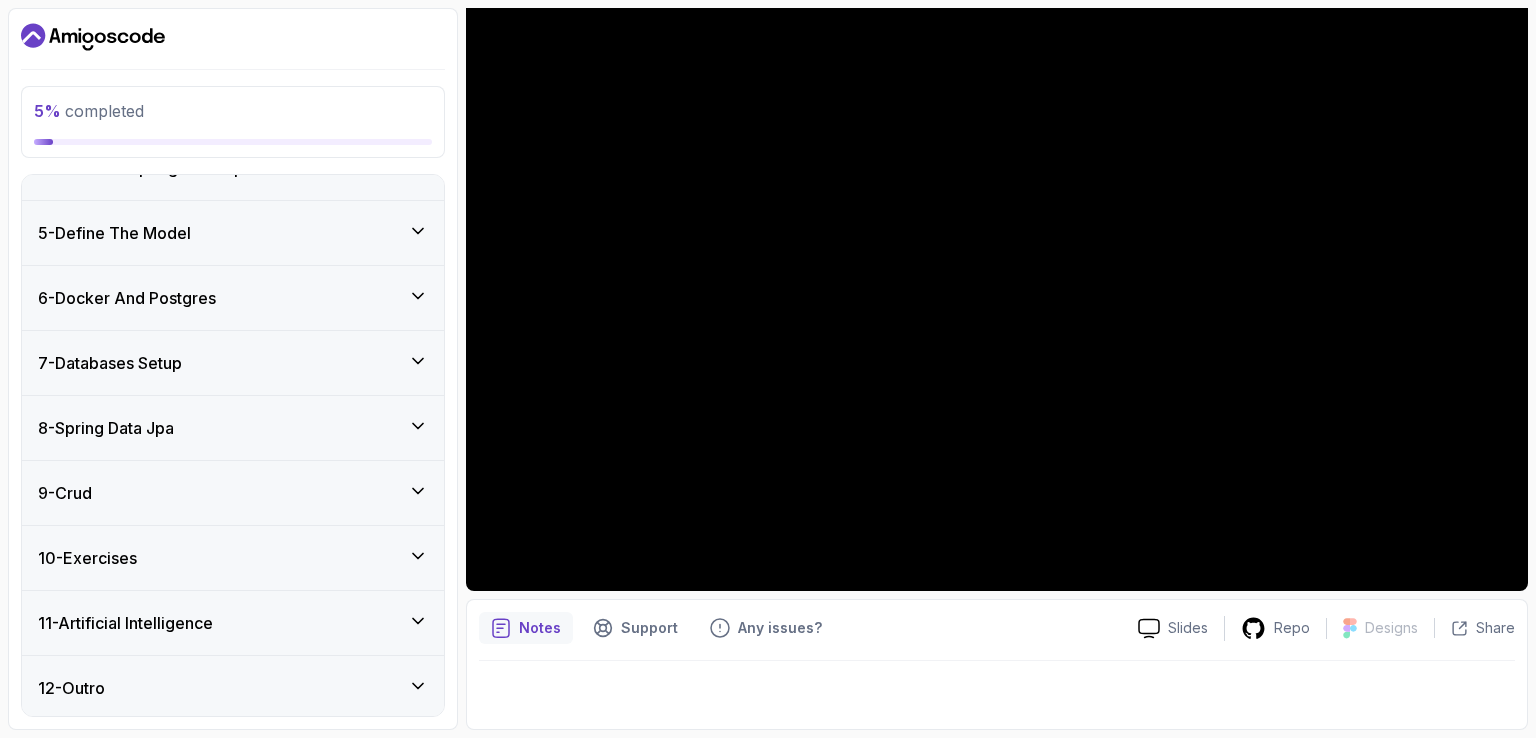 scroll, scrollTop: 0, scrollLeft: 0, axis: both 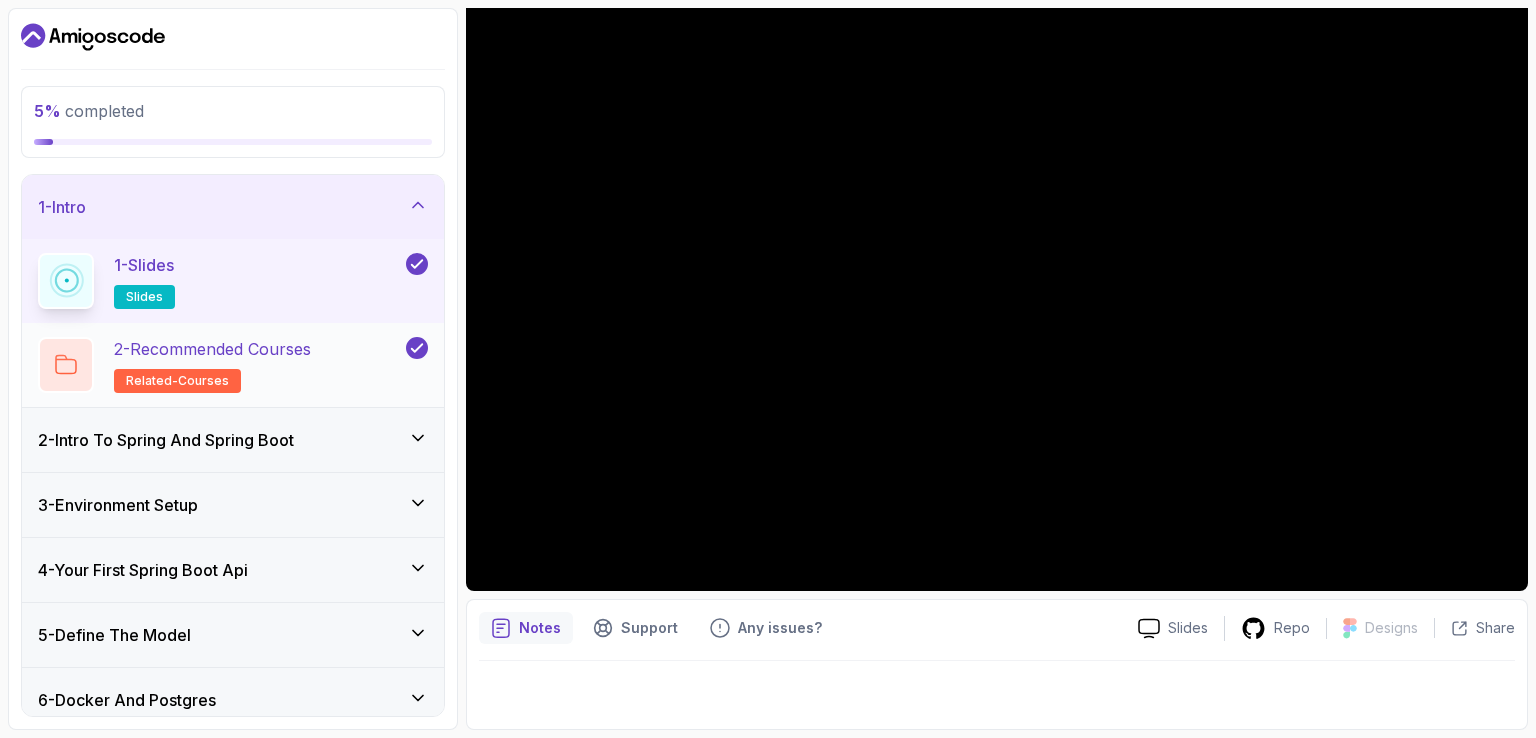 click on "2  -  Recommended Courses" at bounding box center (212, 349) 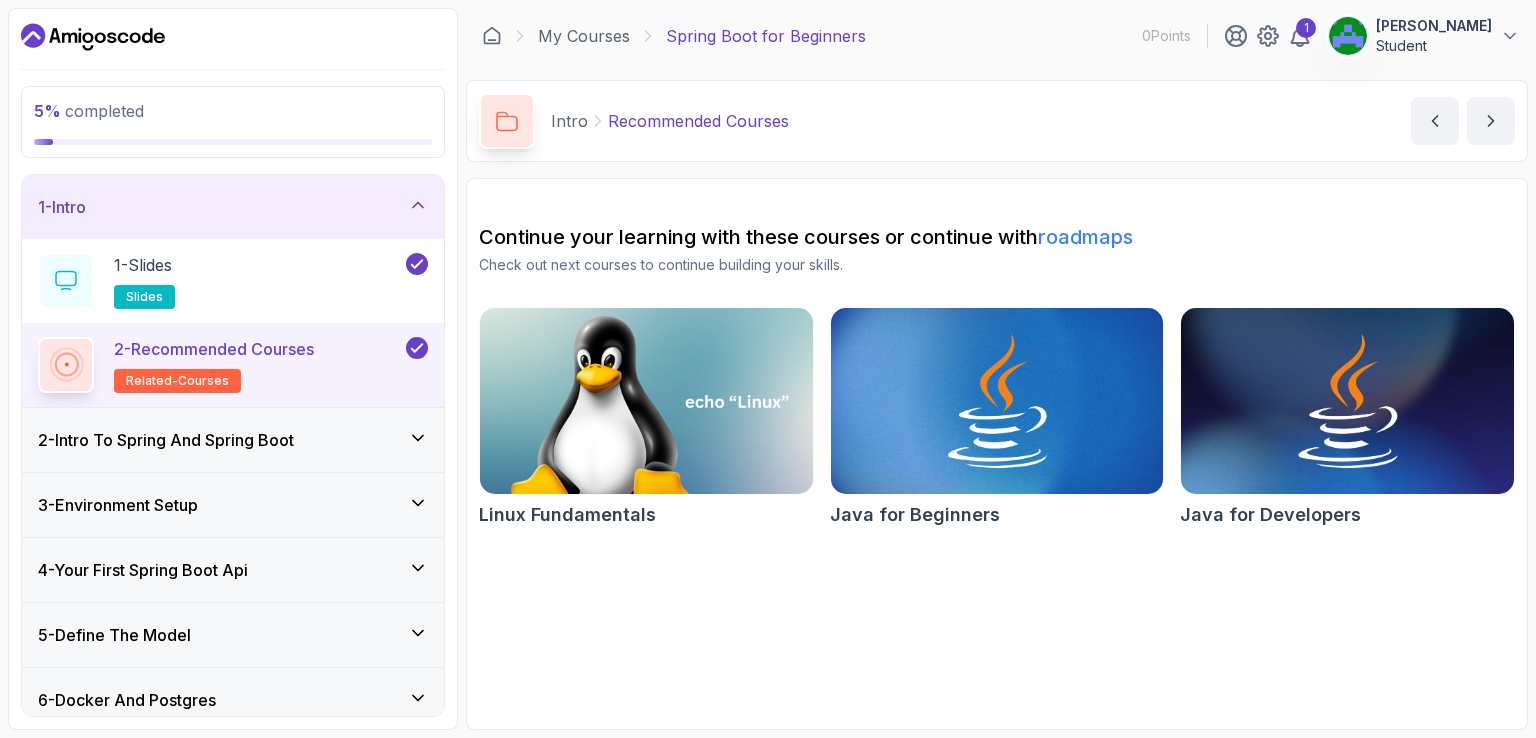 click on "1  -  Intro" at bounding box center [233, 207] 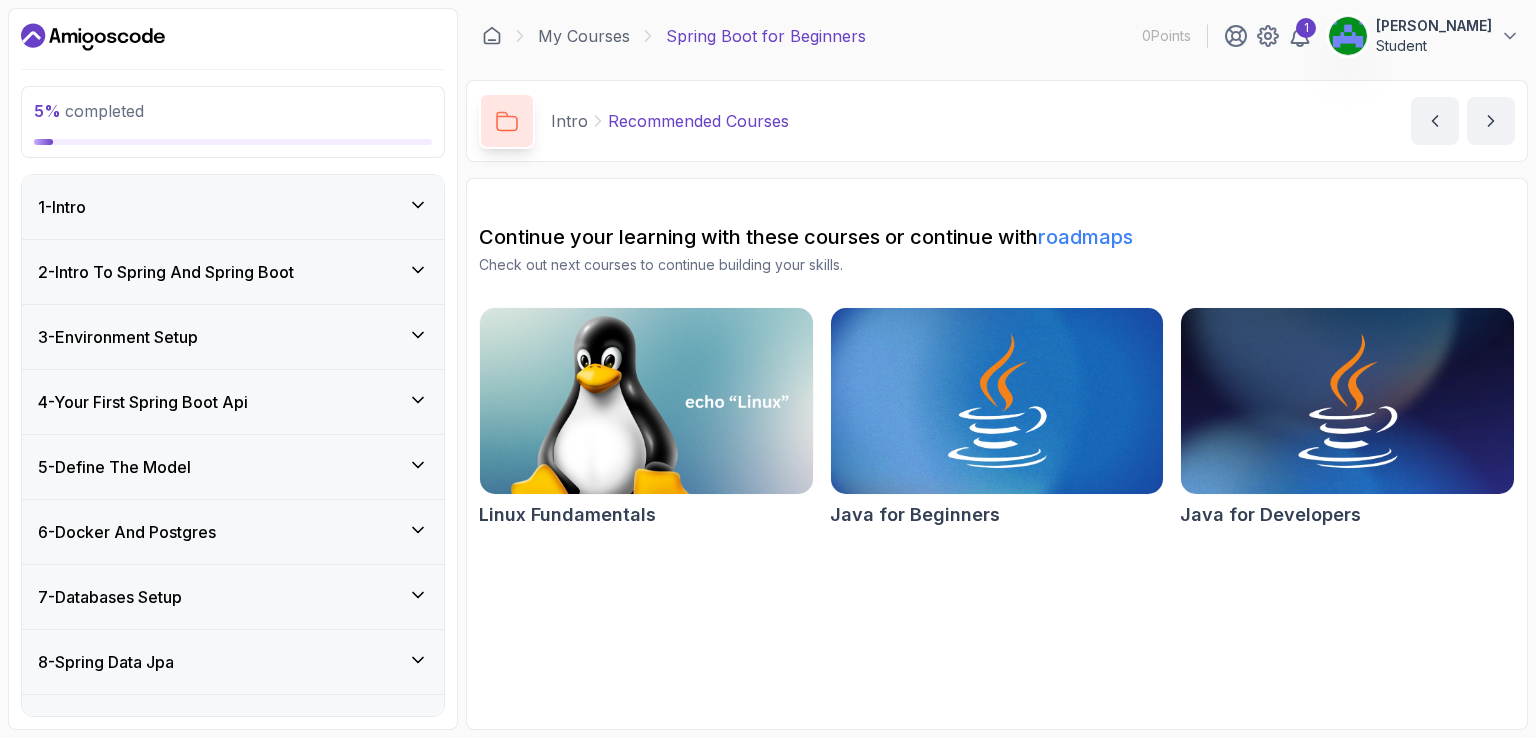 click 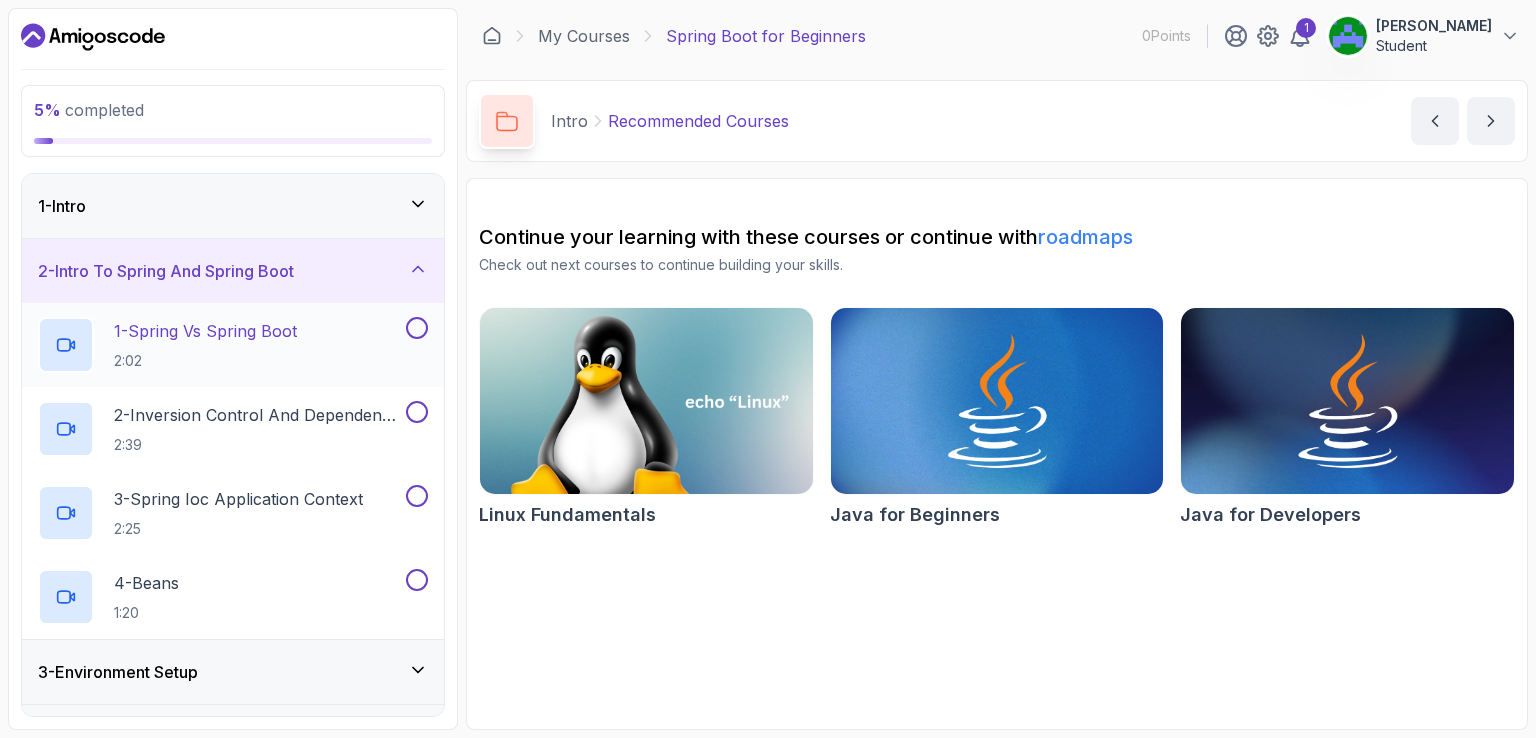 click on "1  -  Spring Vs Spring Boot" at bounding box center [205, 331] 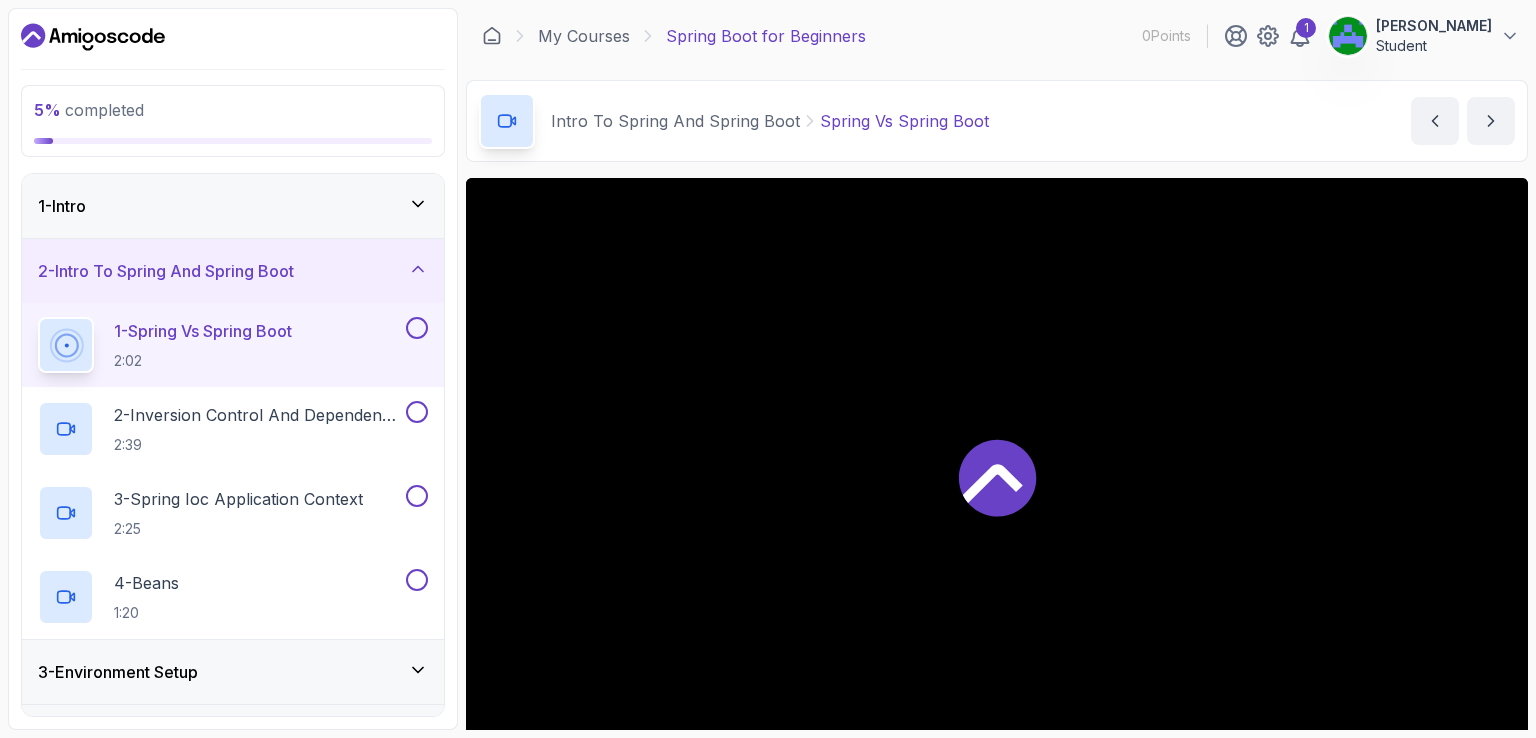 scroll, scrollTop: 184, scrollLeft: 0, axis: vertical 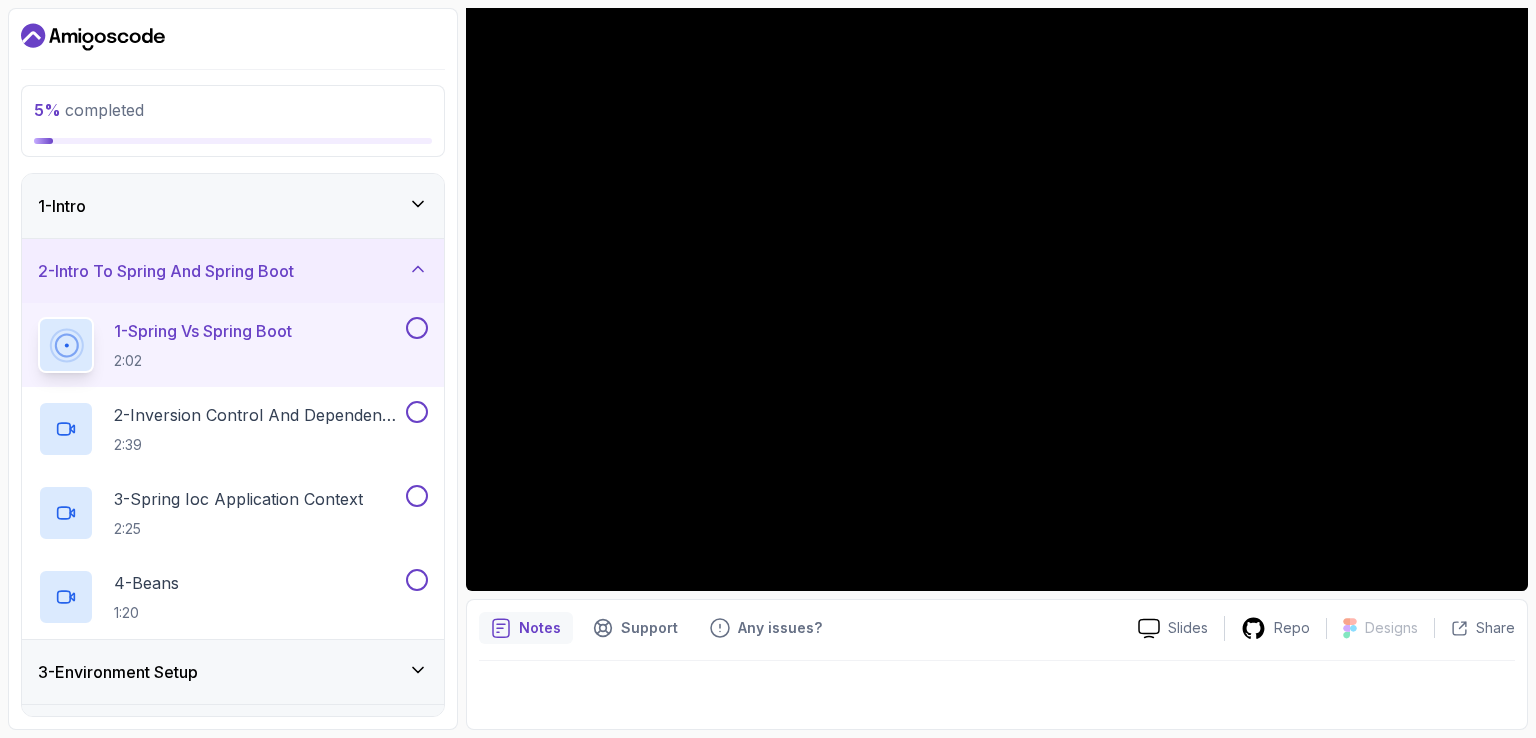 click on "5 % completed 1  -  Intro 2  -  Intro To Spring And Spring Boot 1  -  Spring Vs Spring Boot 2:02 2  -  Inversion Control And Dependency Injection 2:39 3  -  Spring Ioc Application Context 2:25 4  -  Beans 1:20 3  -  Environment Setup 4  -  Your First Spring Boot Api 5  -  Define The Model 6  -  Docker And Postgres 7  -  Databases Setup 8  -  Spring Data Jpa 9  -  Crud 10  -  Exercises 11  -  Artificial Intelligence 12  -  Outro" at bounding box center (233, 369) 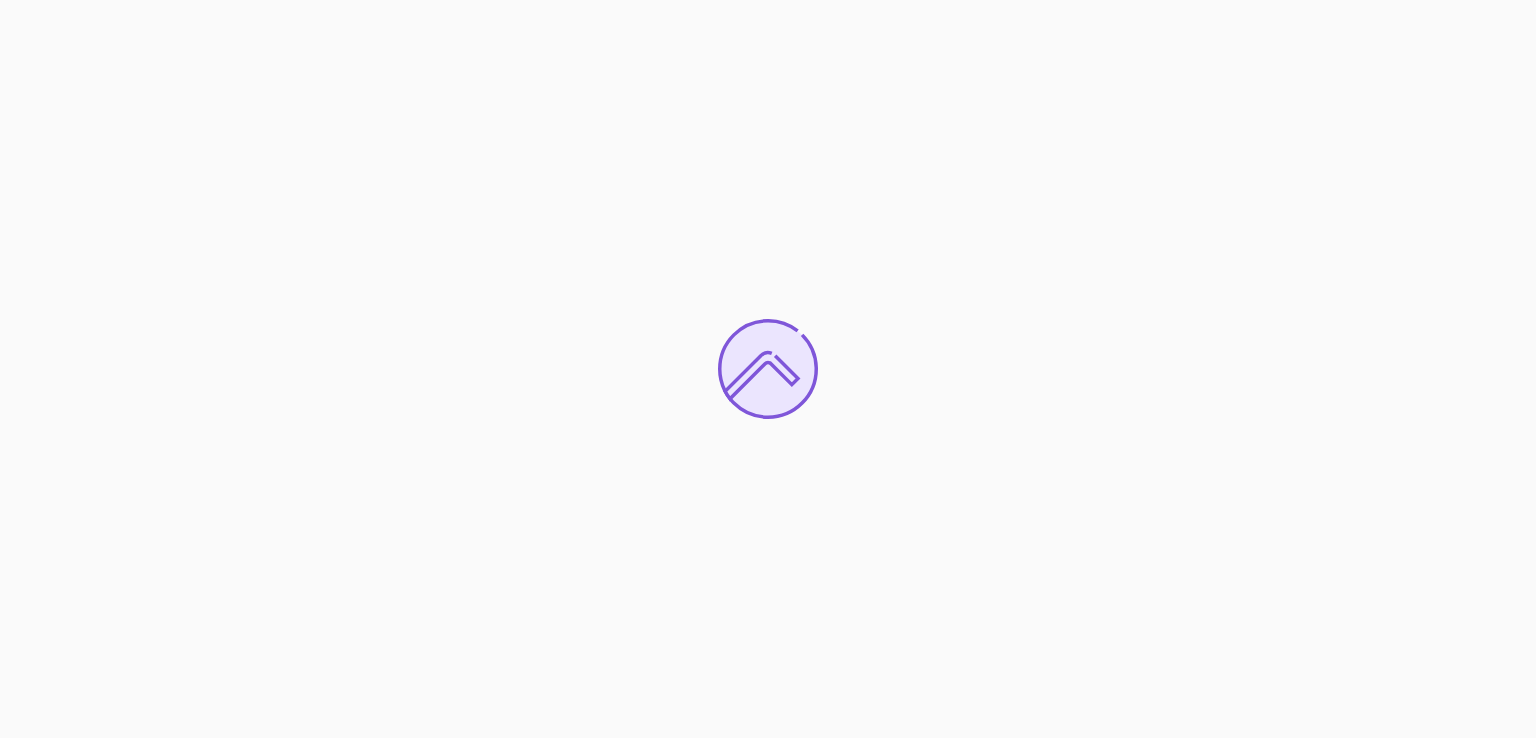 scroll, scrollTop: 0, scrollLeft: 0, axis: both 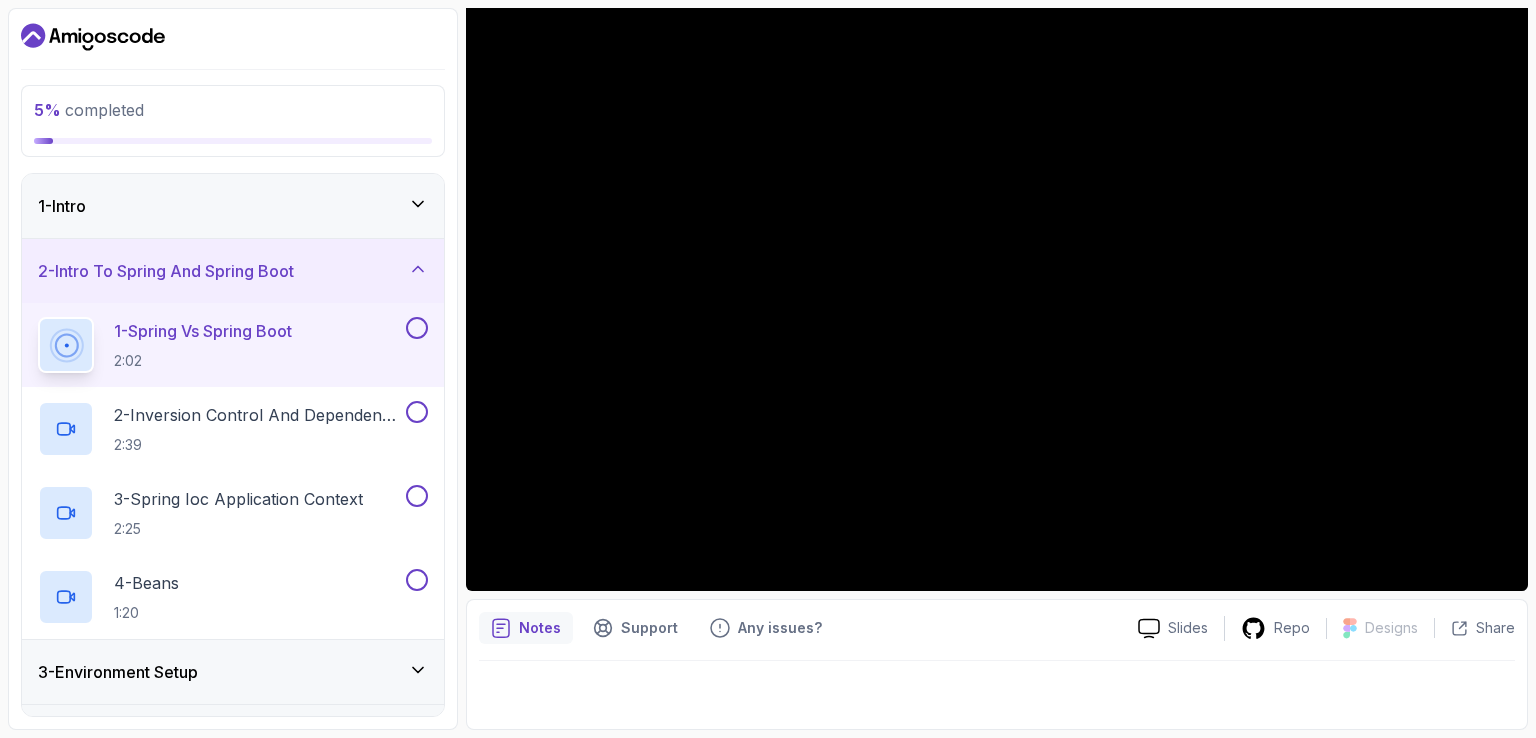 click on "Notes Support Any issues? Slides Repo Designs Design not available Share" at bounding box center [997, 664] 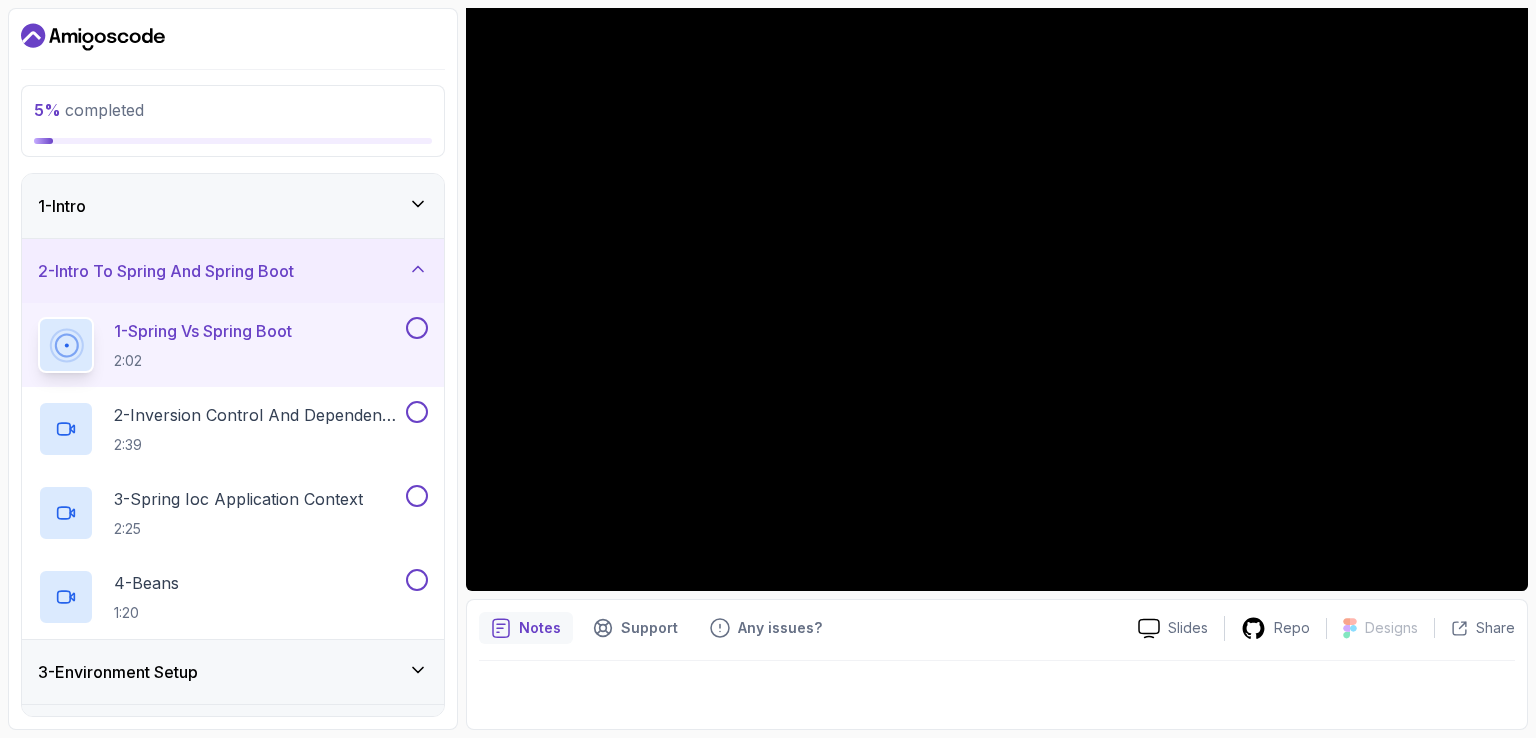 type 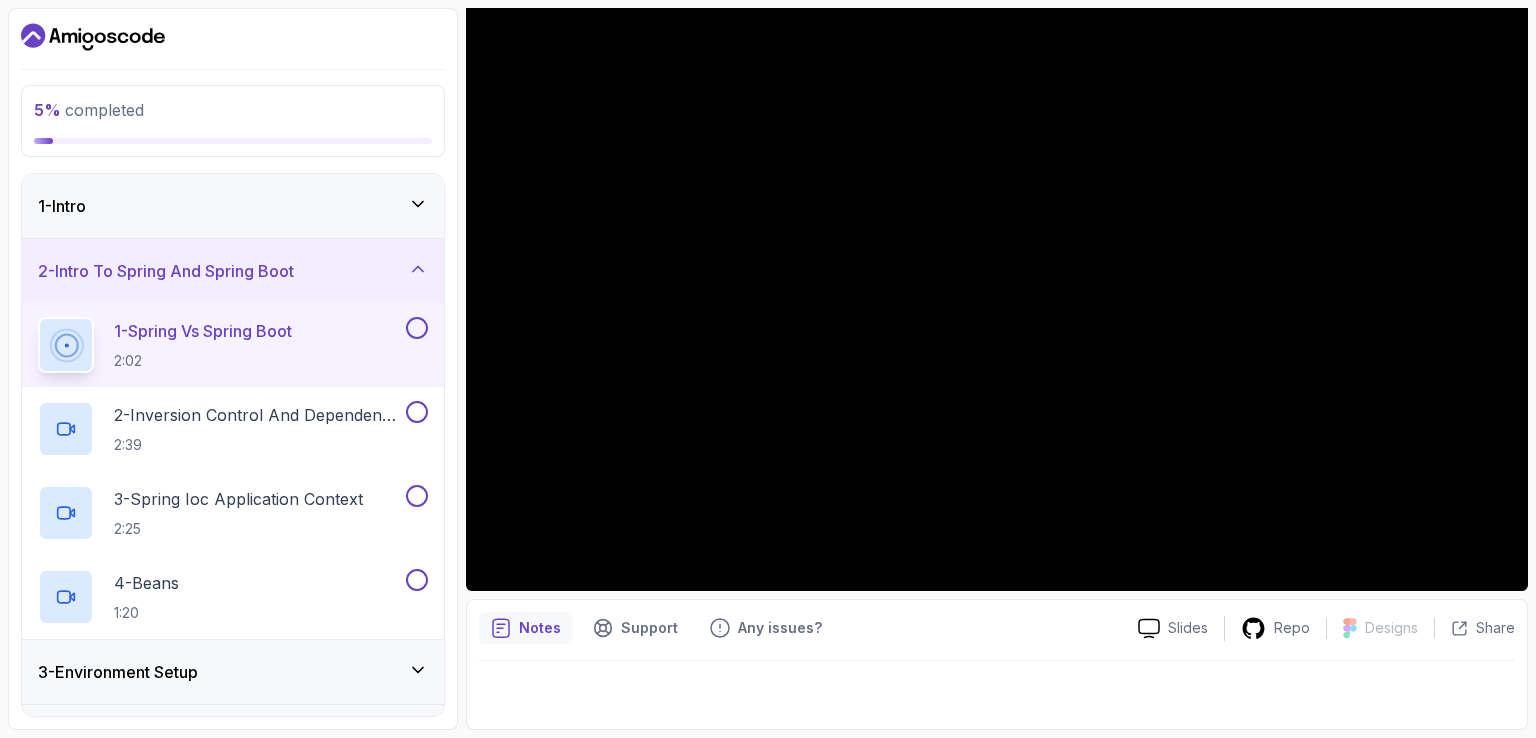 click on "Notes" at bounding box center (526, 628) 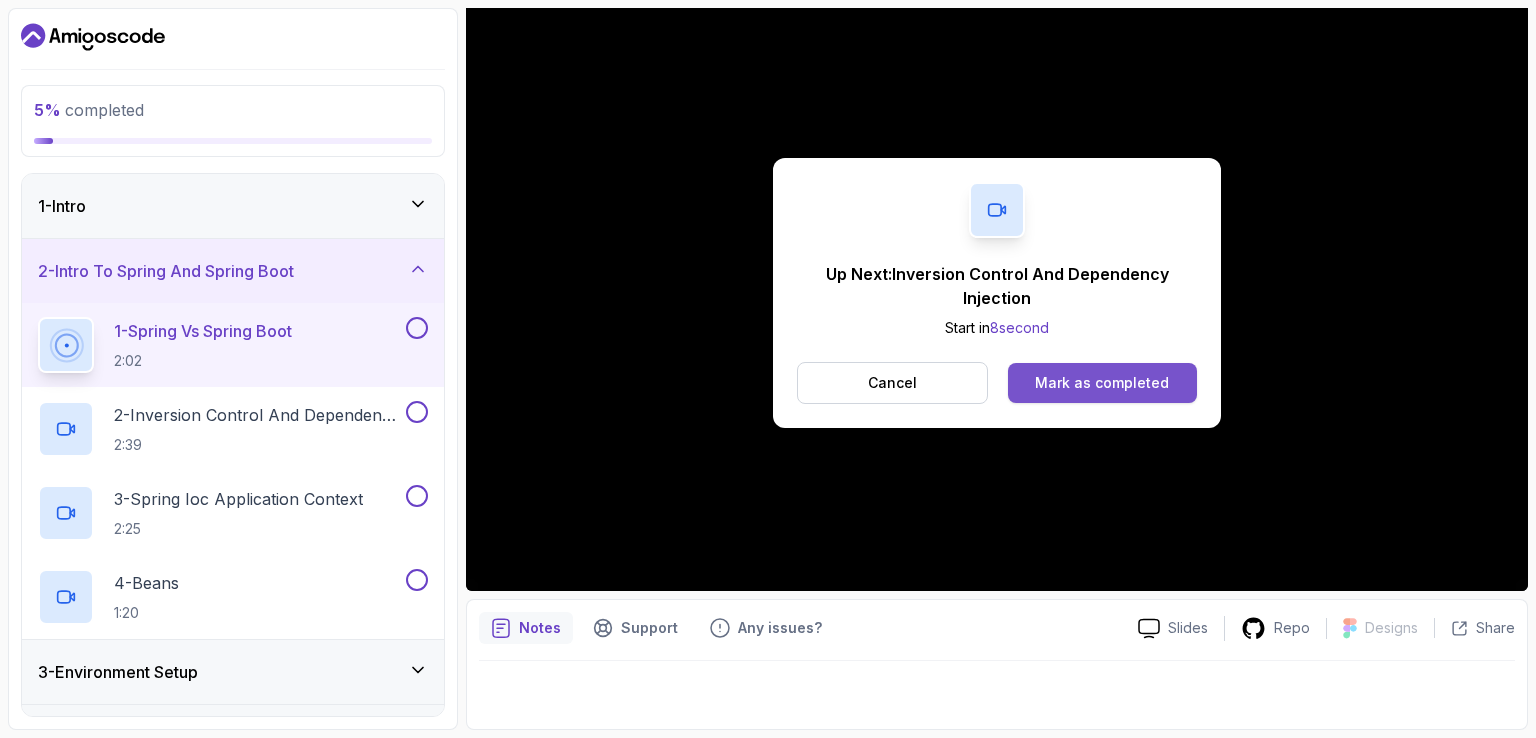 click on "Mark as completed" at bounding box center (1102, 383) 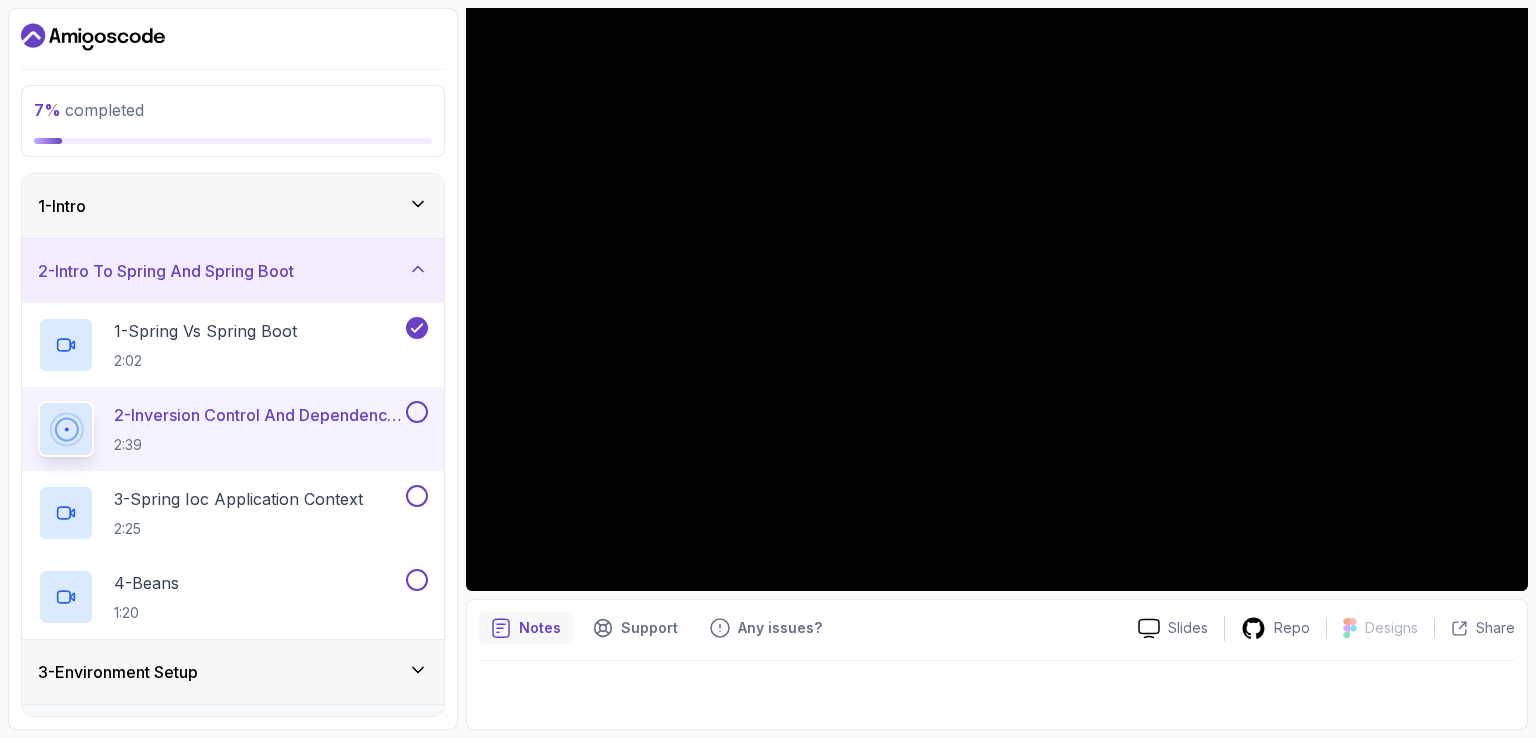 scroll, scrollTop: 0, scrollLeft: 0, axis: both 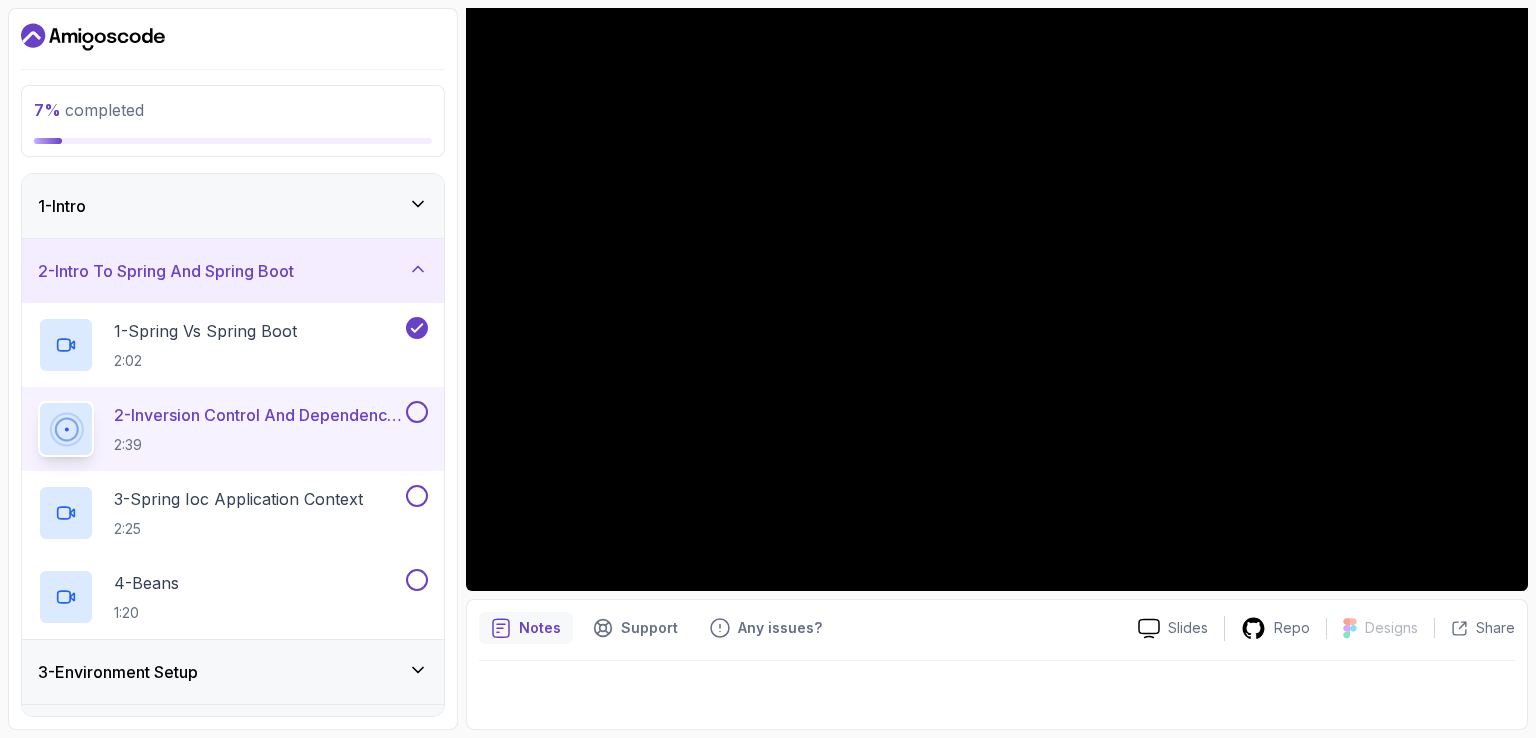 click on "2  -  Intro To Spring And Spring Boot" at bounding box center (166, 271) 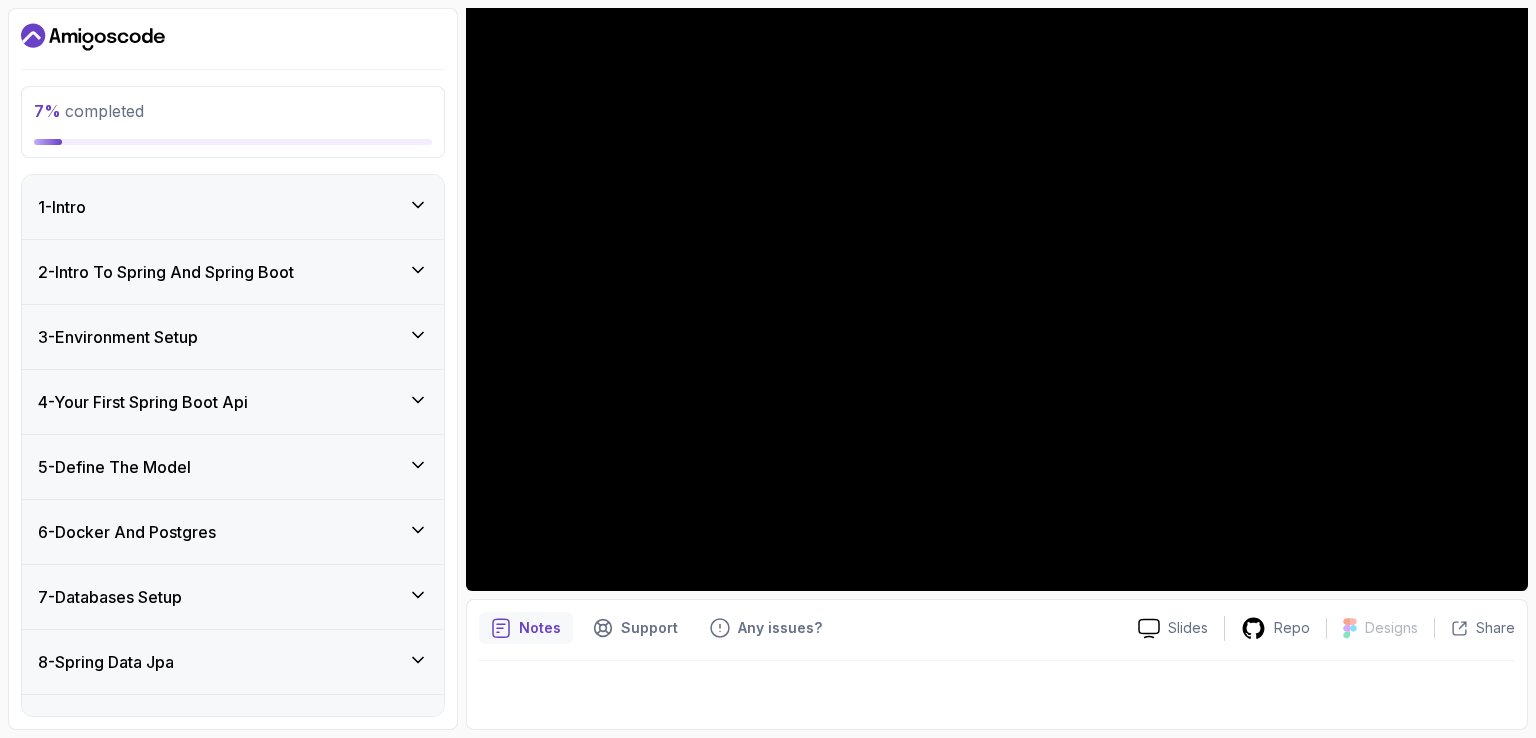 click on "2  -  Intro To Spring And Spring Boot" at bounding box center (166, 272) 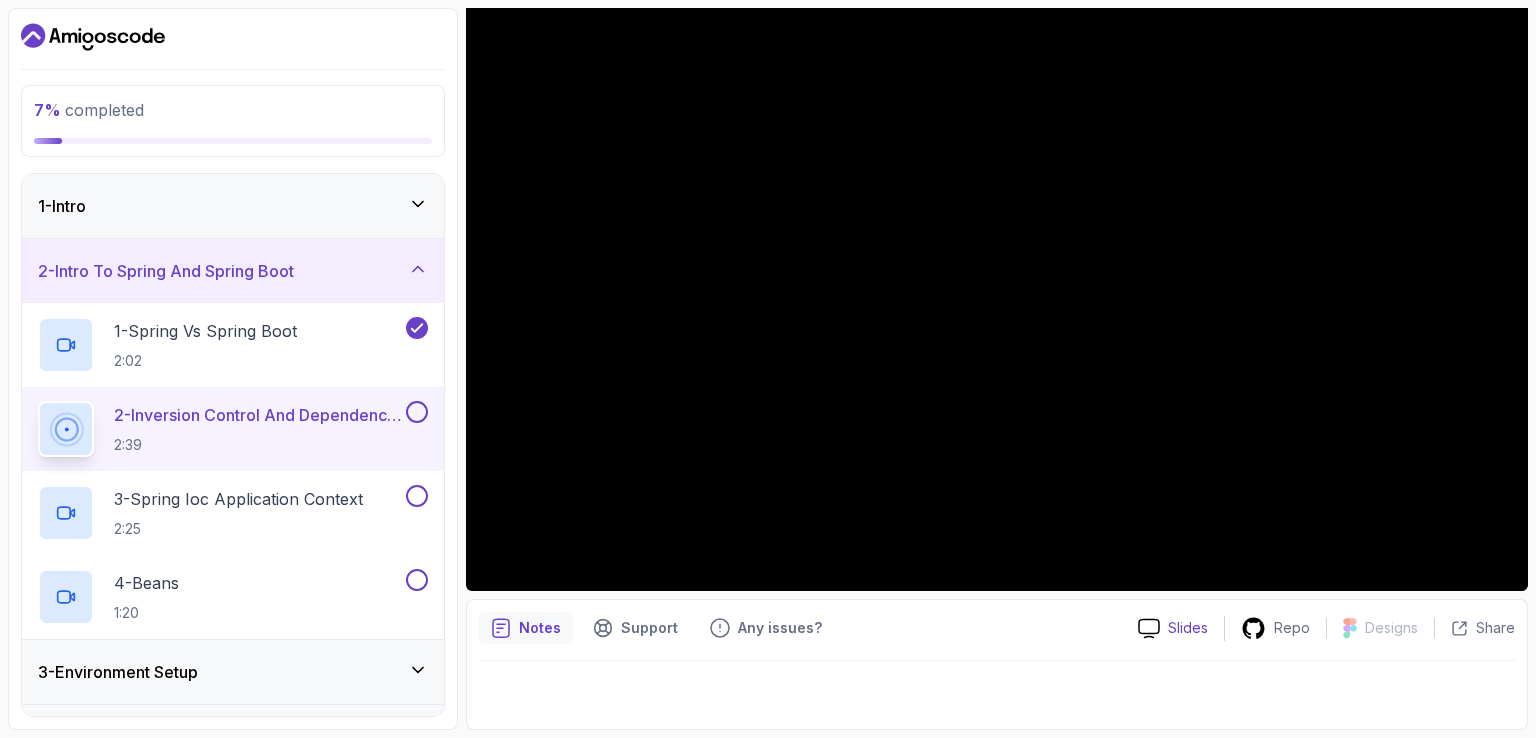 click 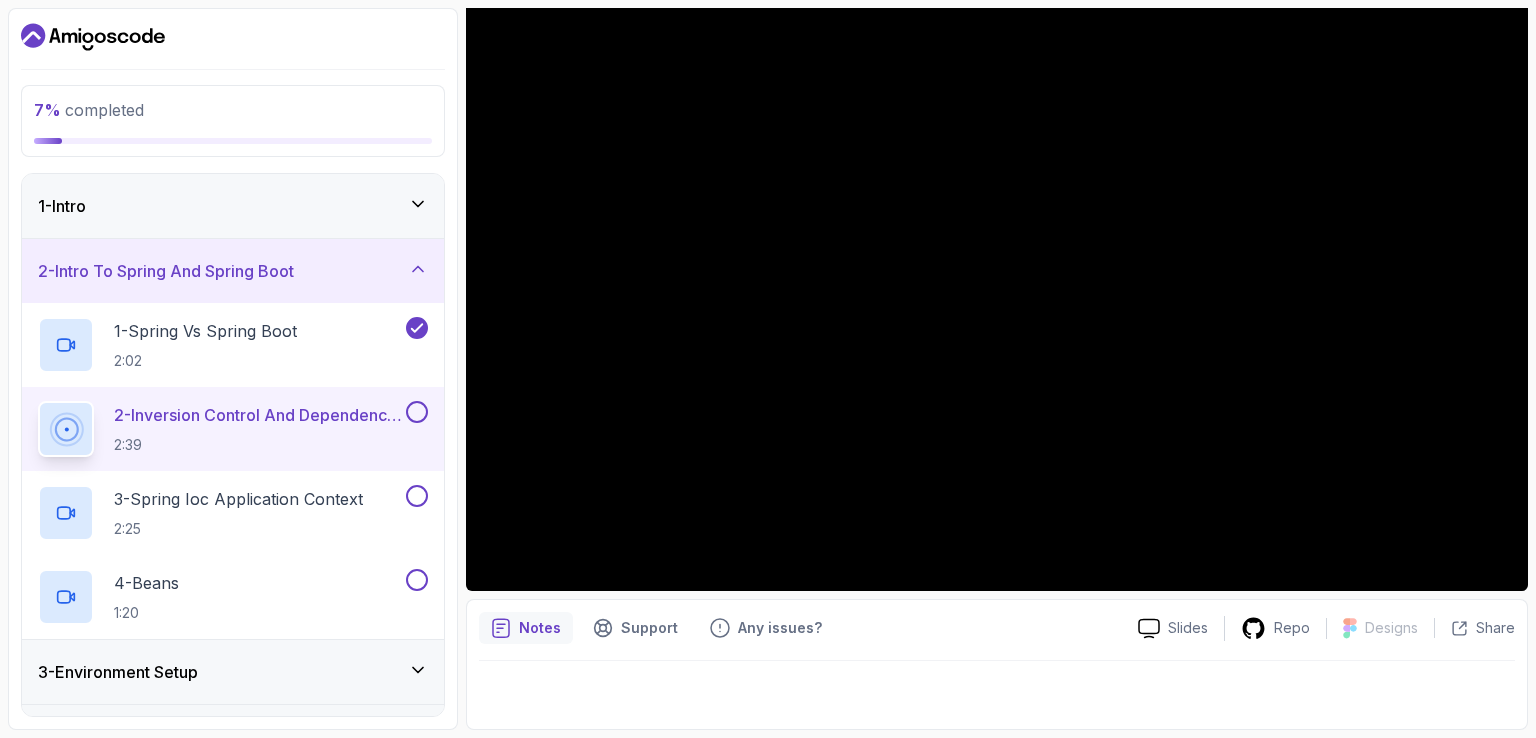 click on "Notes" at bounding box center [540, 628] 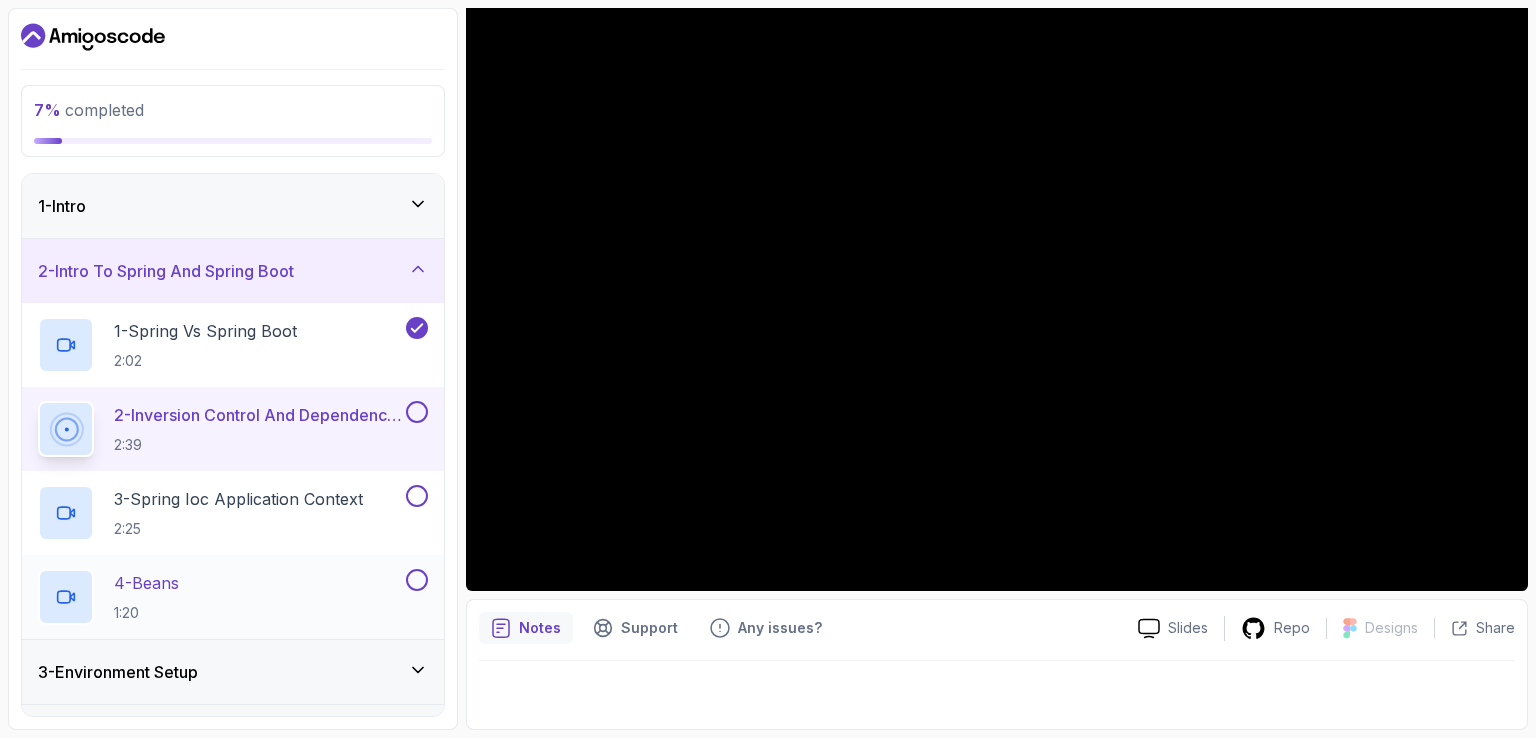 scroll, scrollTop: 96, scrollLeft: 0, axis: vertical 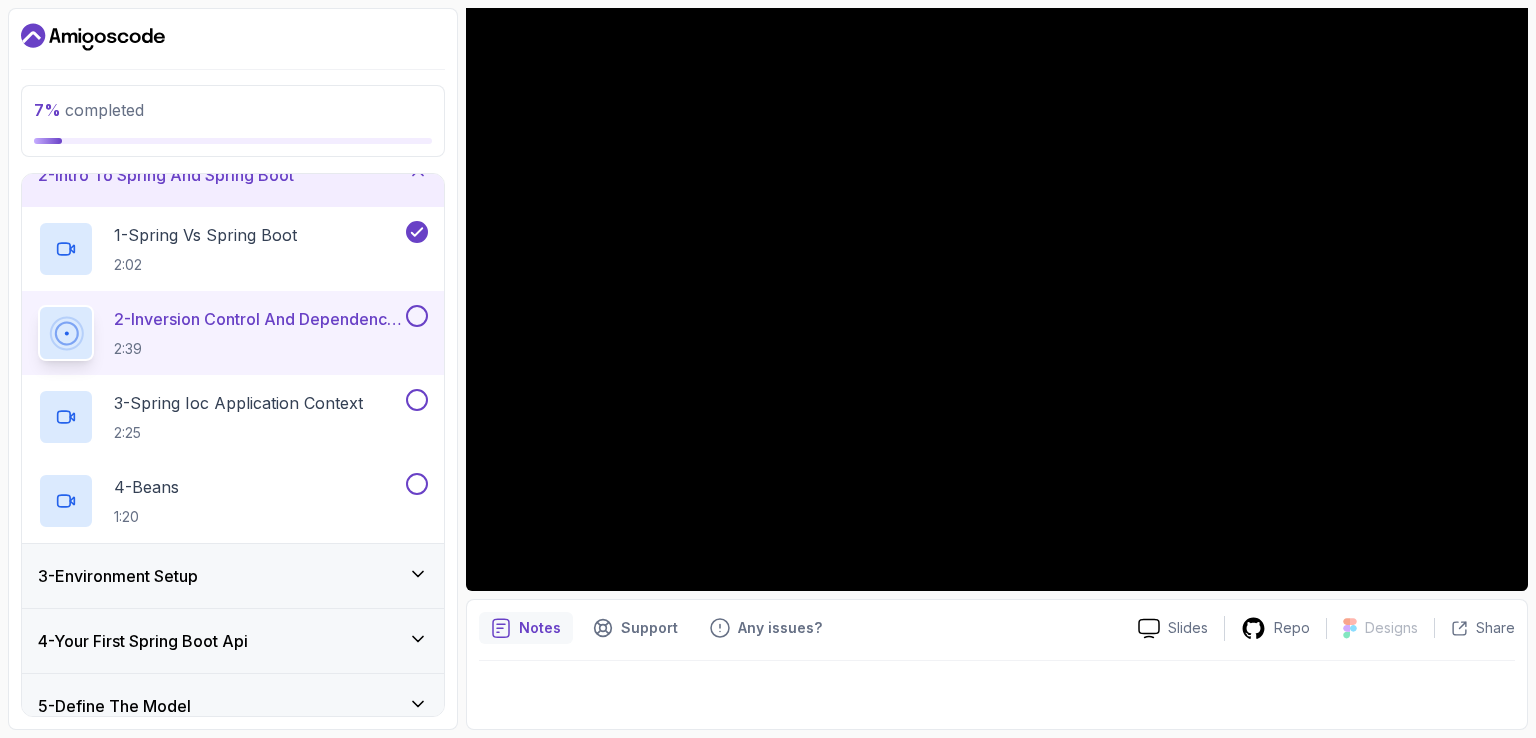 click on "3  -  Environment Setup" at bounding box center [233, 576] 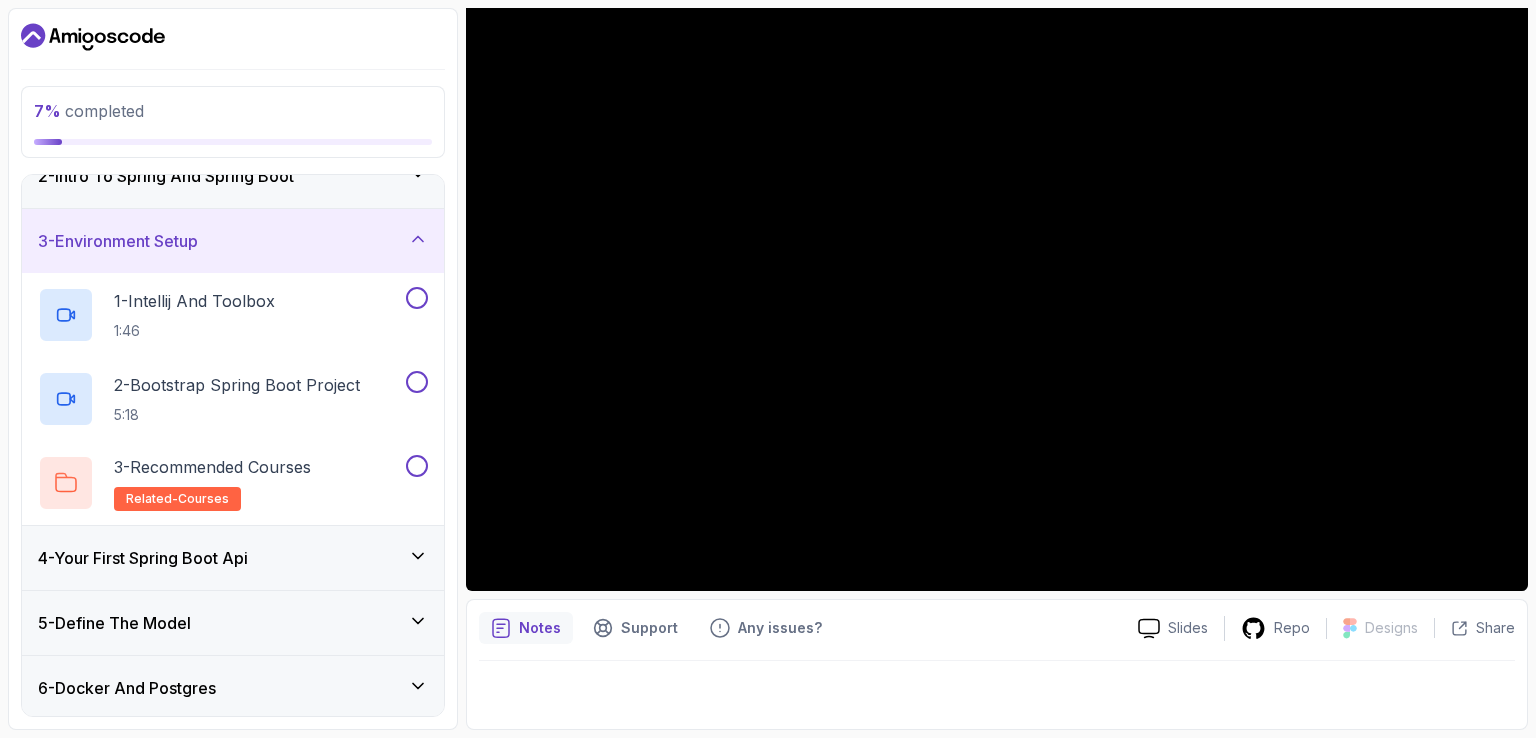 click on "3  -  Environment Setup" at bounding box center [233, 241] 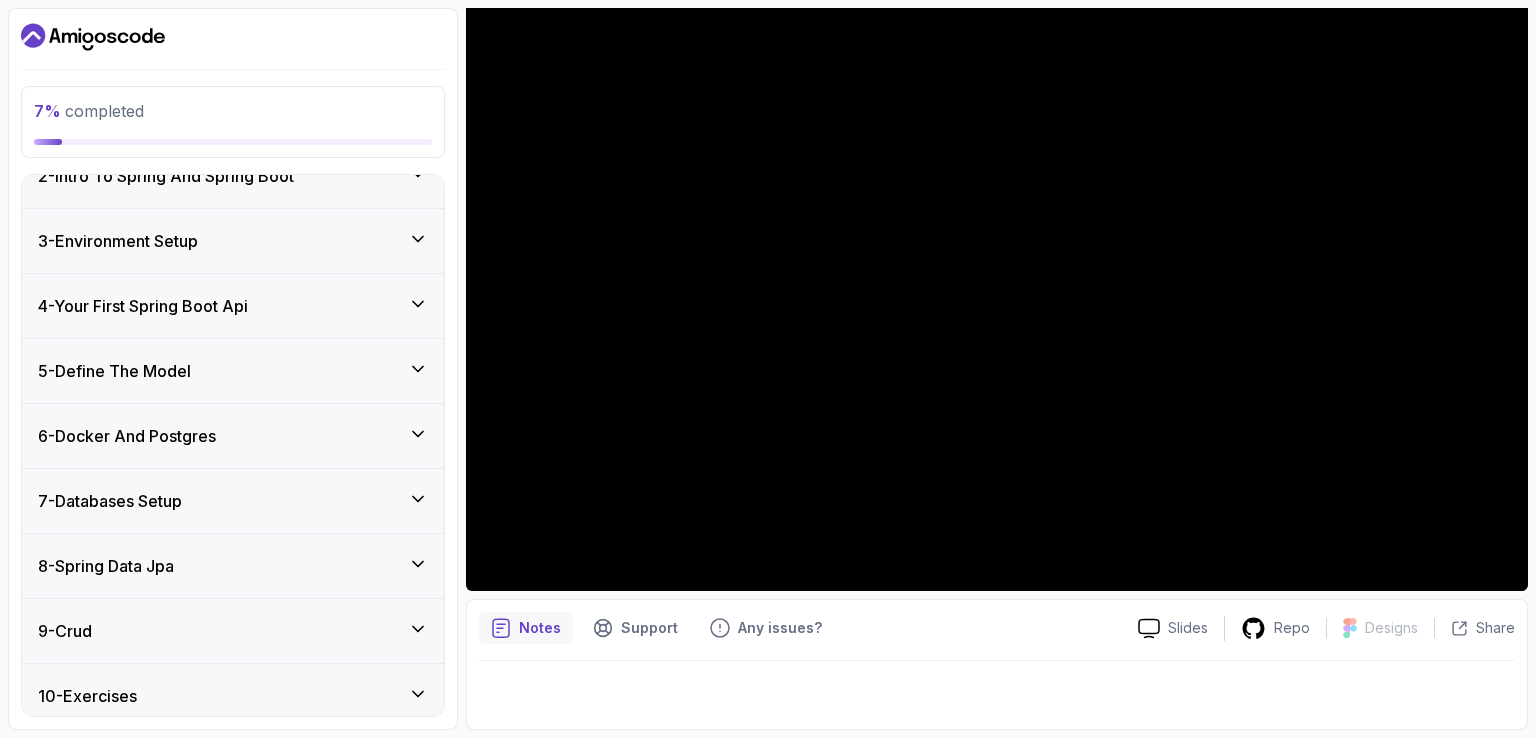 click 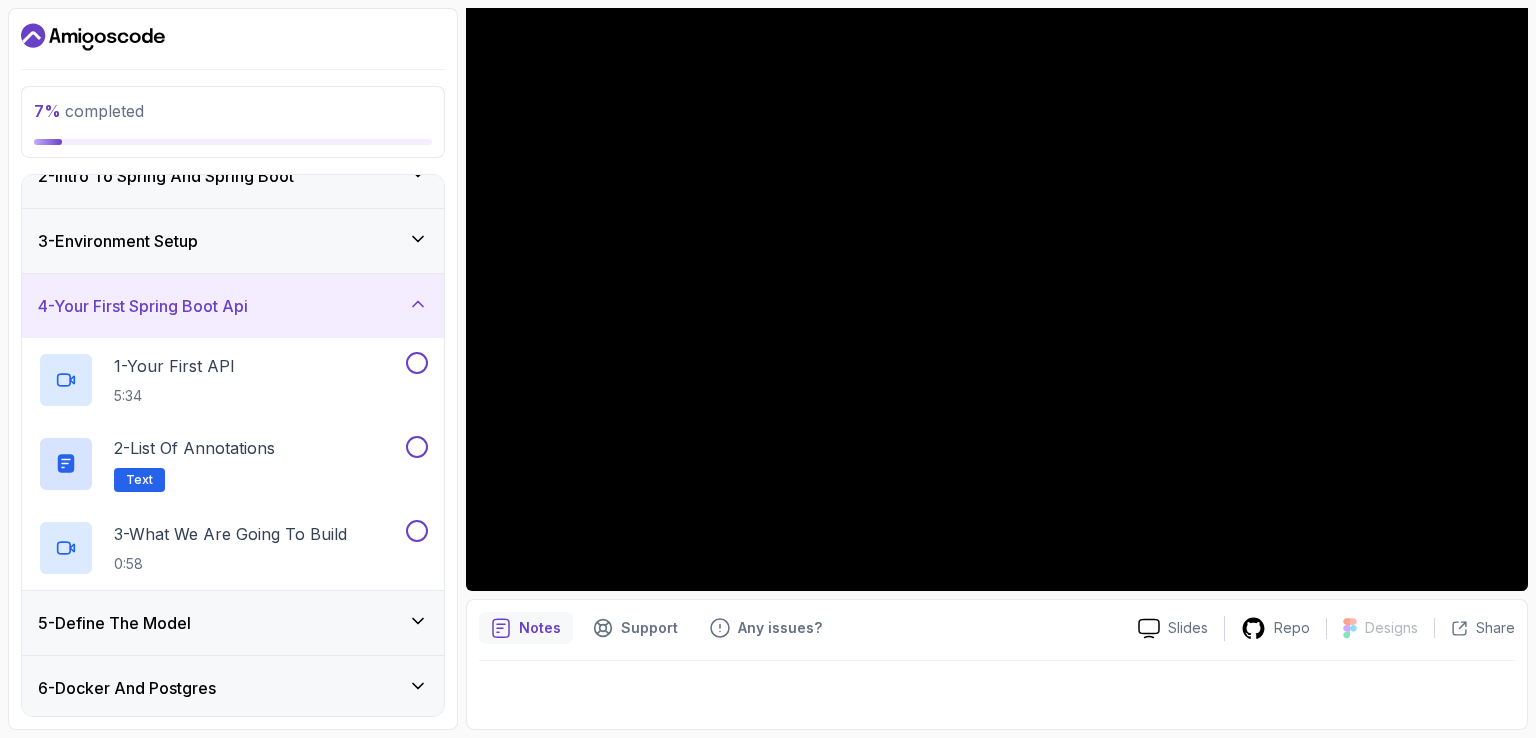 click 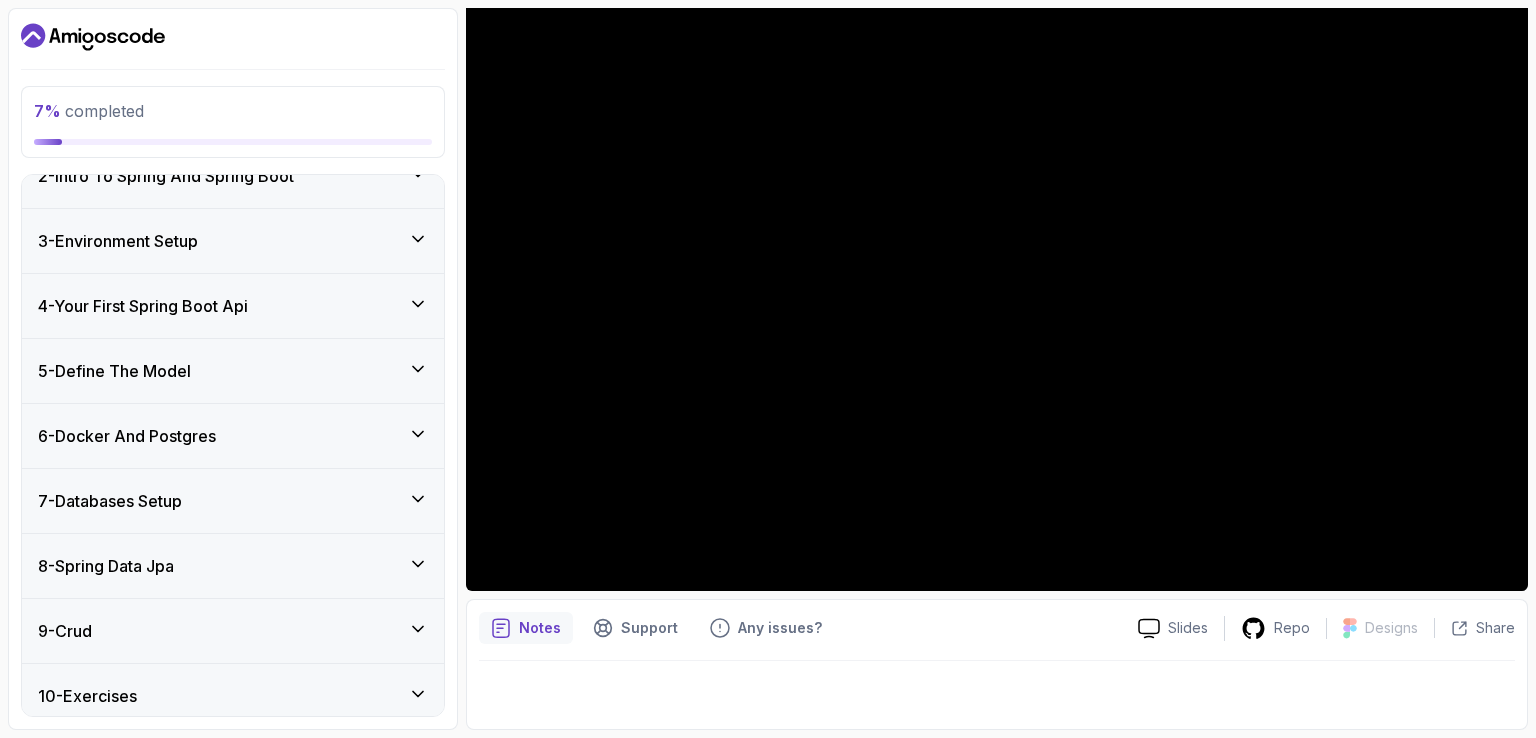click 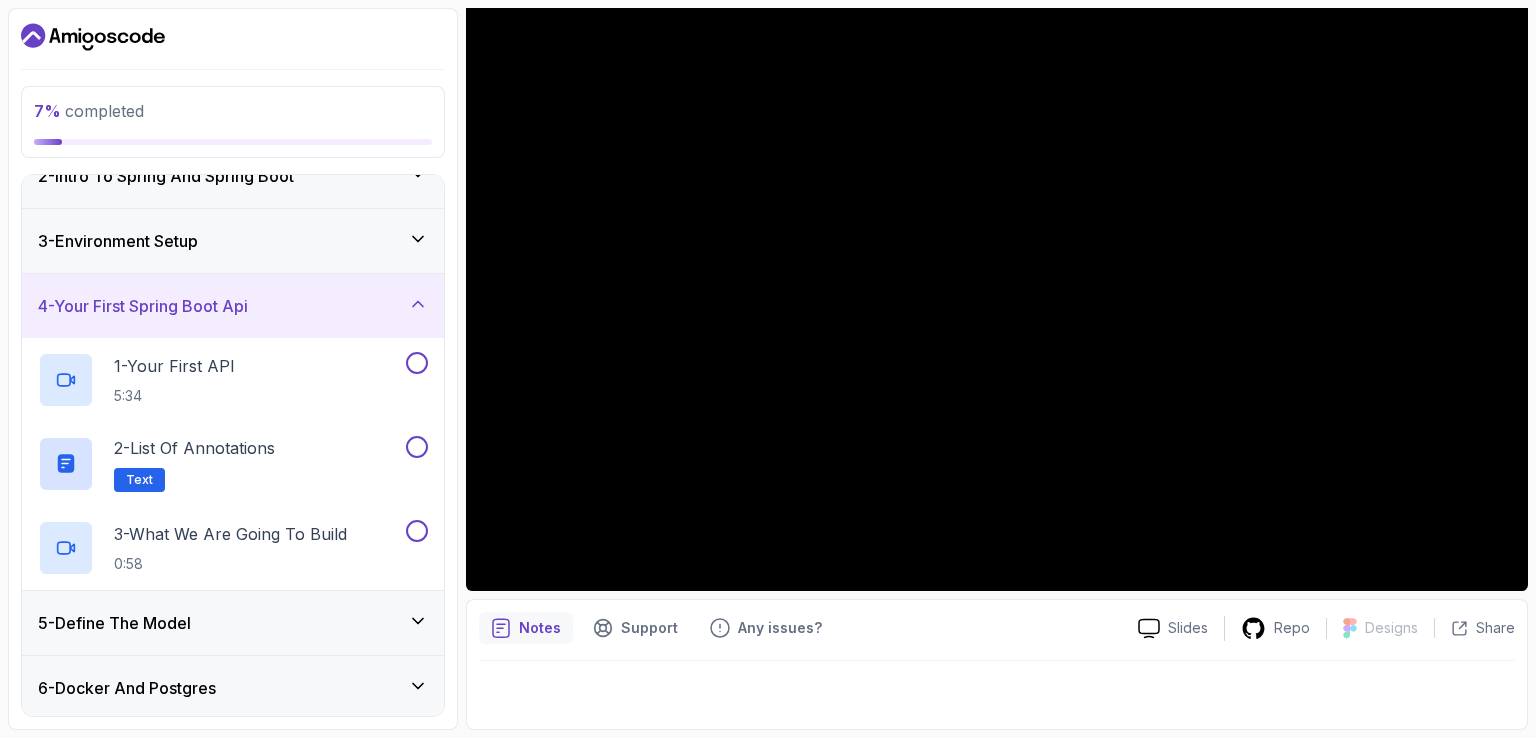 click 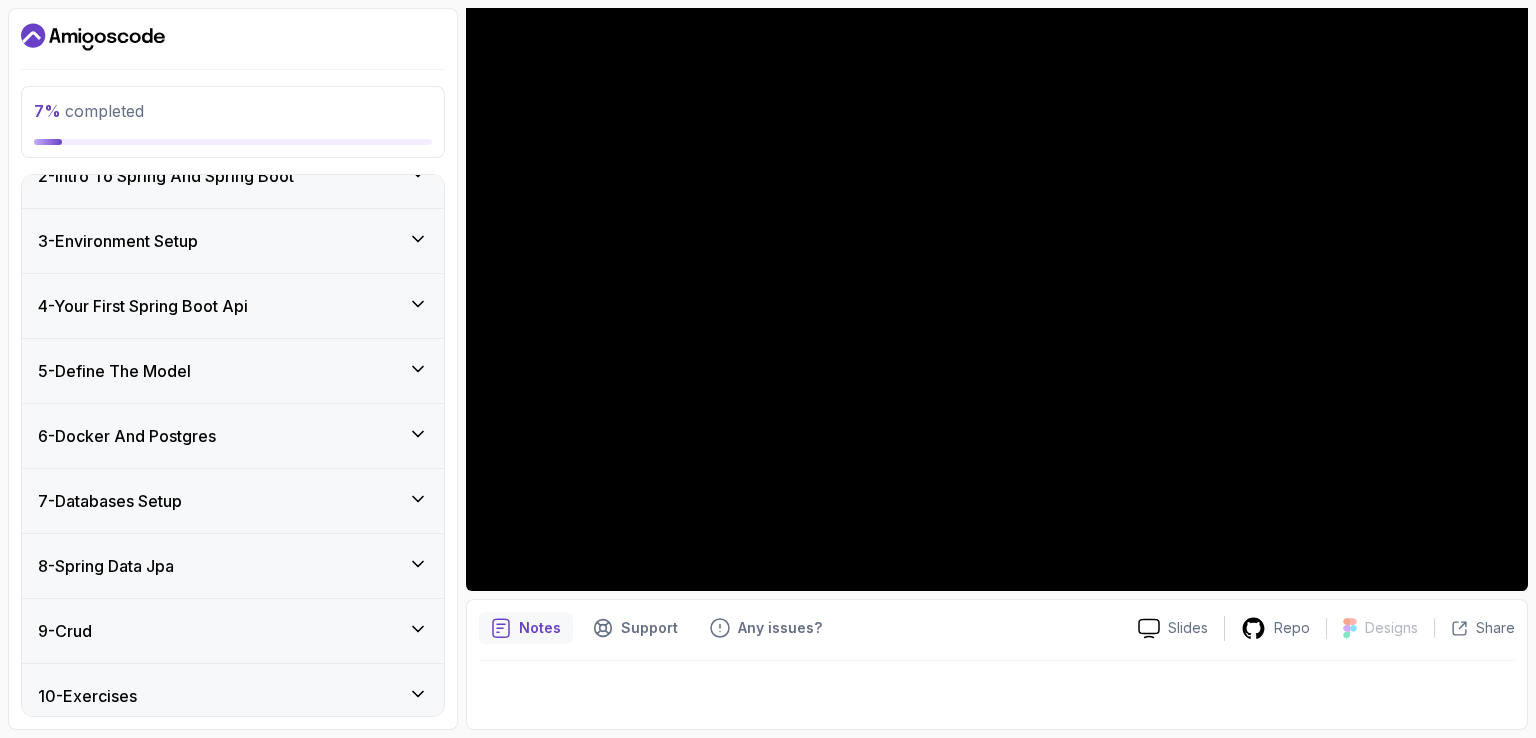 type 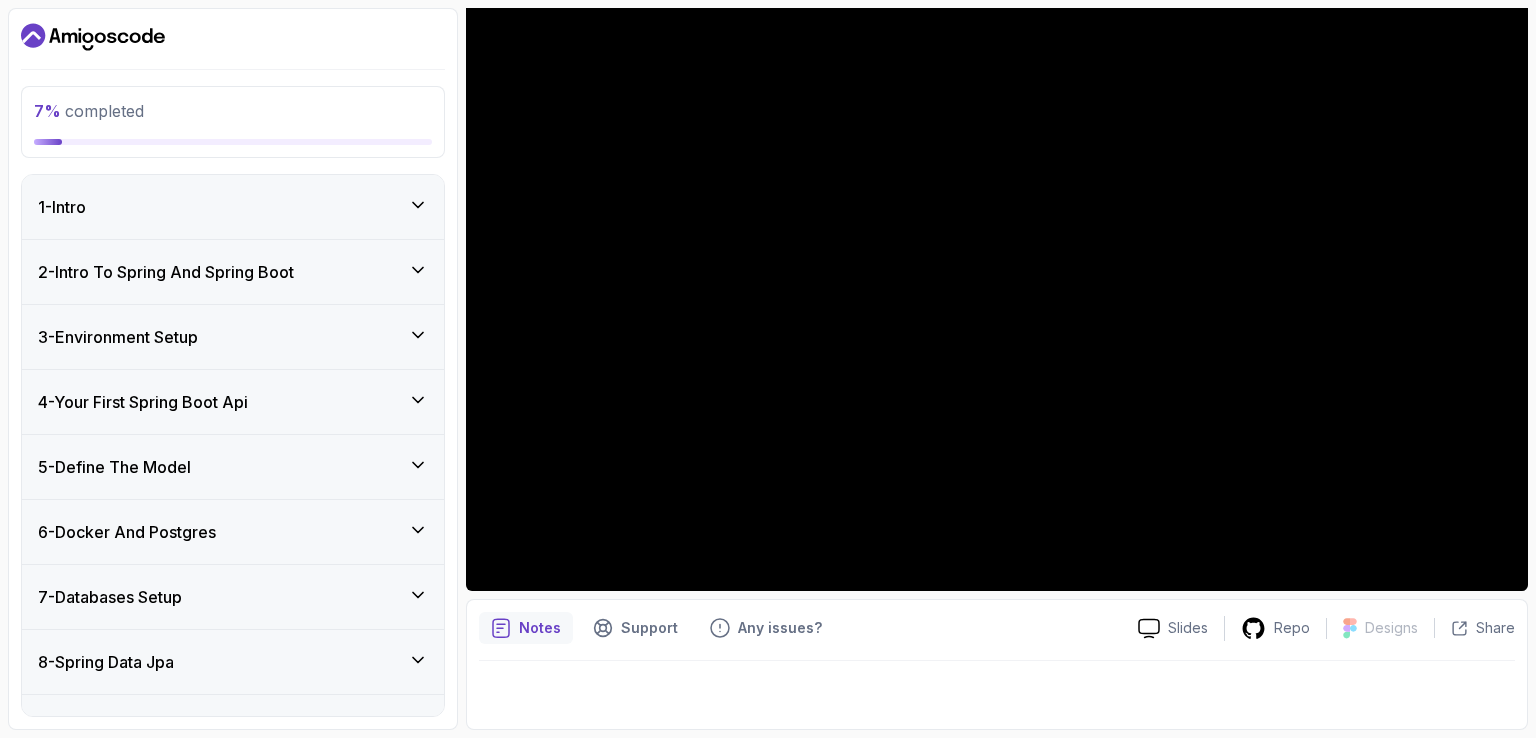 click on "1  -  Intro" at bounding box center [233, 207] 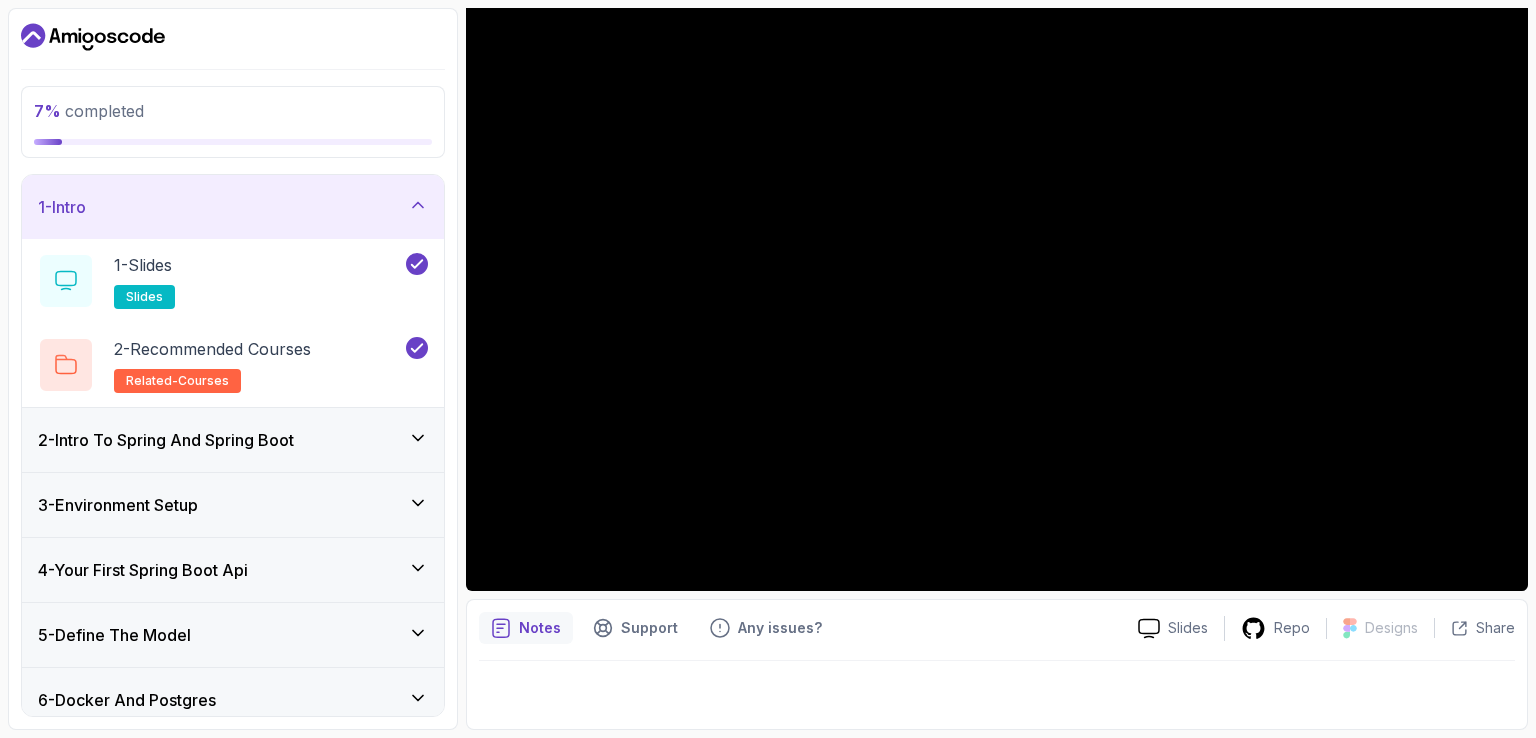 click on "1  -  Intro" at bounding box center (233, 207) 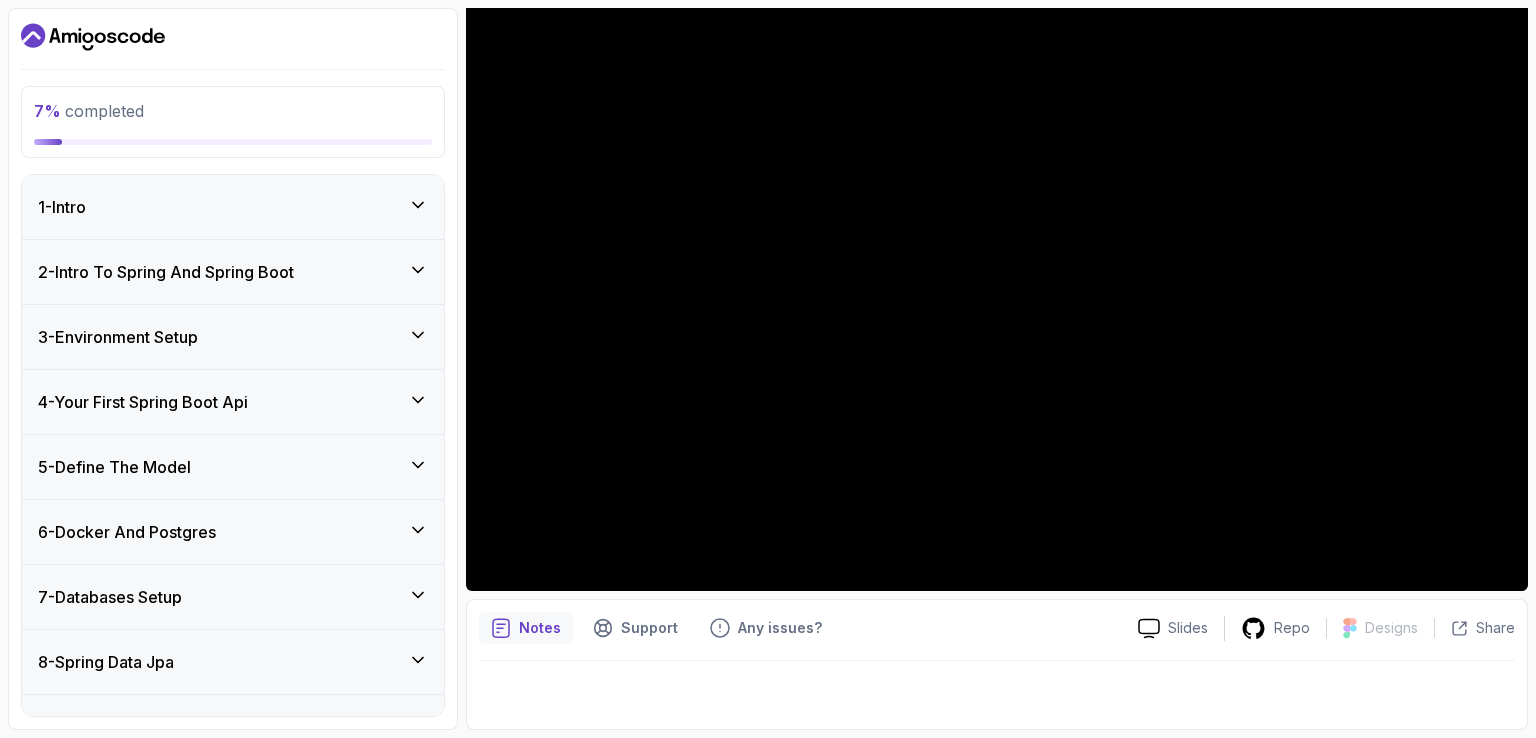 type 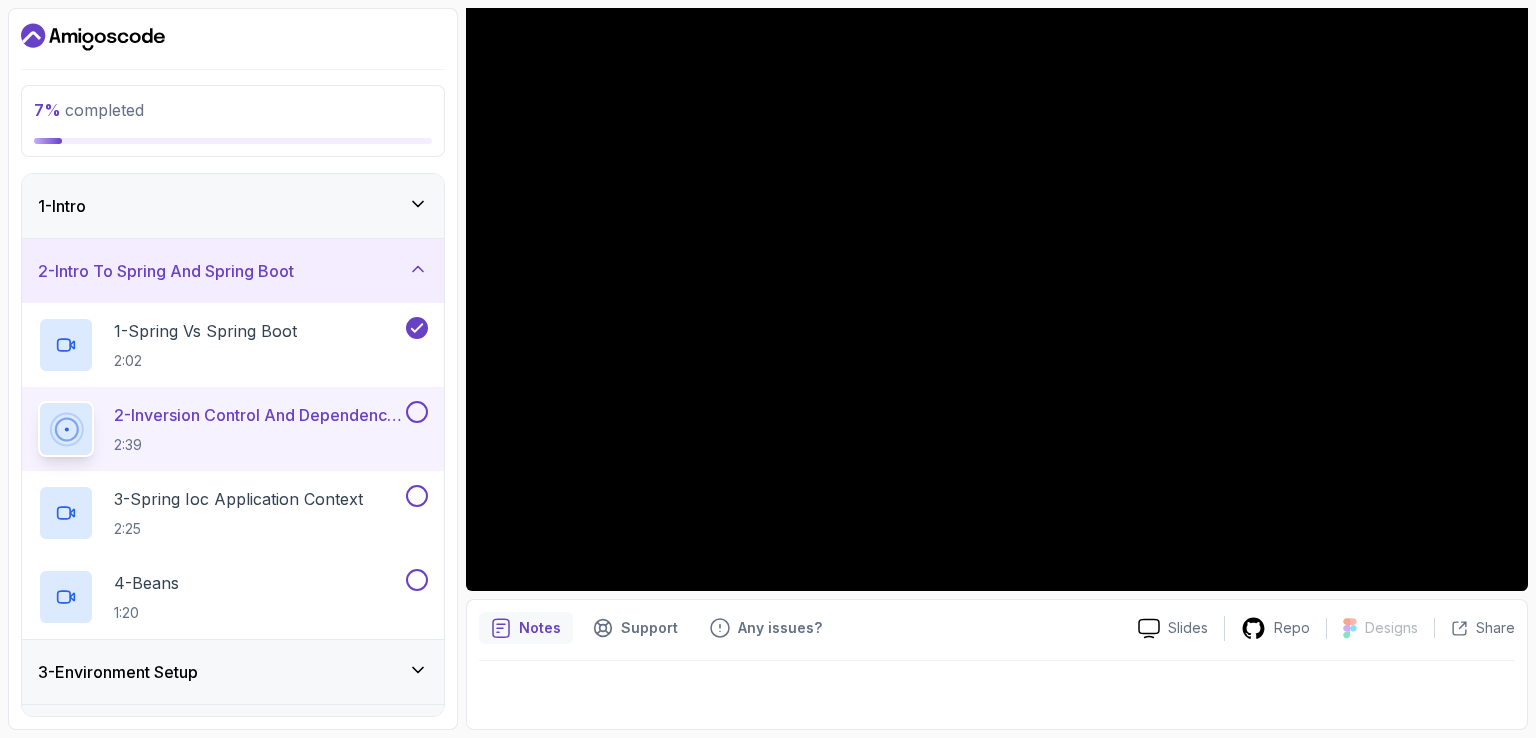 click on "2  -  Intro To Spring And Spring Boot" at bounding box center (166, 271) 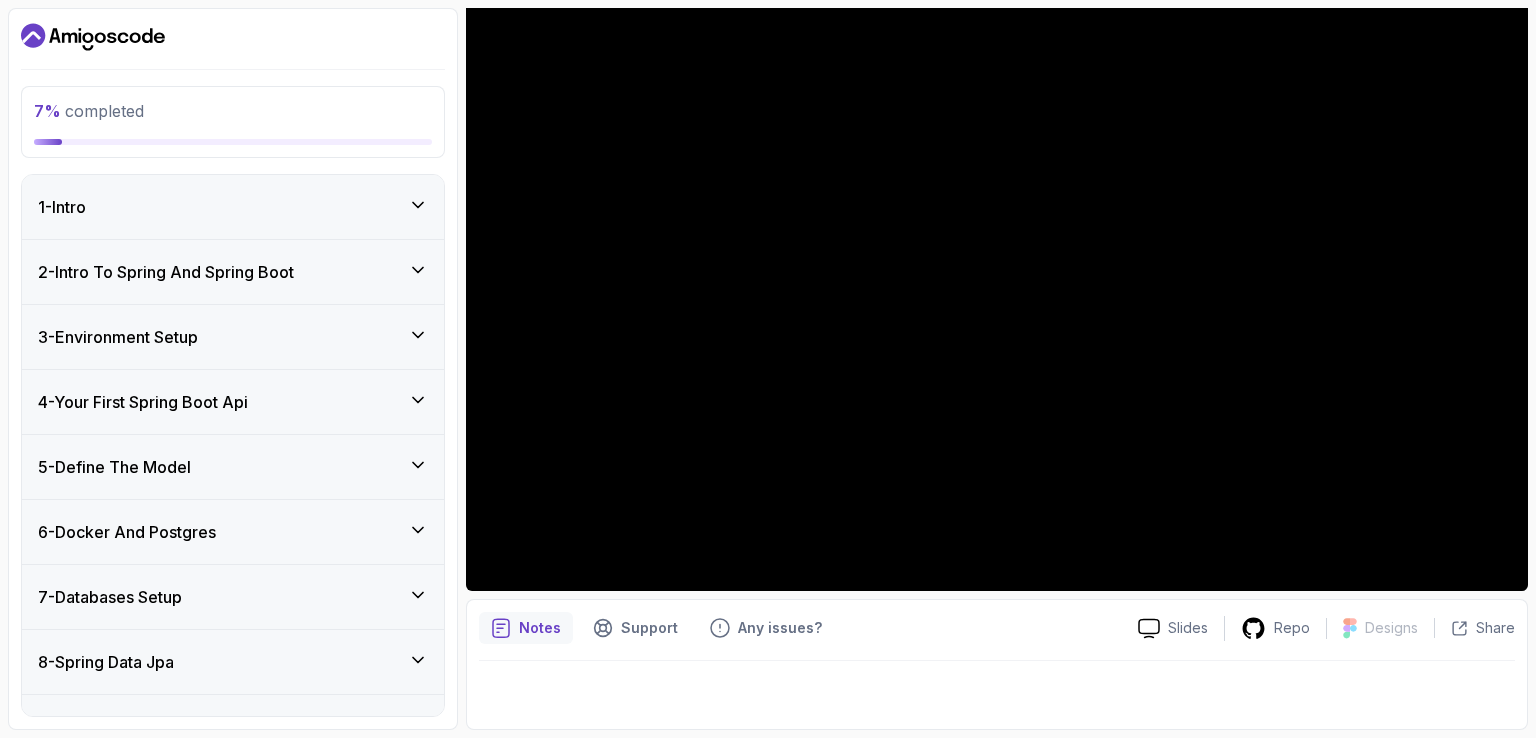 click on "2  -  Intro To Spring And Spring Boot" at bounding box center [166, 272] 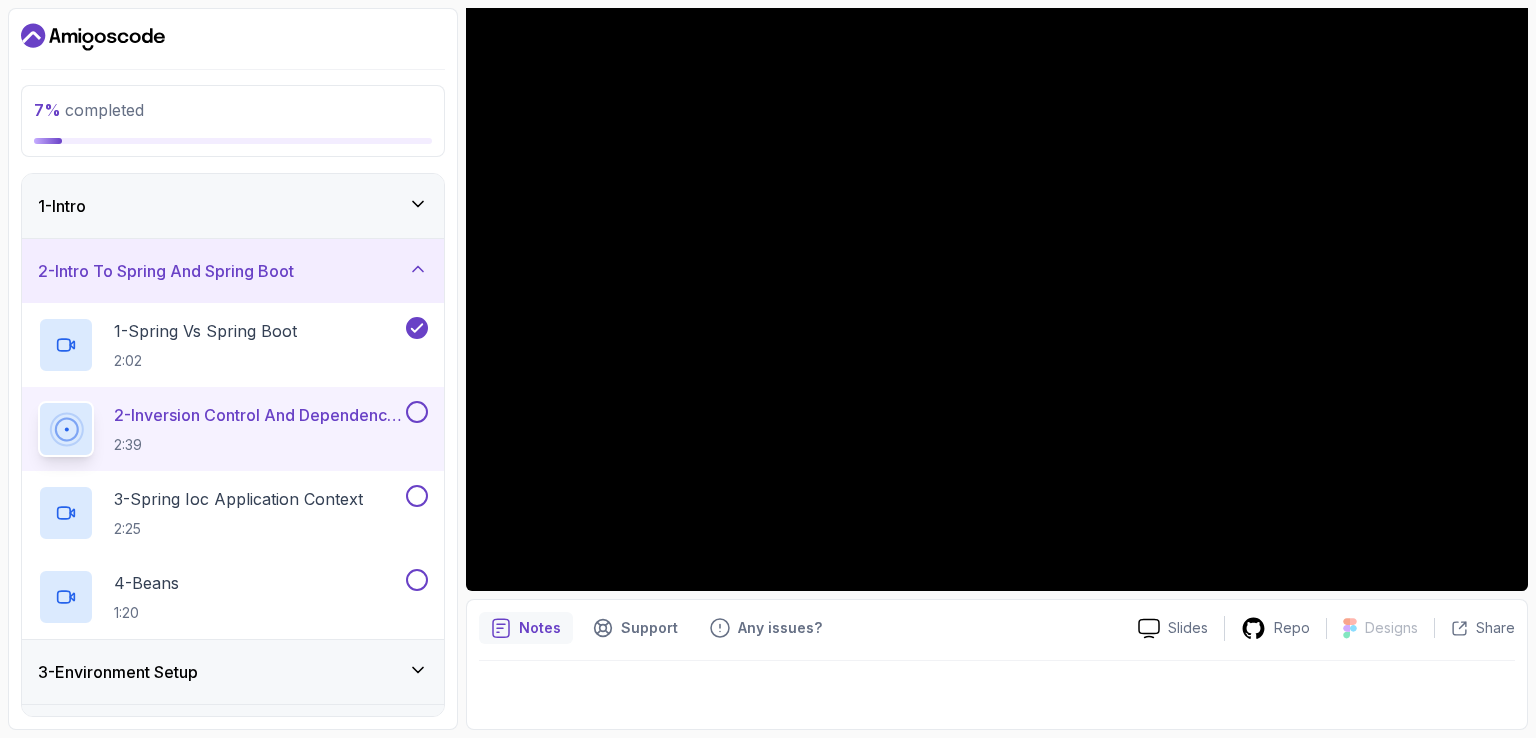 click at bounding box center (417, 412) 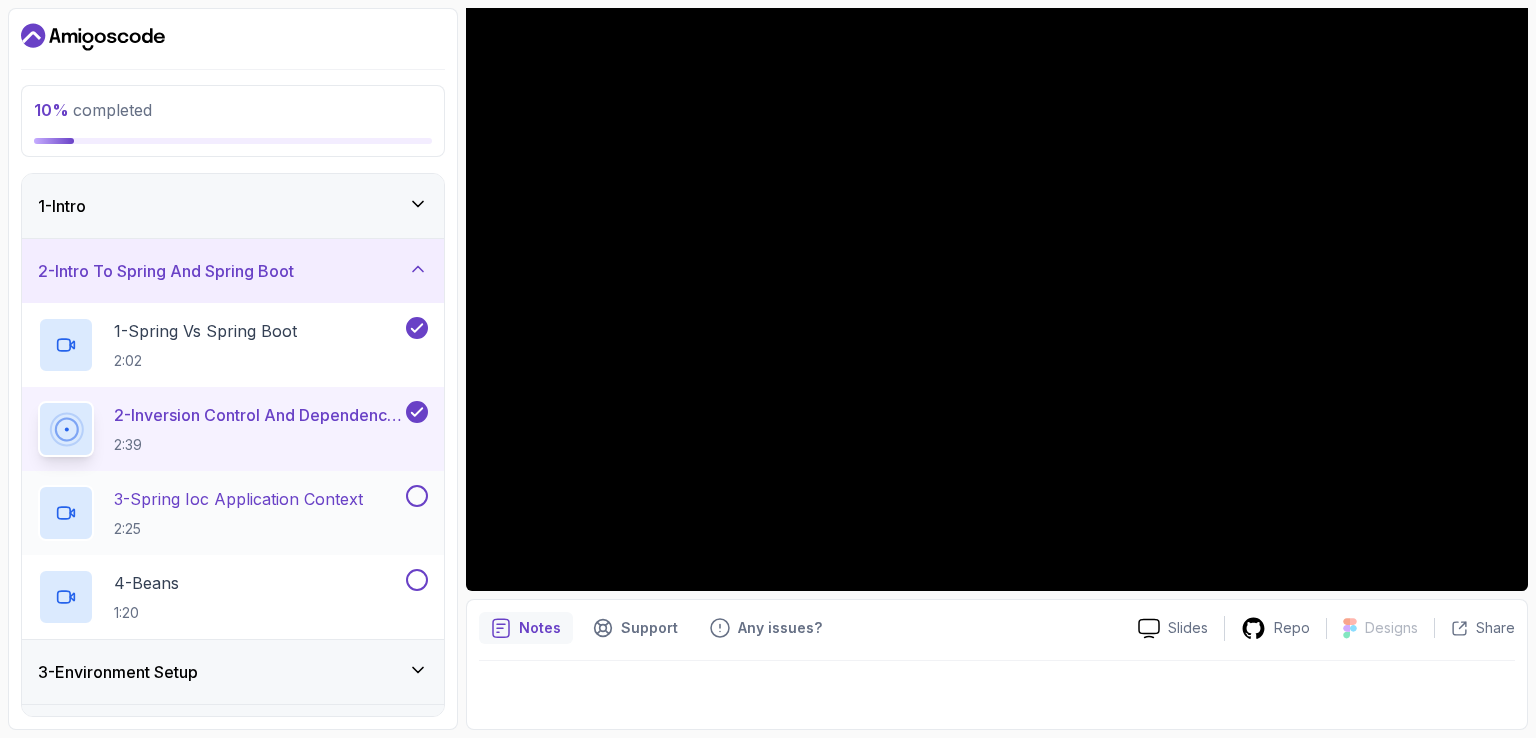 click on "3  -  Spring Ioc Application Context 2:25" at bounding box center (238, 513) 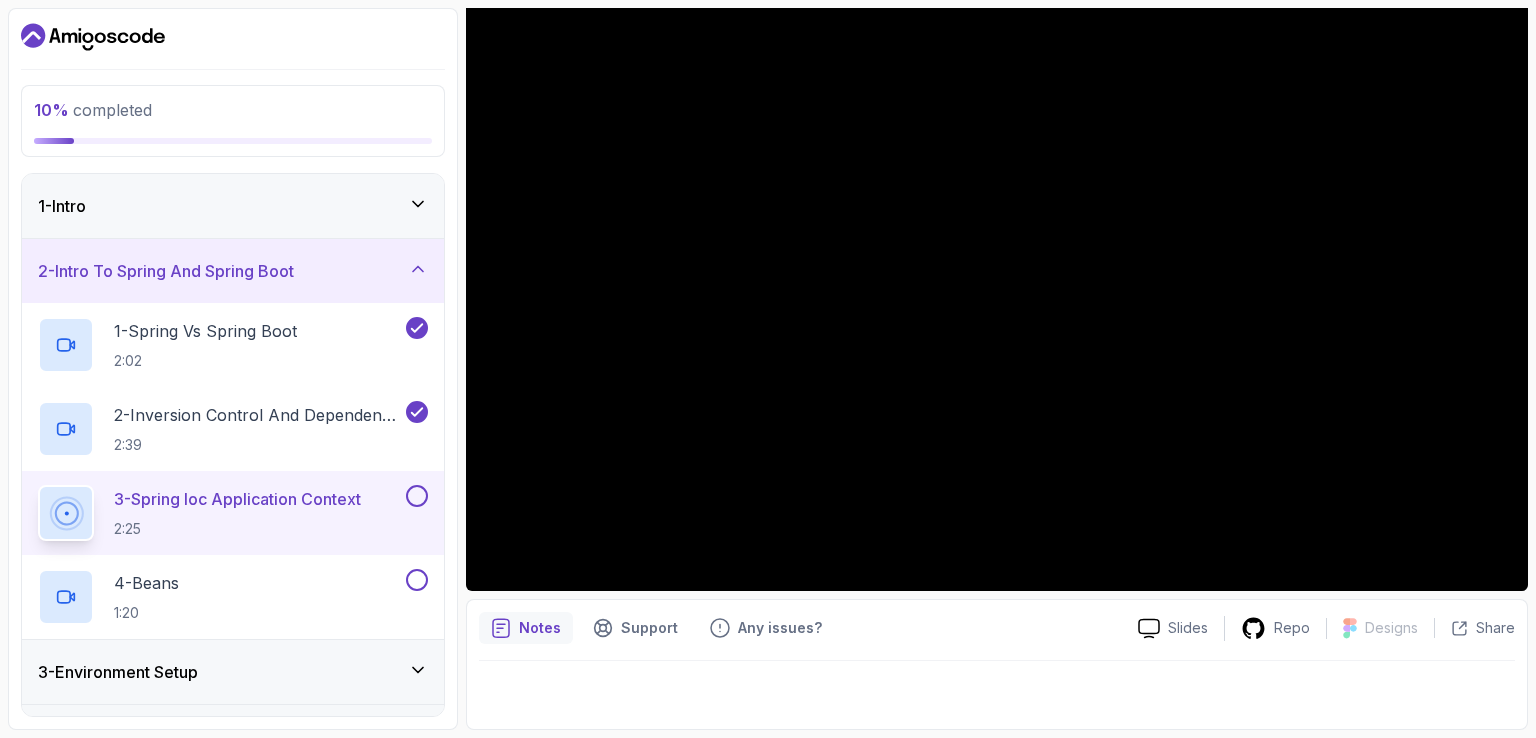 type 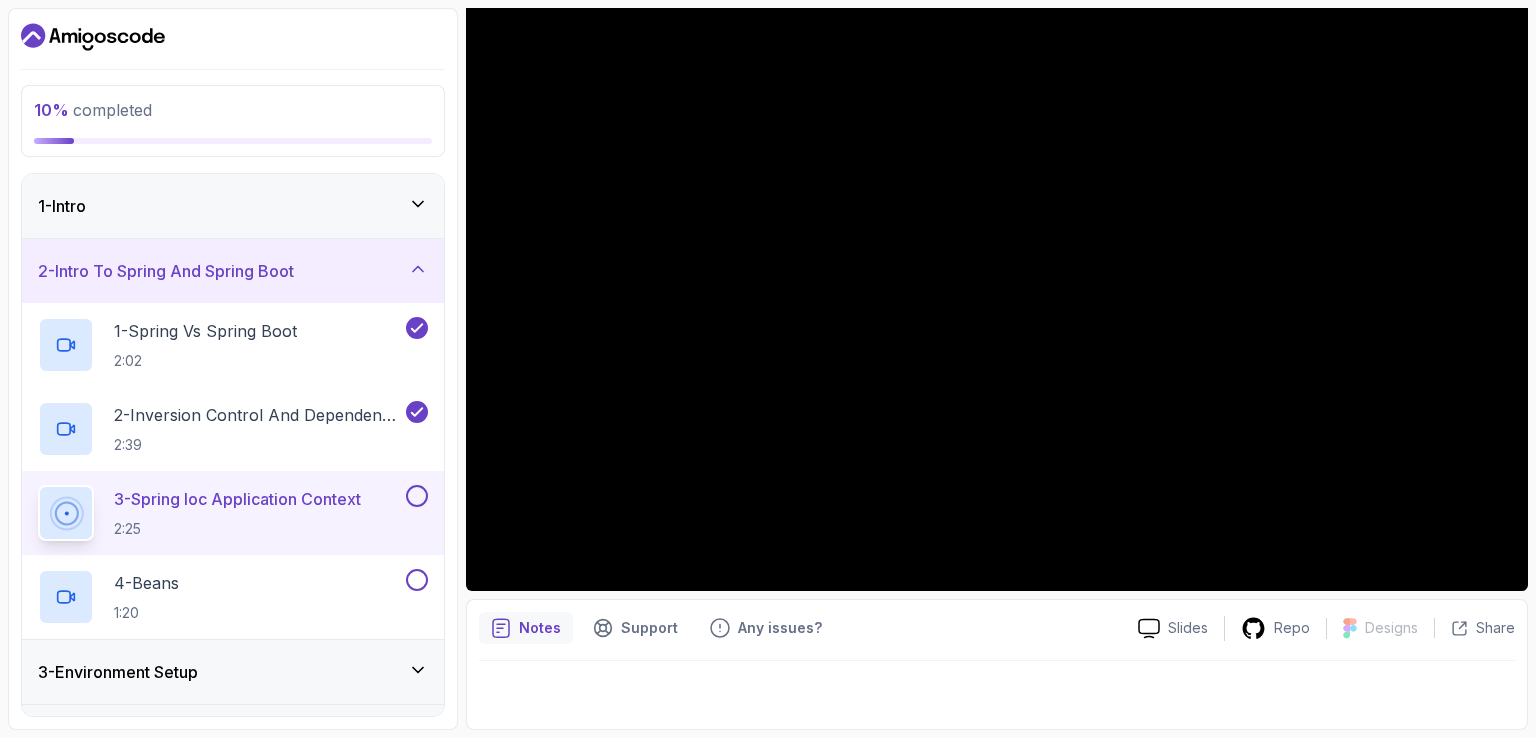 click on "3  -  Spring Ioc Application Context 2:25" at bounding box center (233, 513) 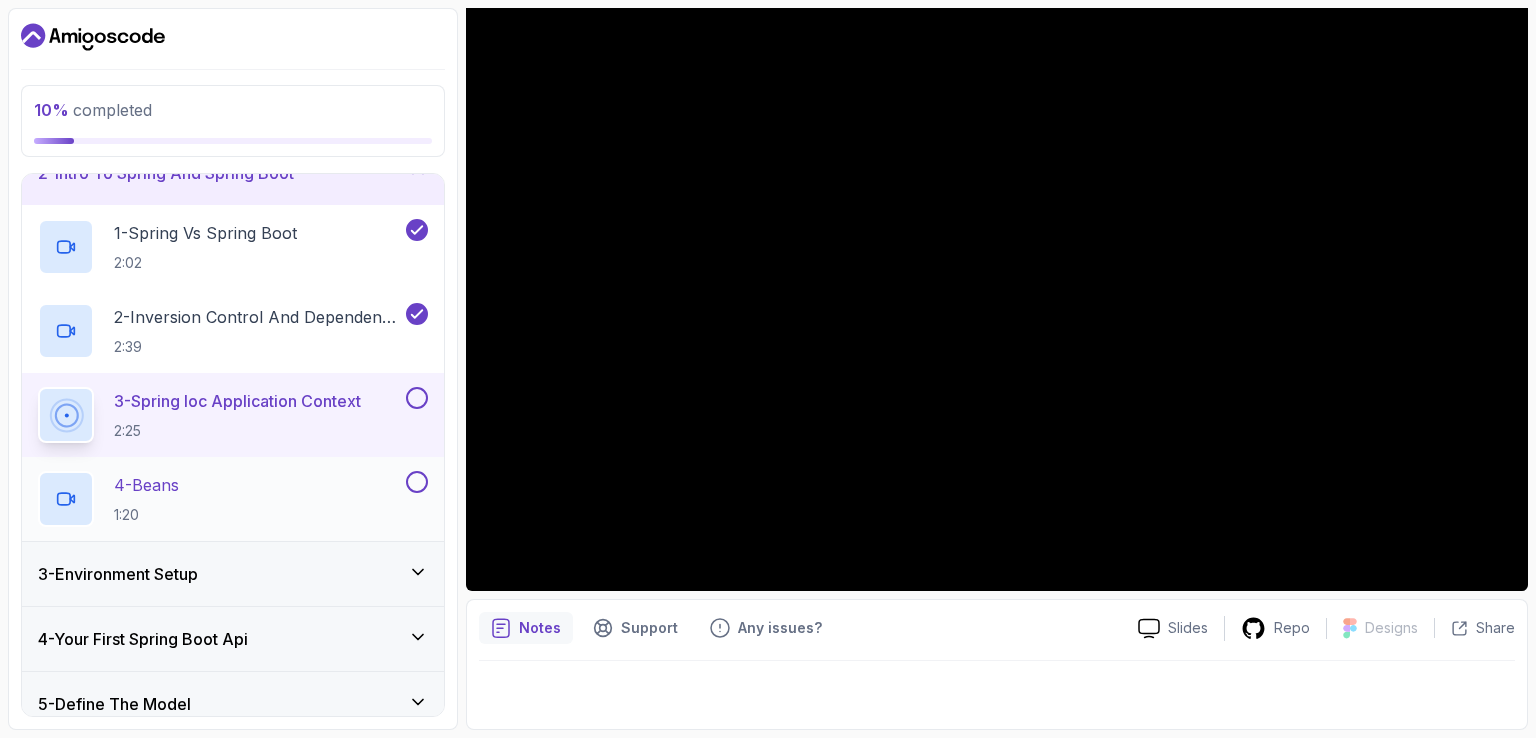 scroll, scrollTop: 115, scrollLeft: 0, axis: vertical 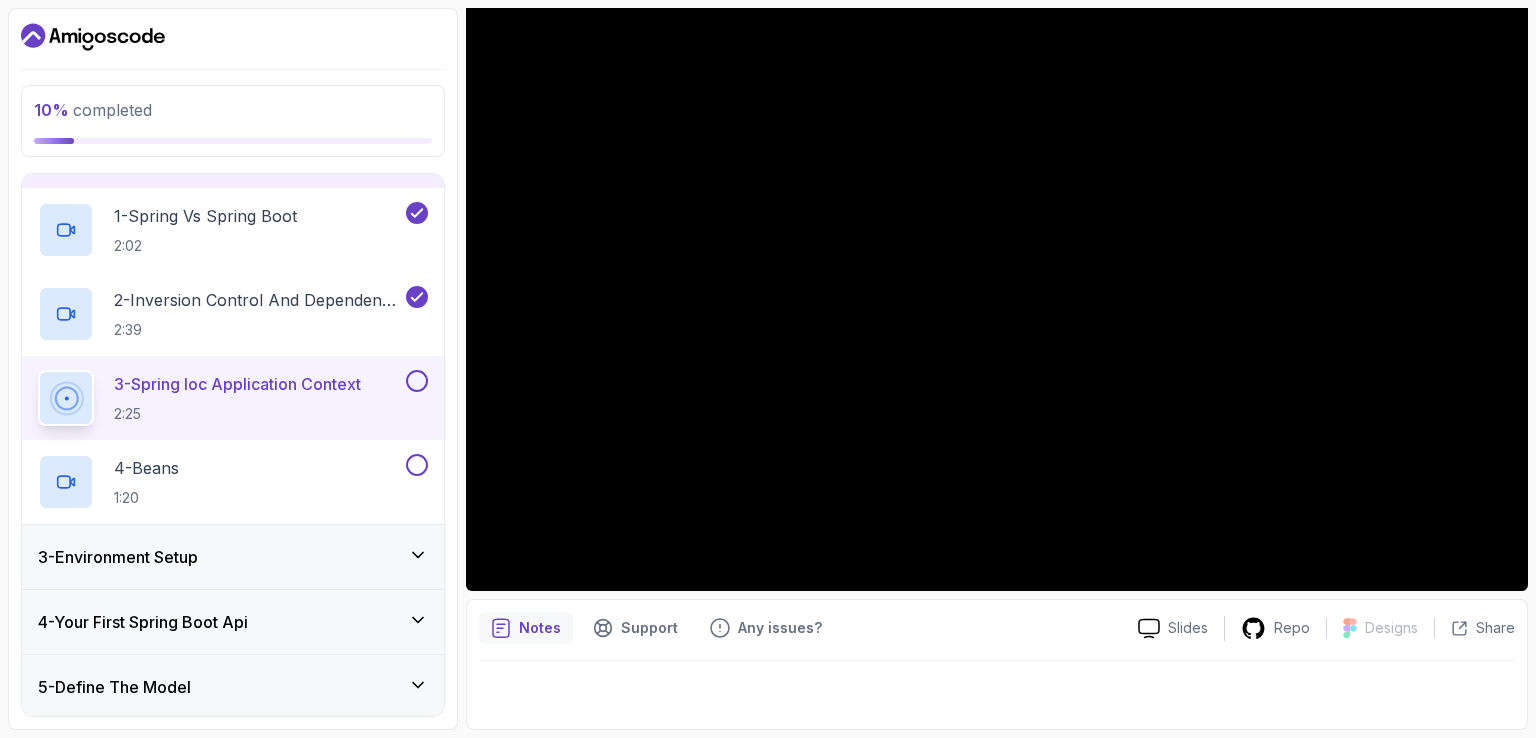 click on "3  -  Environment Setup" at bounding box center [233, 557] 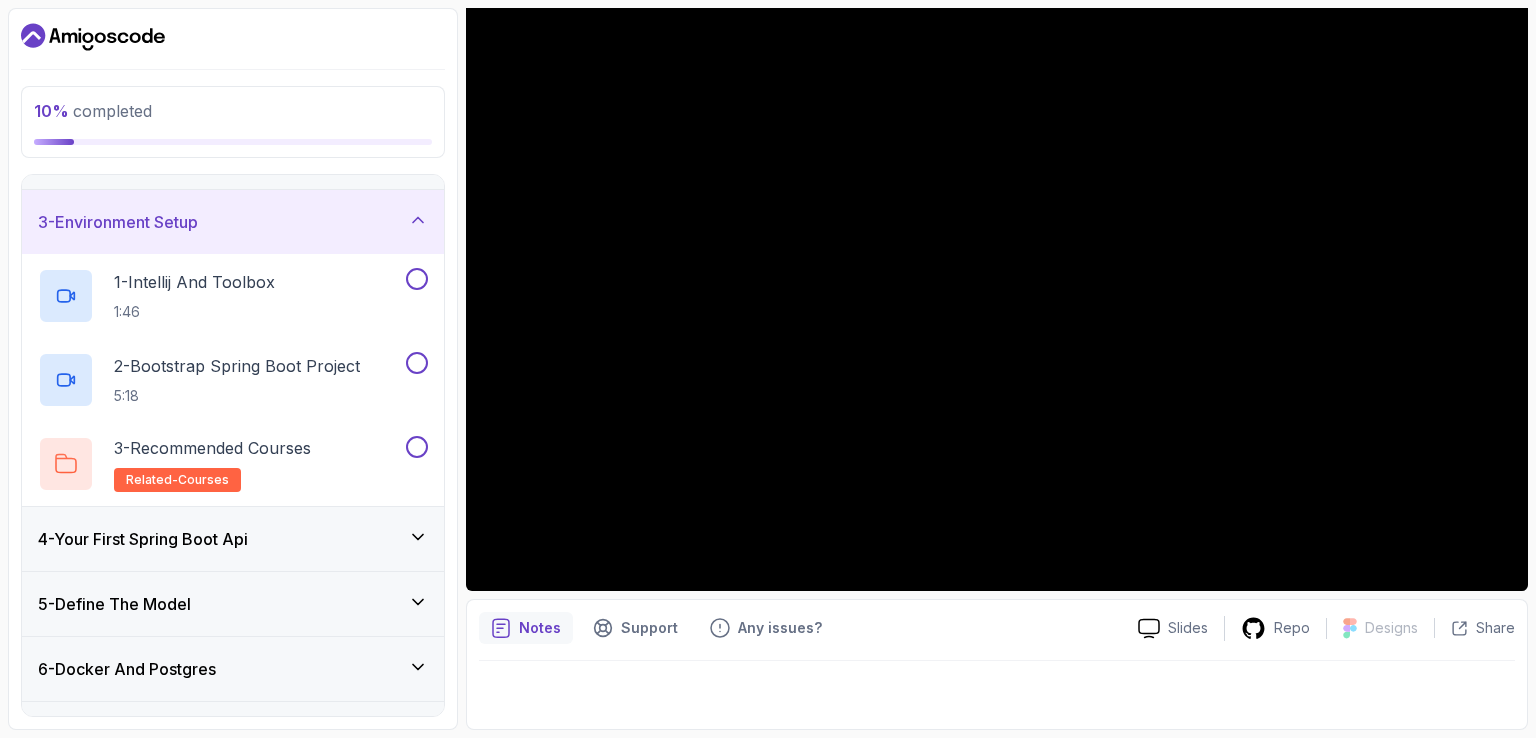 click on "3  -  Environment Setup" at bounding box center [233, 222] 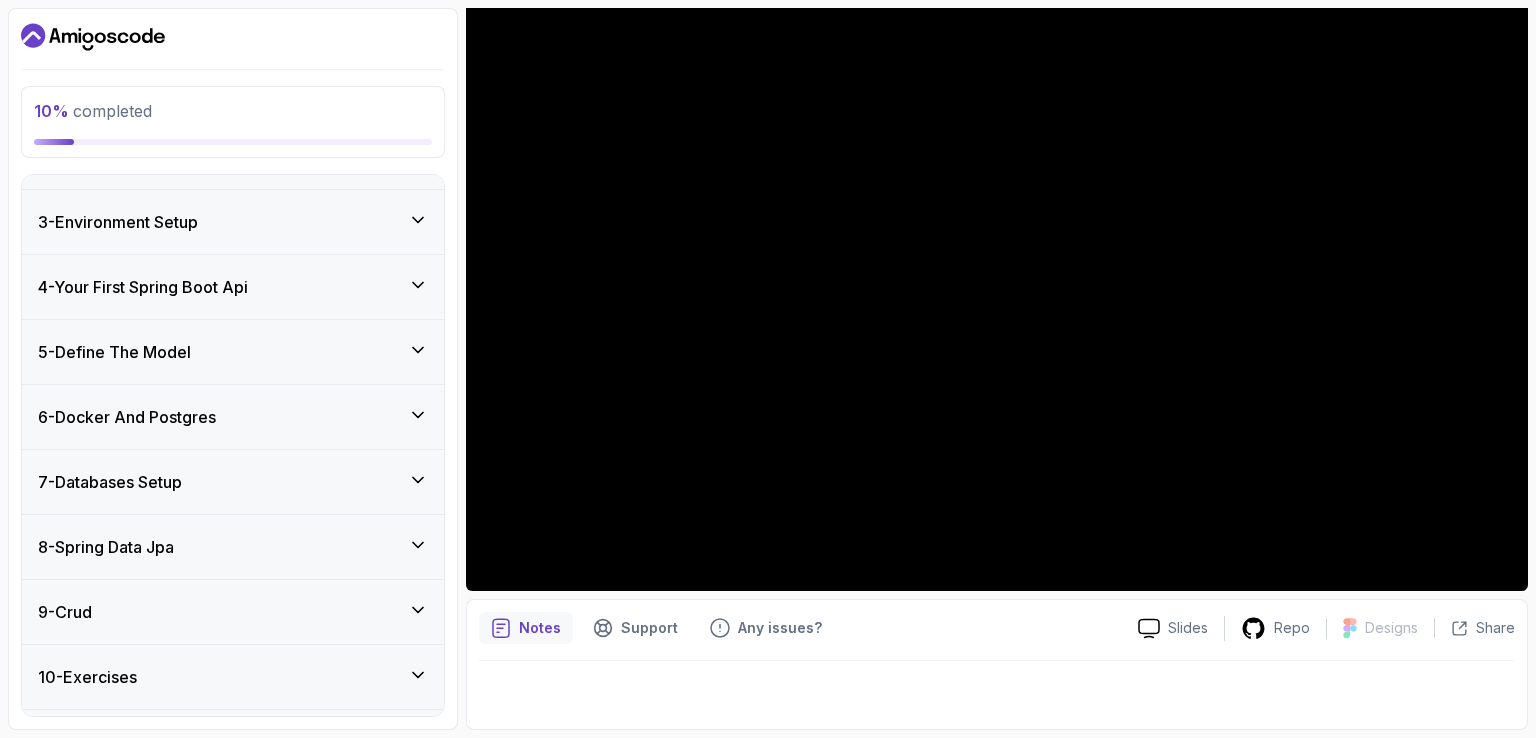 click on "3  -  Environment Setup" at bounding box center (233, 222) 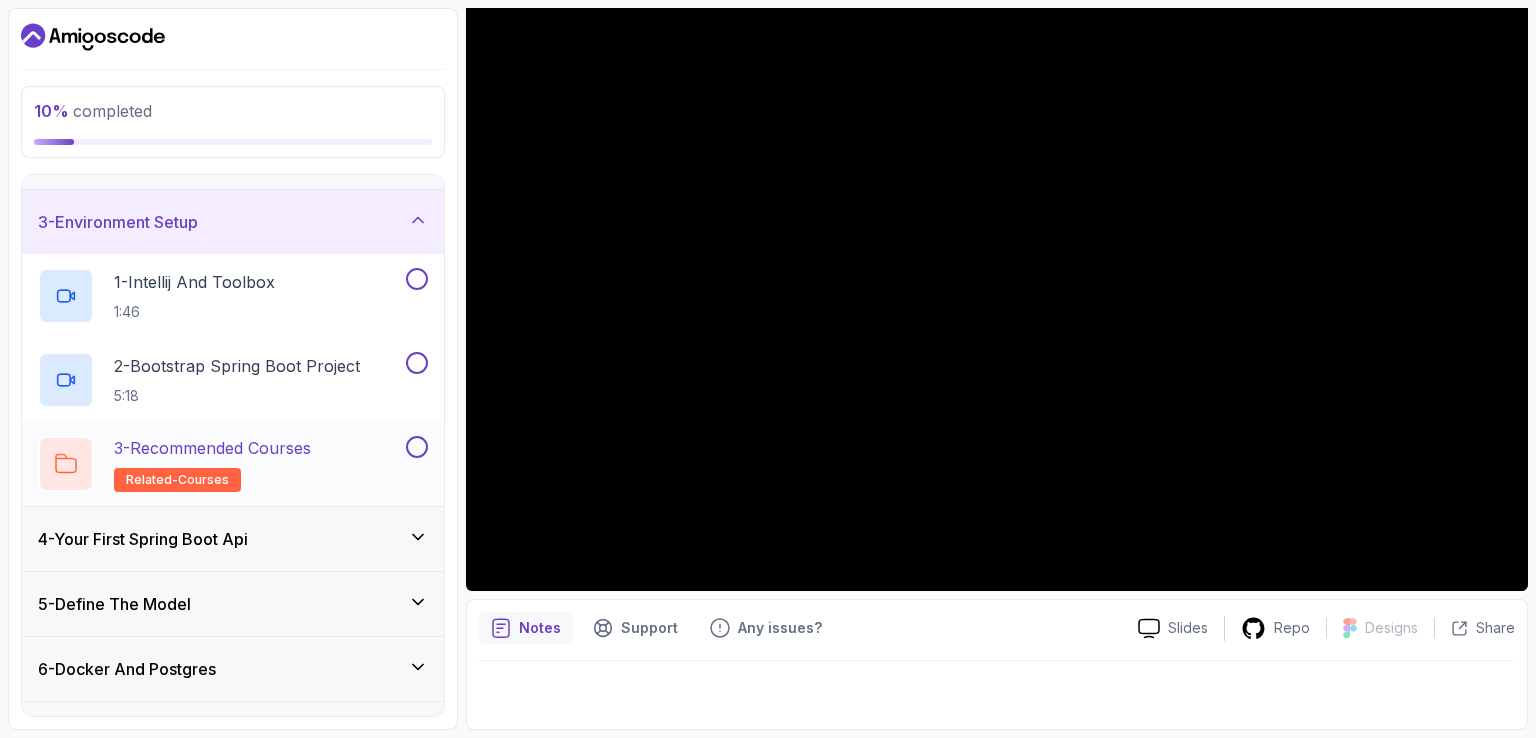 click on "3  -  Recommended Courses related-courses" at bounding box center (212, 464) 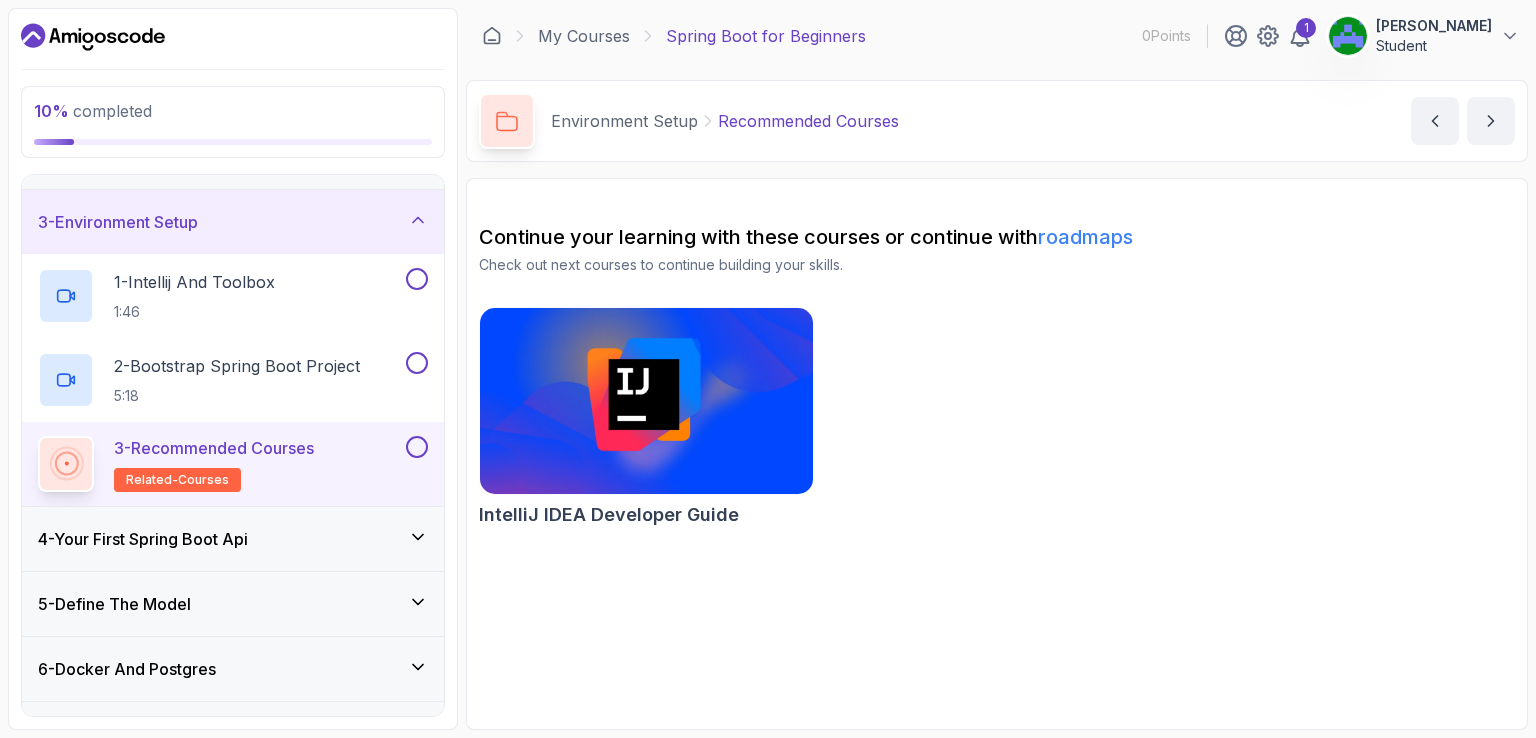 click on "3  -  Environment Setup" at bounding box center (233, 222) 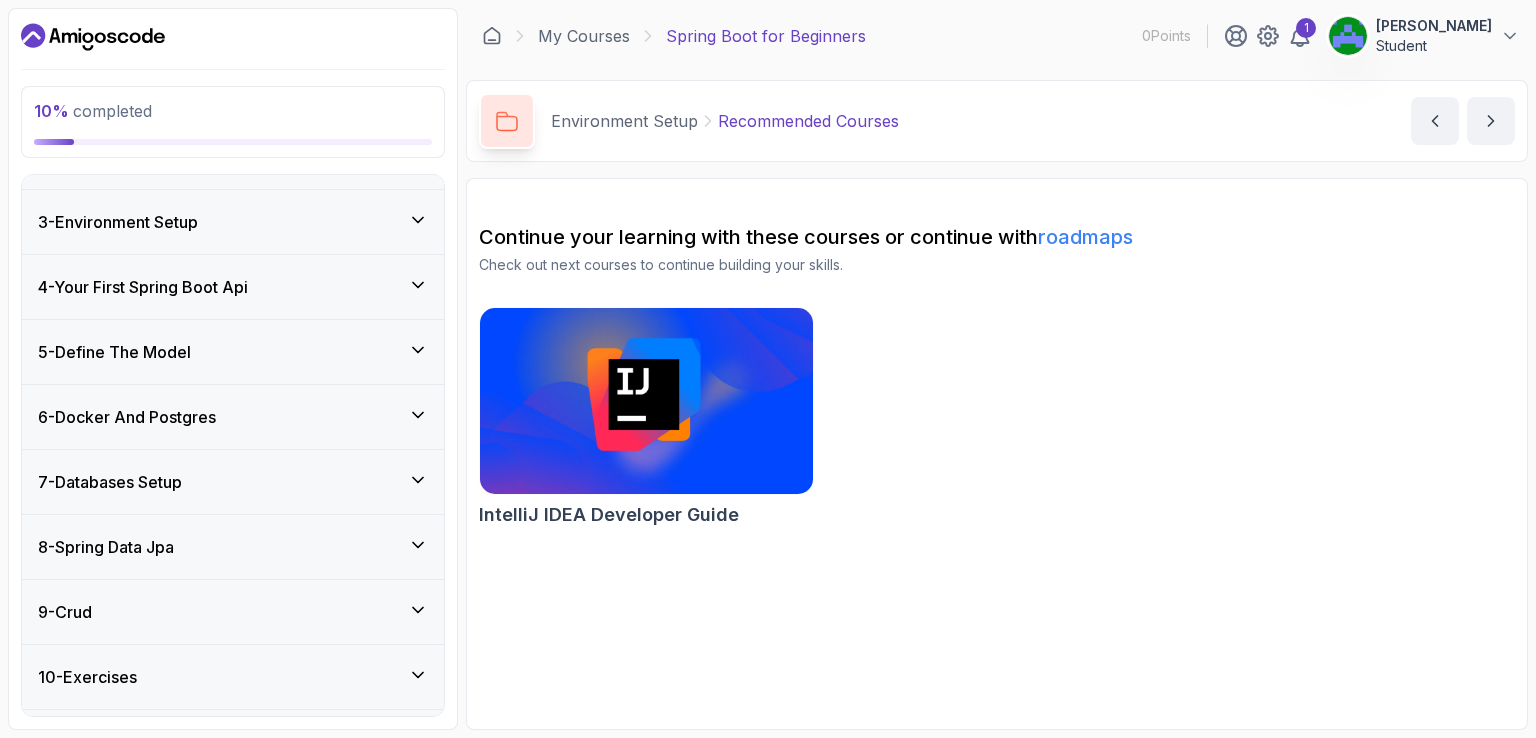 click on "9  -  Crud" at bounding box center [233, 612] 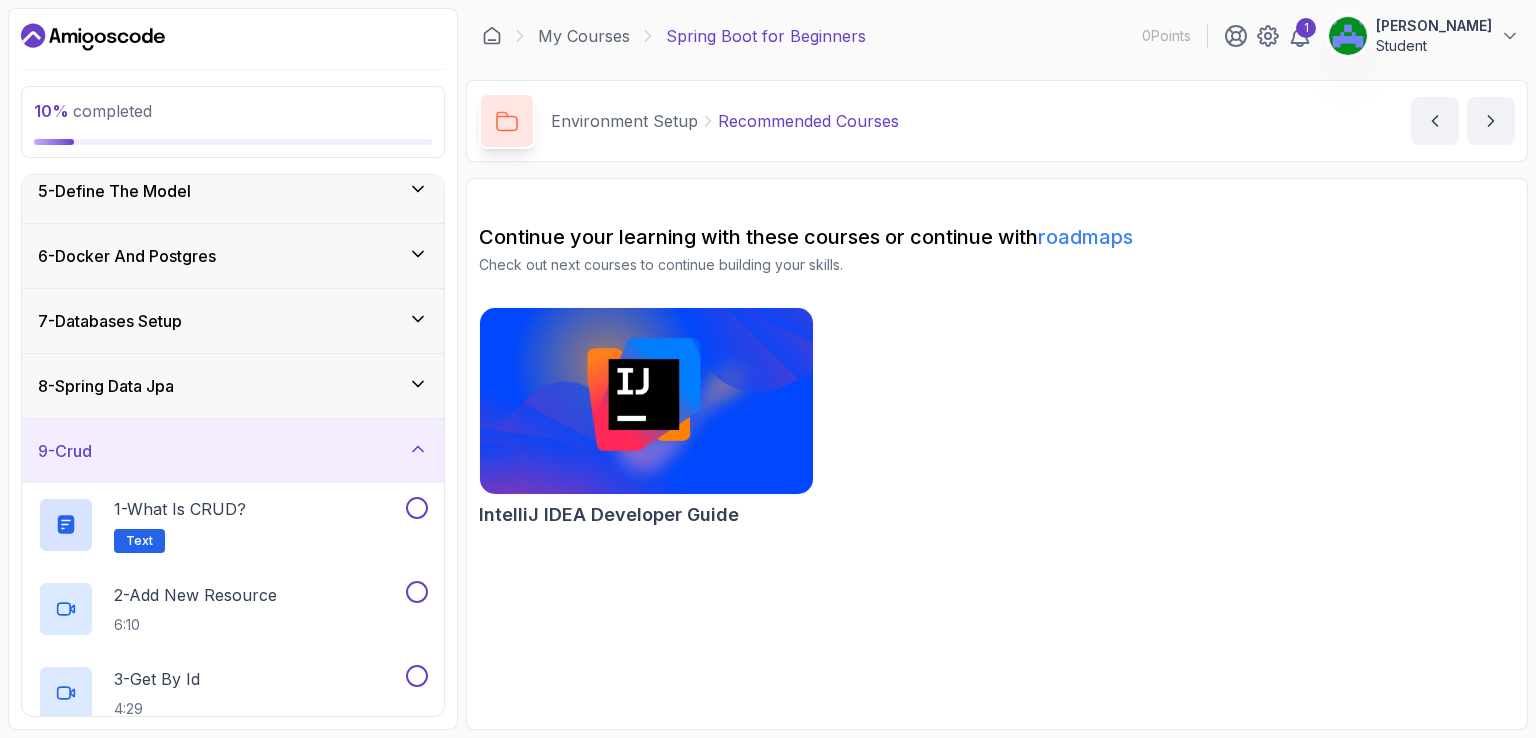 scroll, scrollTop: 275, scrollLeft: 0, axis: vertical 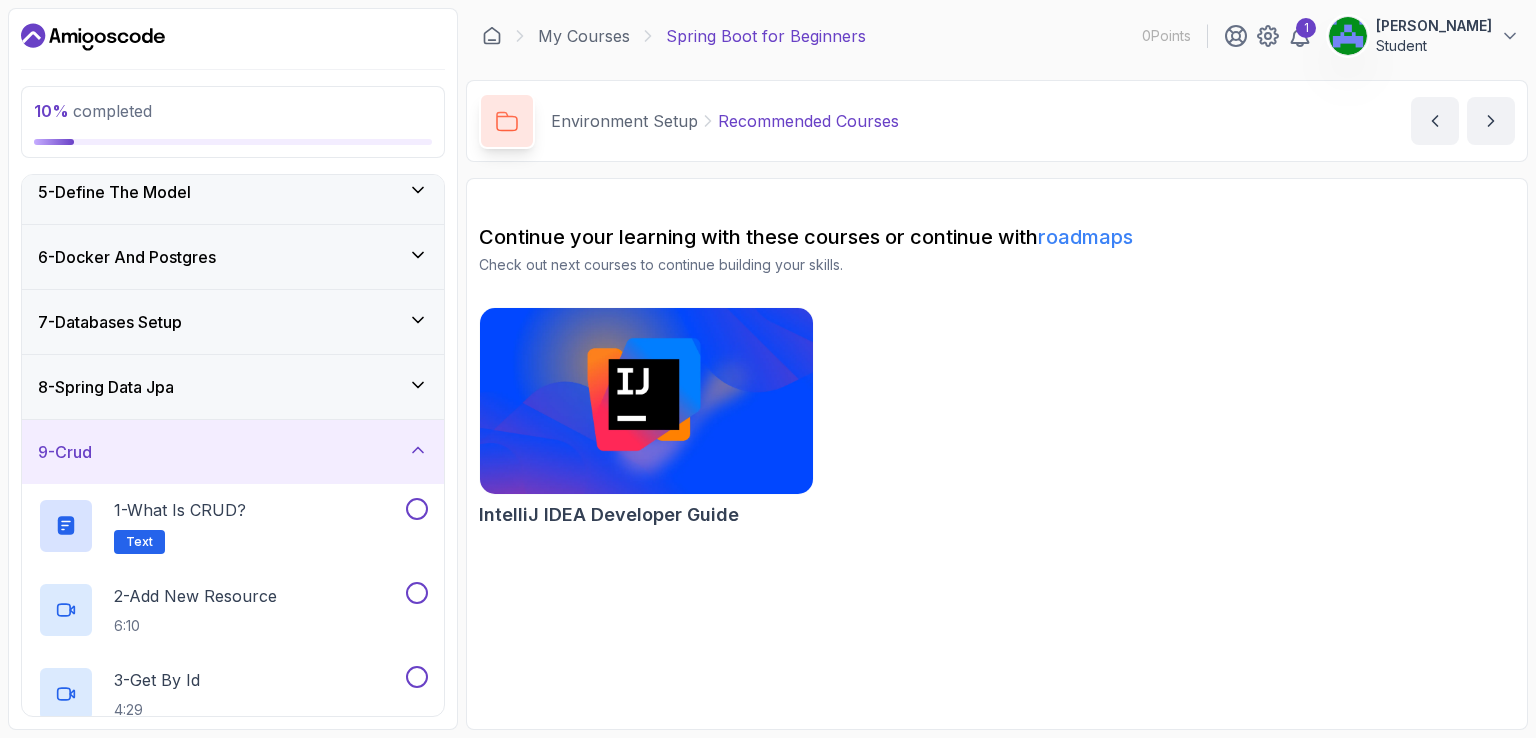 click on "9  -  Crud" at bounding box center (233, 452) 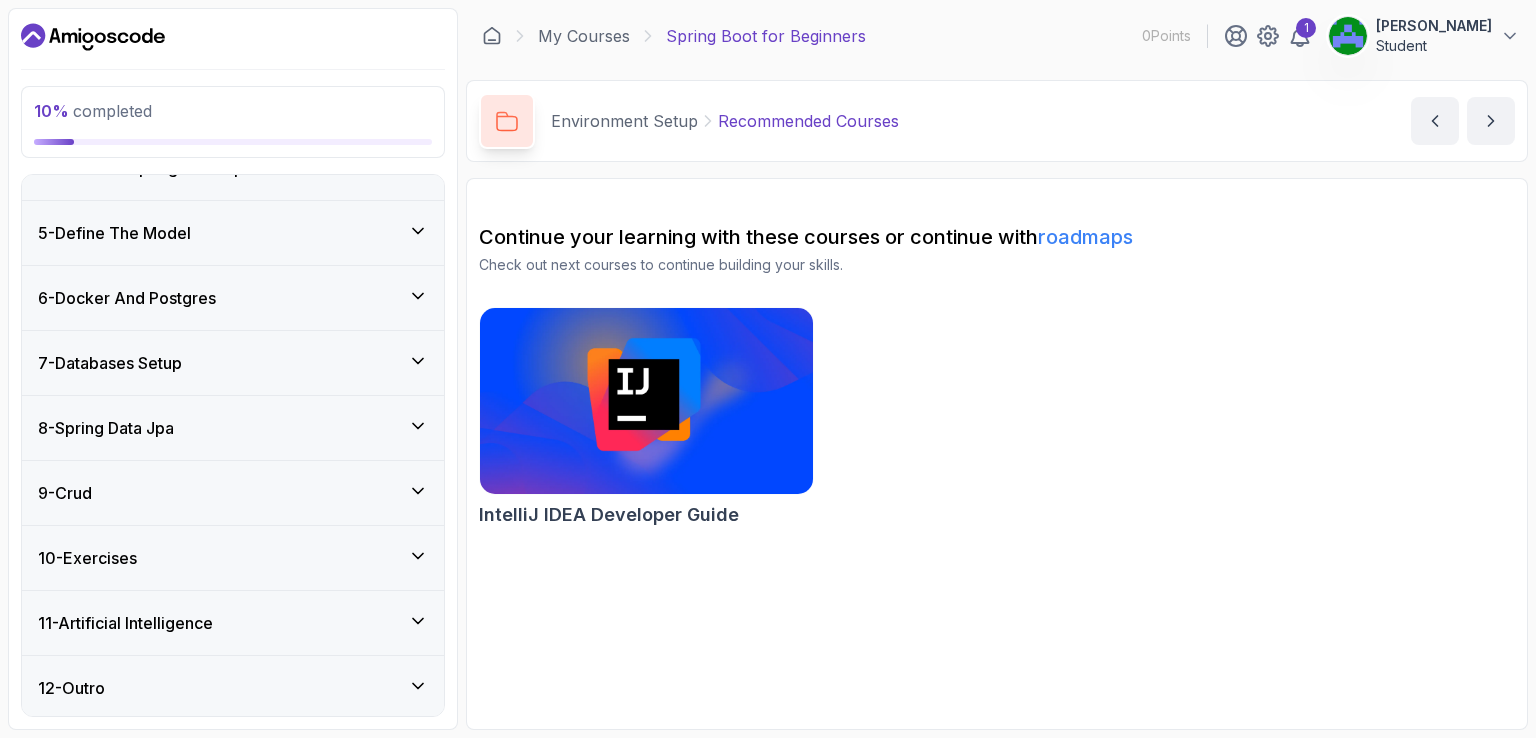 scroll, scrollTop: 0, scrollLeft: 0, axis: both 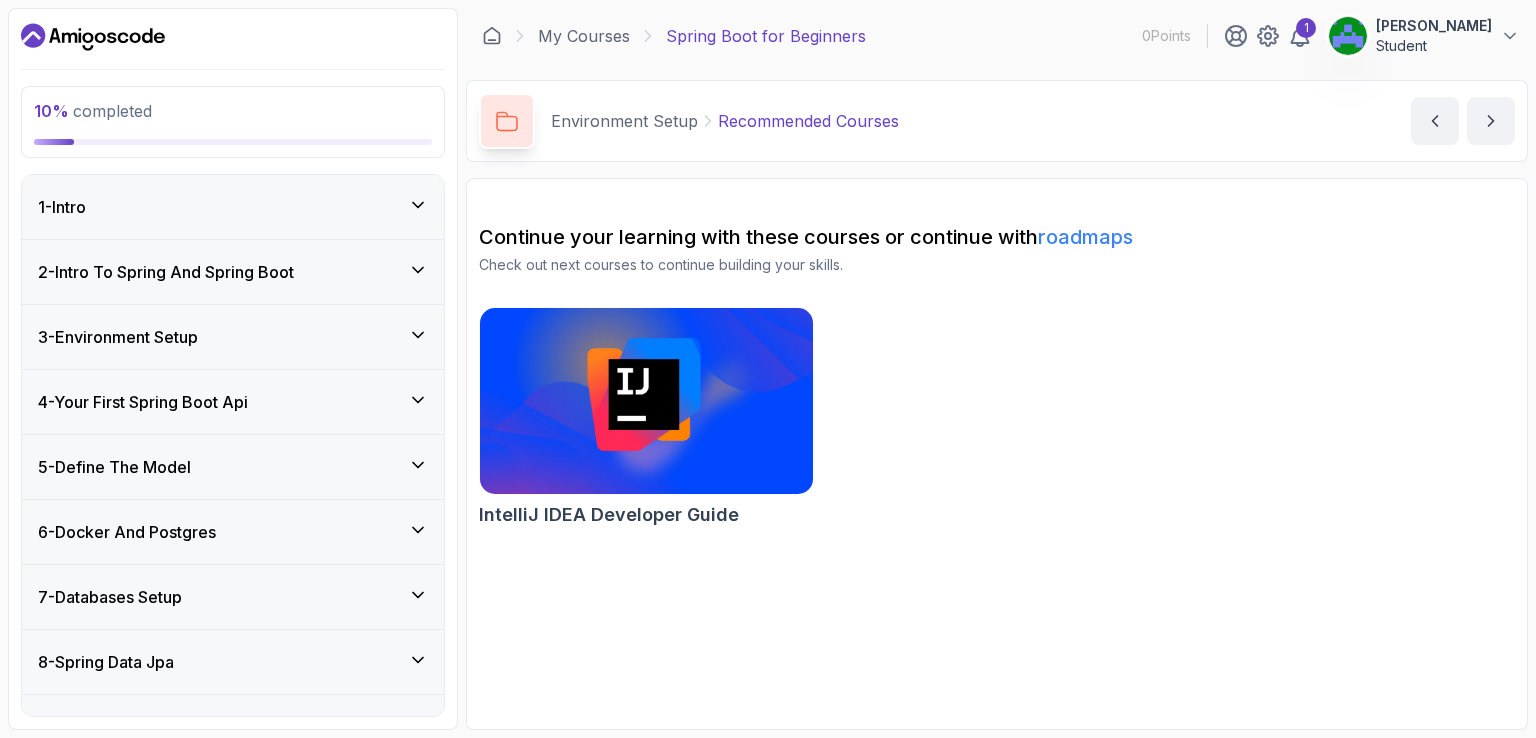 click on "2  -  Intro To Spring And Spring Boot" at bounding box center (233, 272) 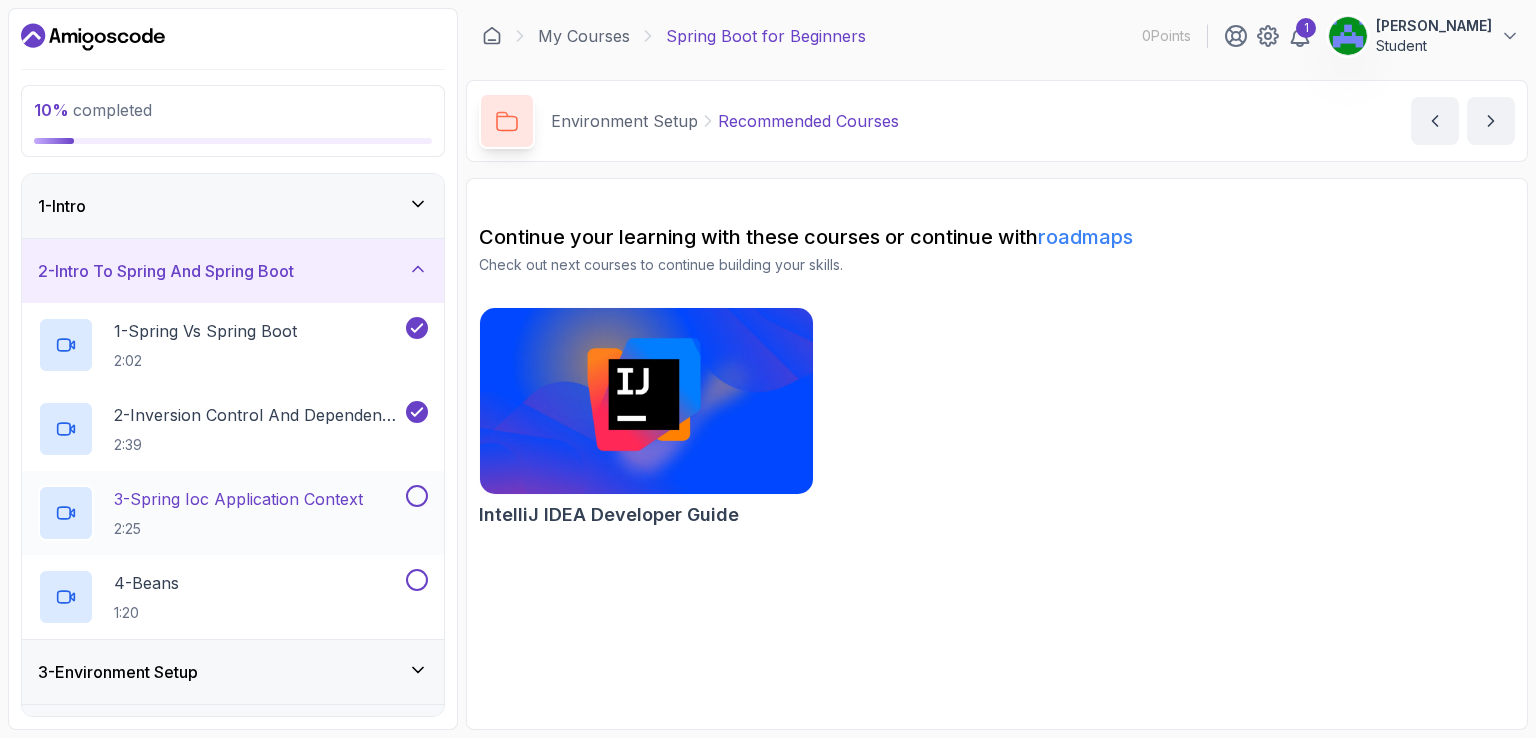 click on "3  -  Spring Ioc Application Context" at bounding box center (238, 499) 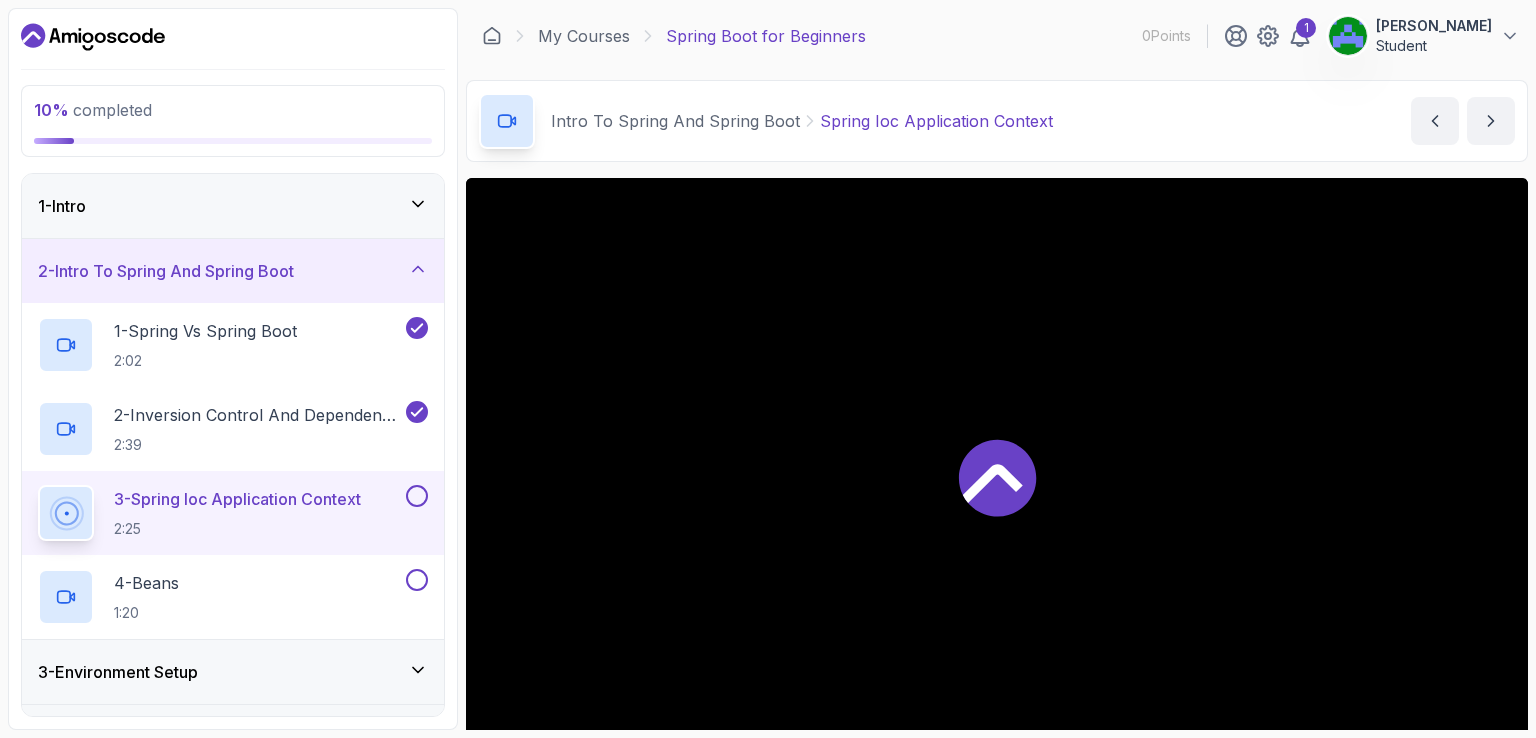 click 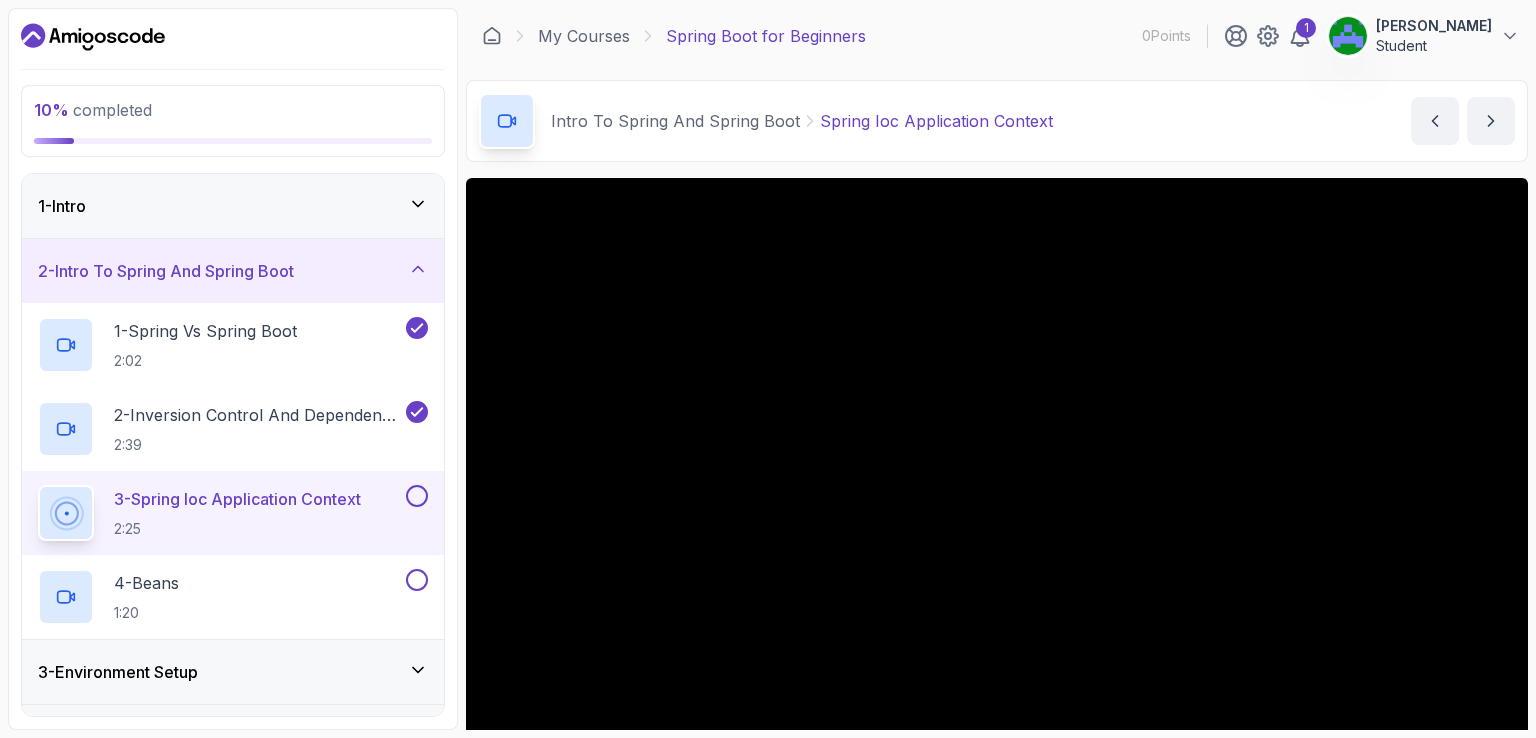 scroll, scrollTop: 184, scrollLeft: 0, axis: vertical 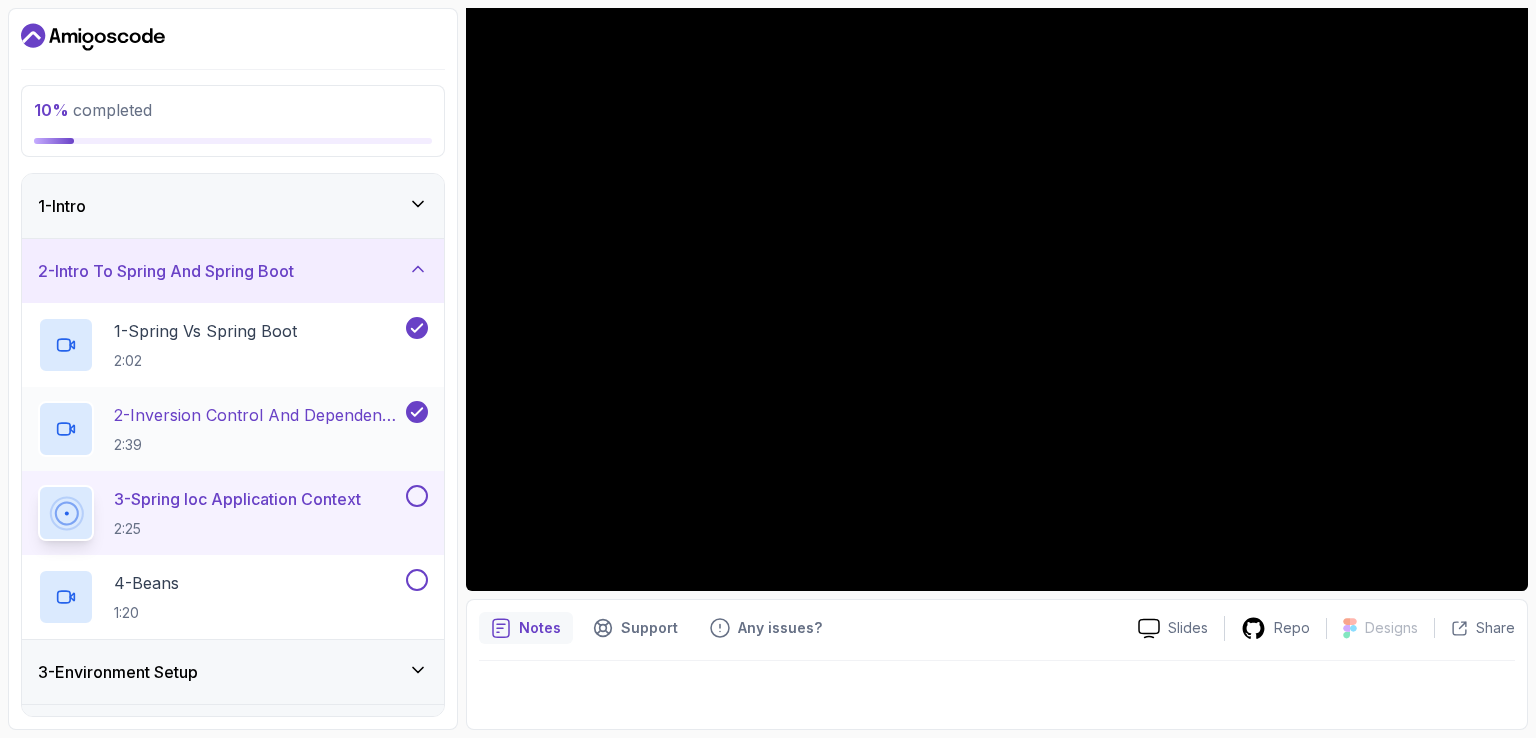 click on "2  -  Inversion Control And Dependency Injection" at bounding box center (258, 415) 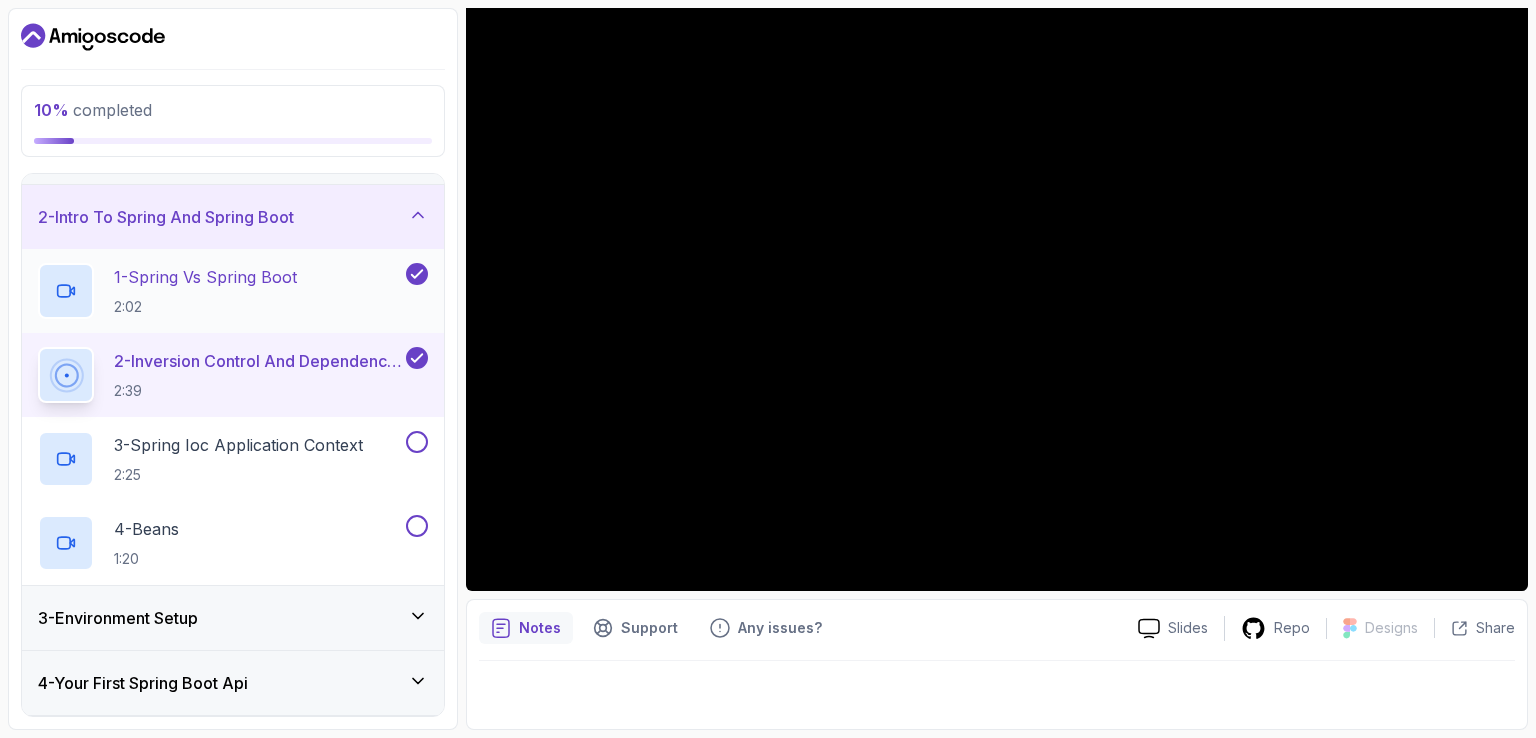 scroll, scrollTop: 0, scrollLeft: 0, axis: both 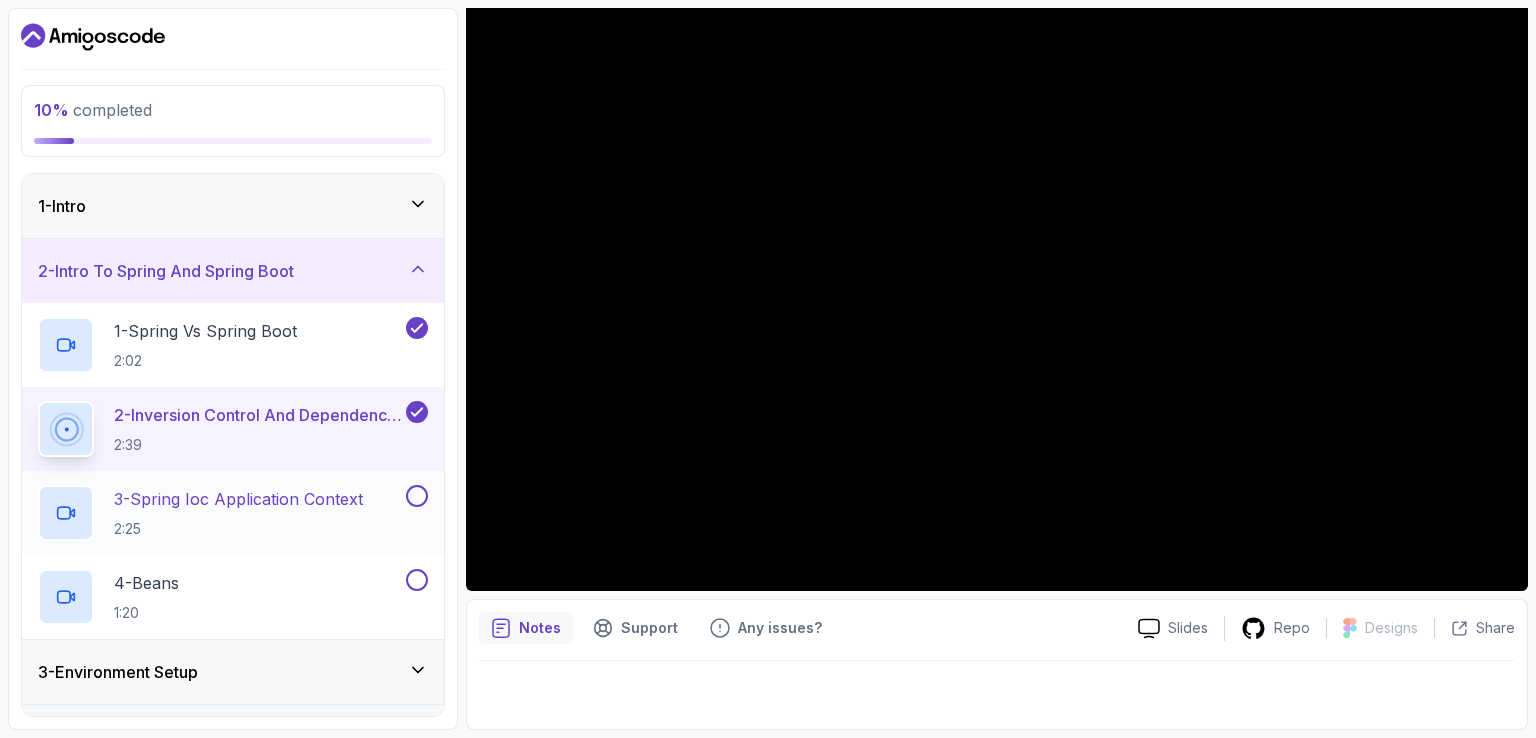 click on "3  -  Spring Ioc Application Context 2:25" at bounding box center (238, 513) 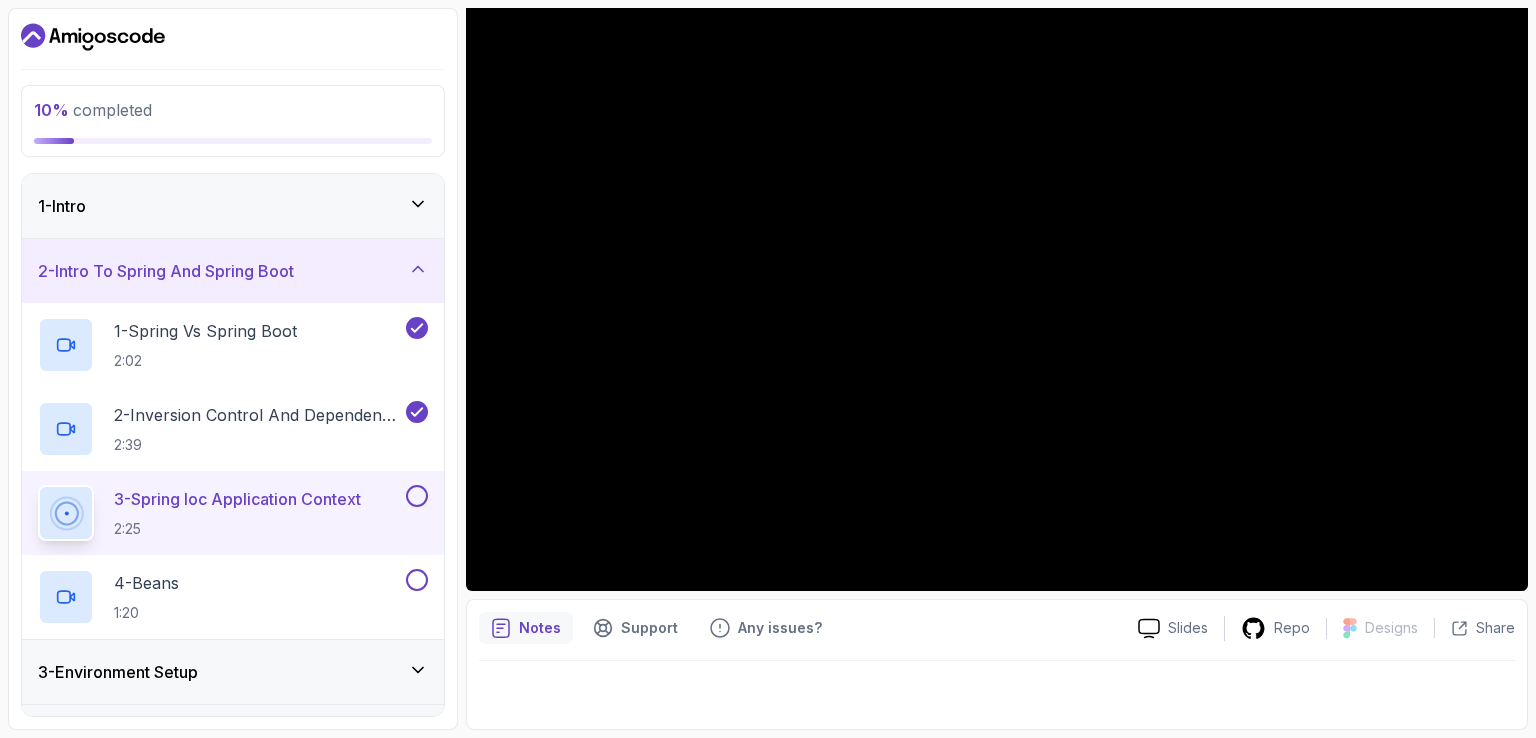 type 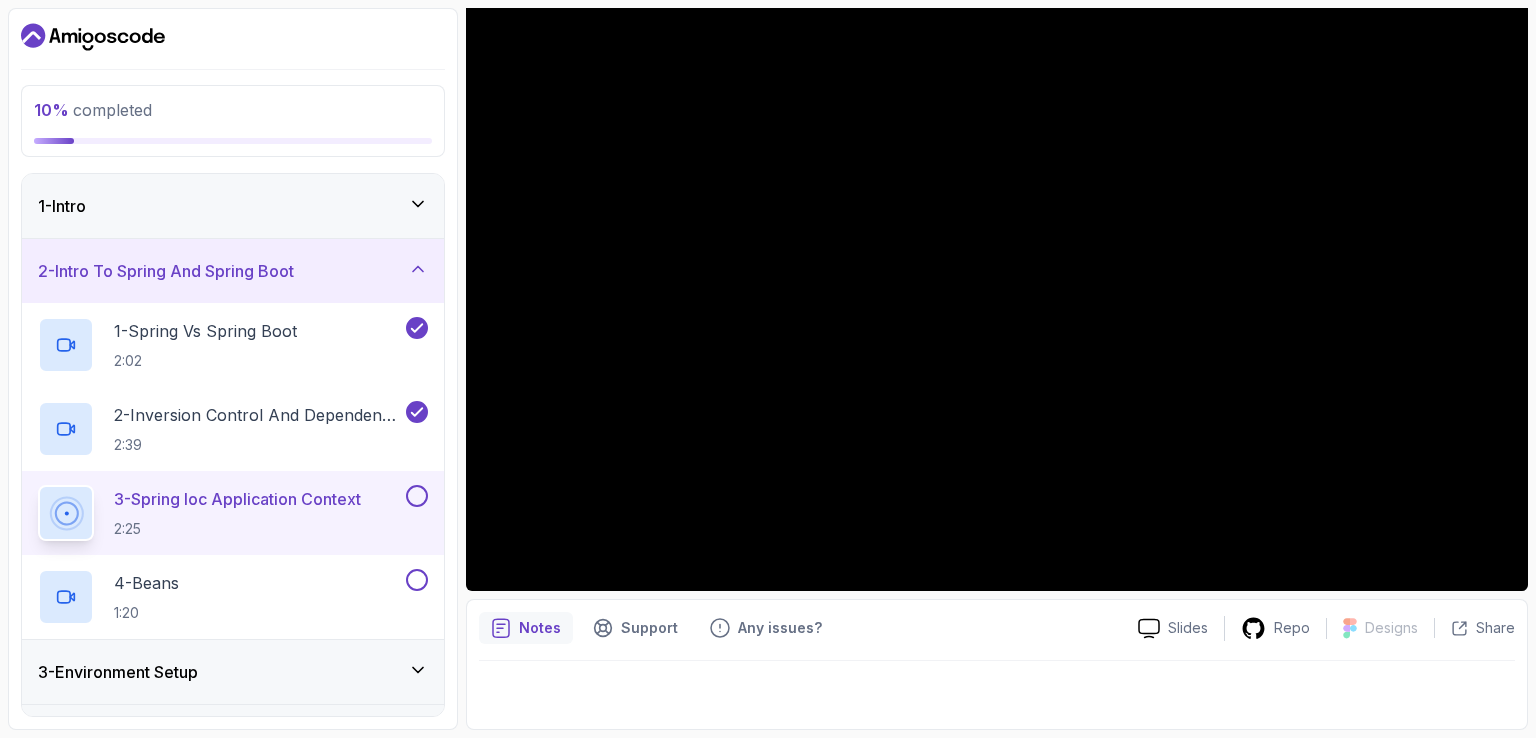 click at bounding box center (417, 496) 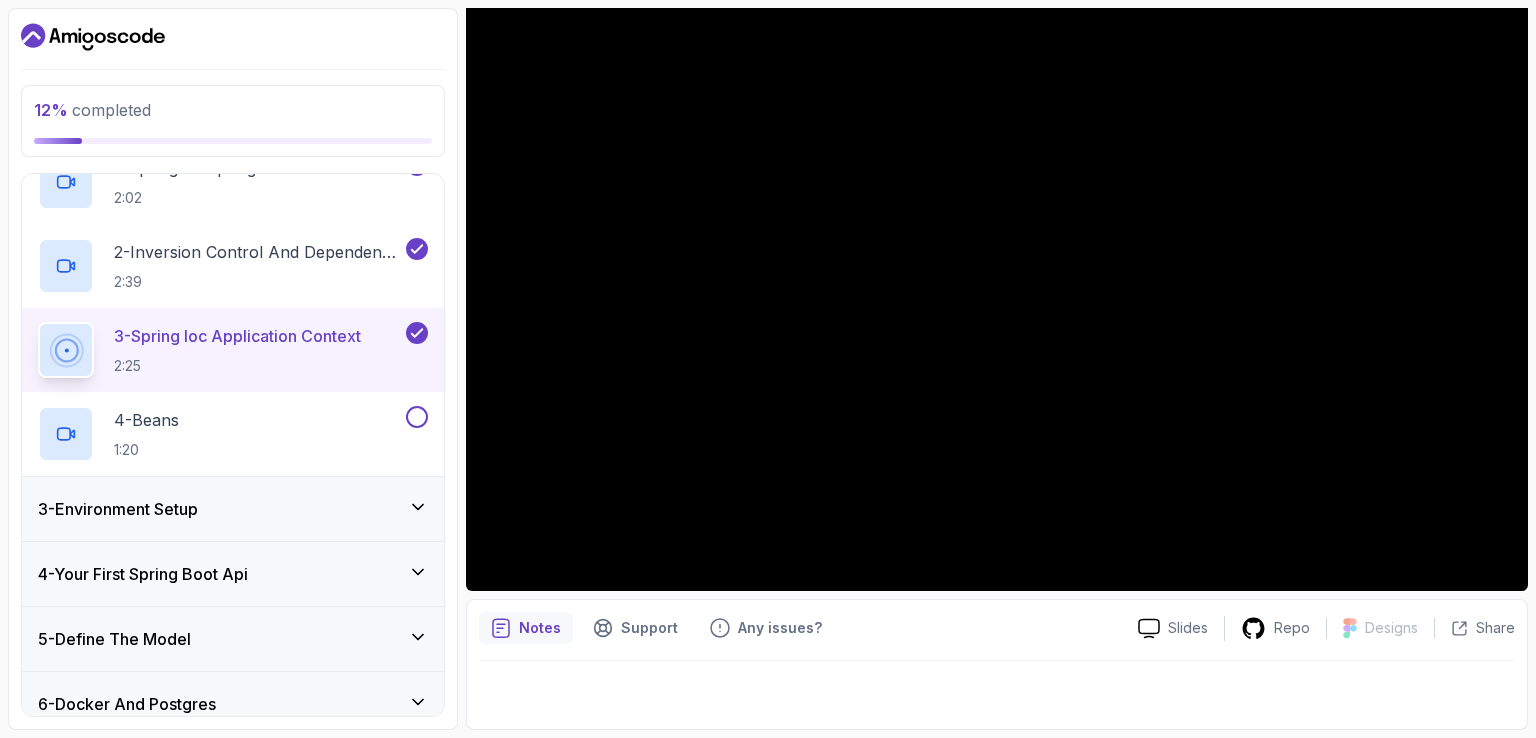 scroll, scrollTop: 164, scrollLeft: 0, axis: vertical 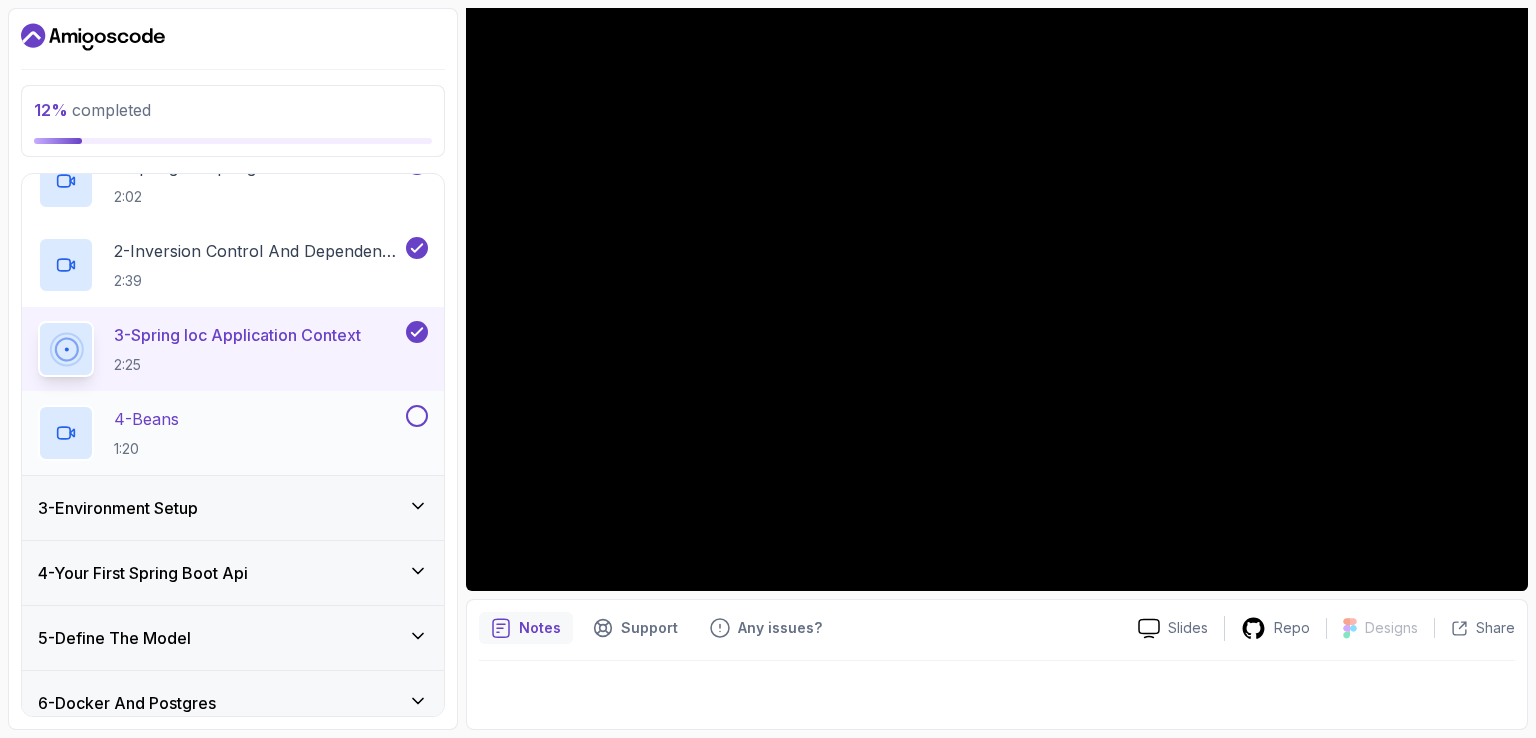 click on "4  -  Beans 1:20" at bounding box center [220, 433] 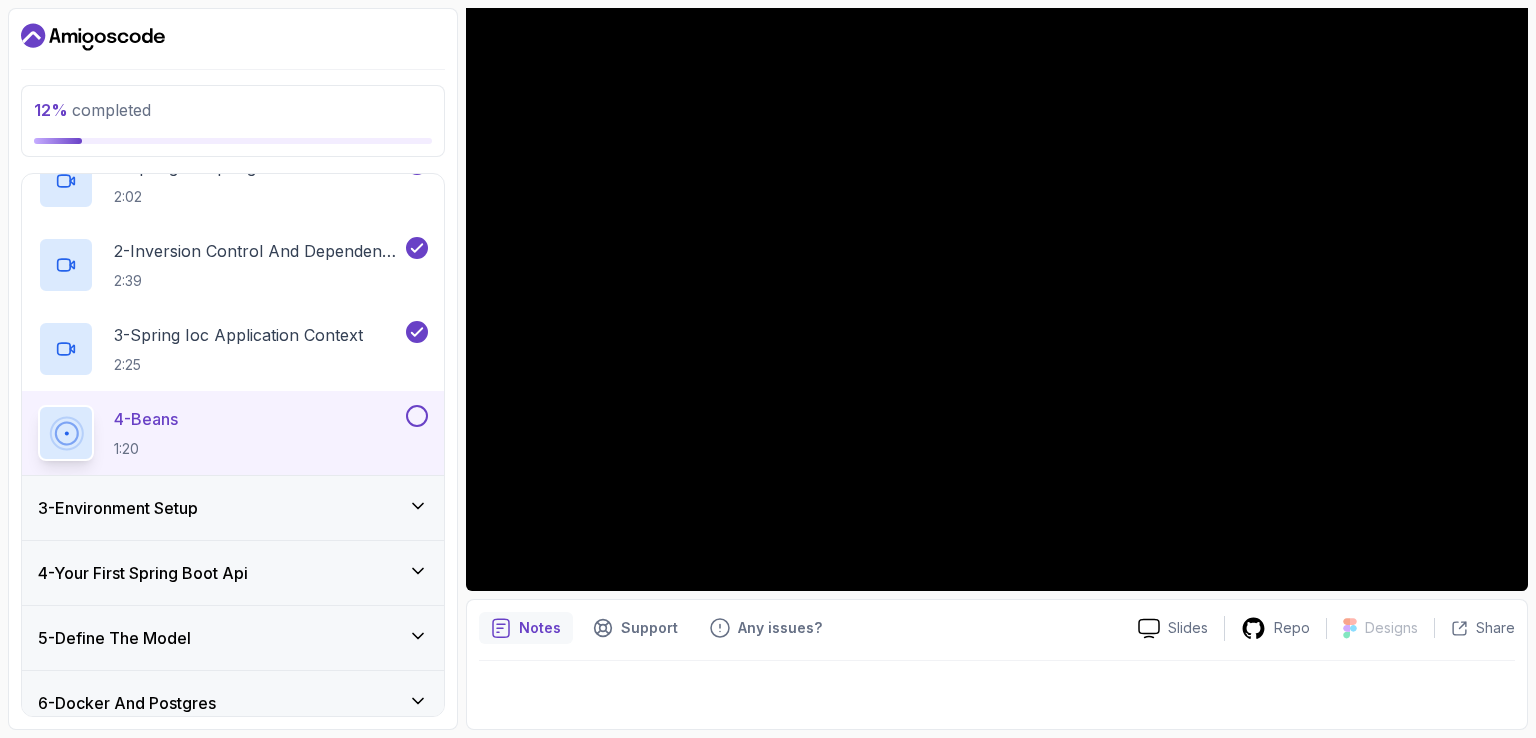 type 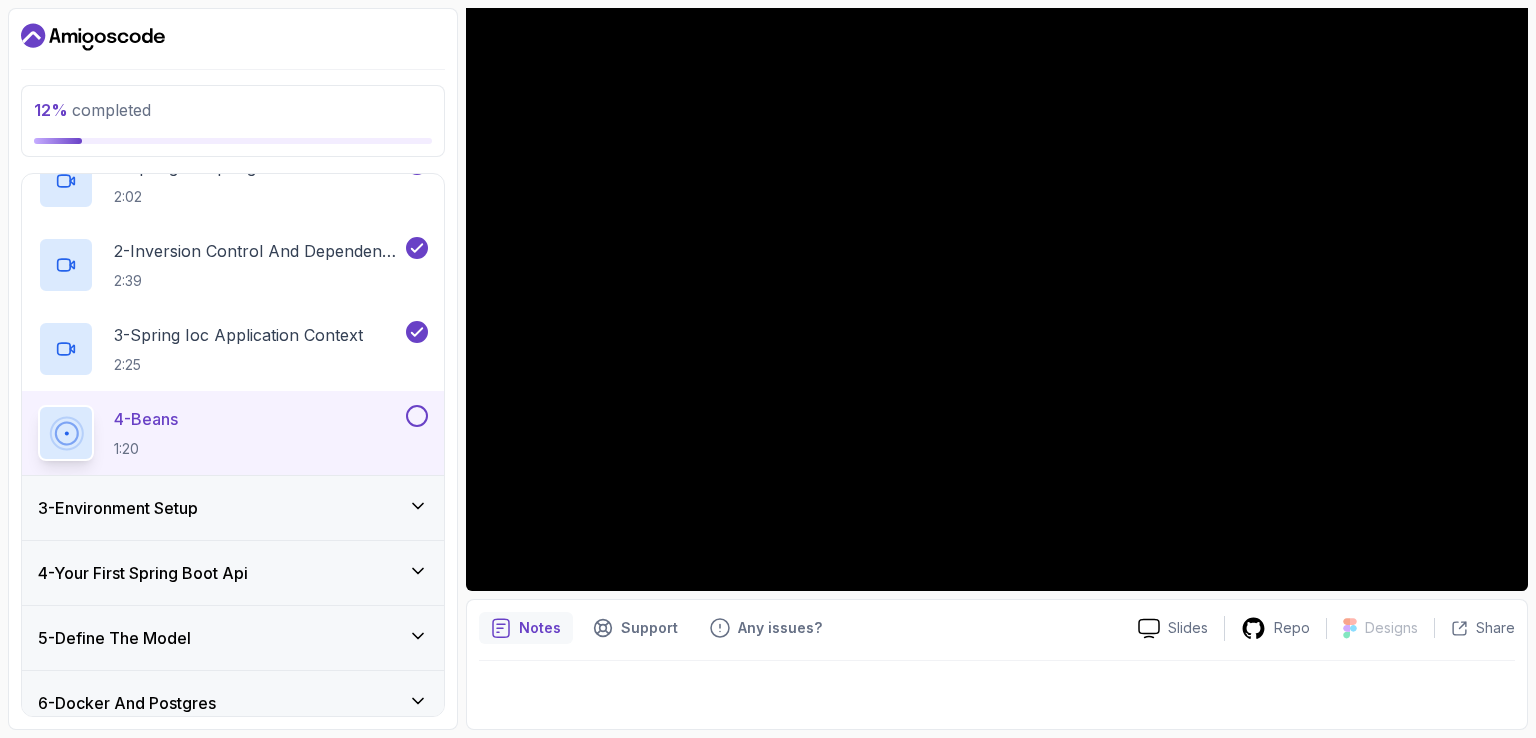 click on "4  -  Beans 1:20" at bounding box center [233, 433] 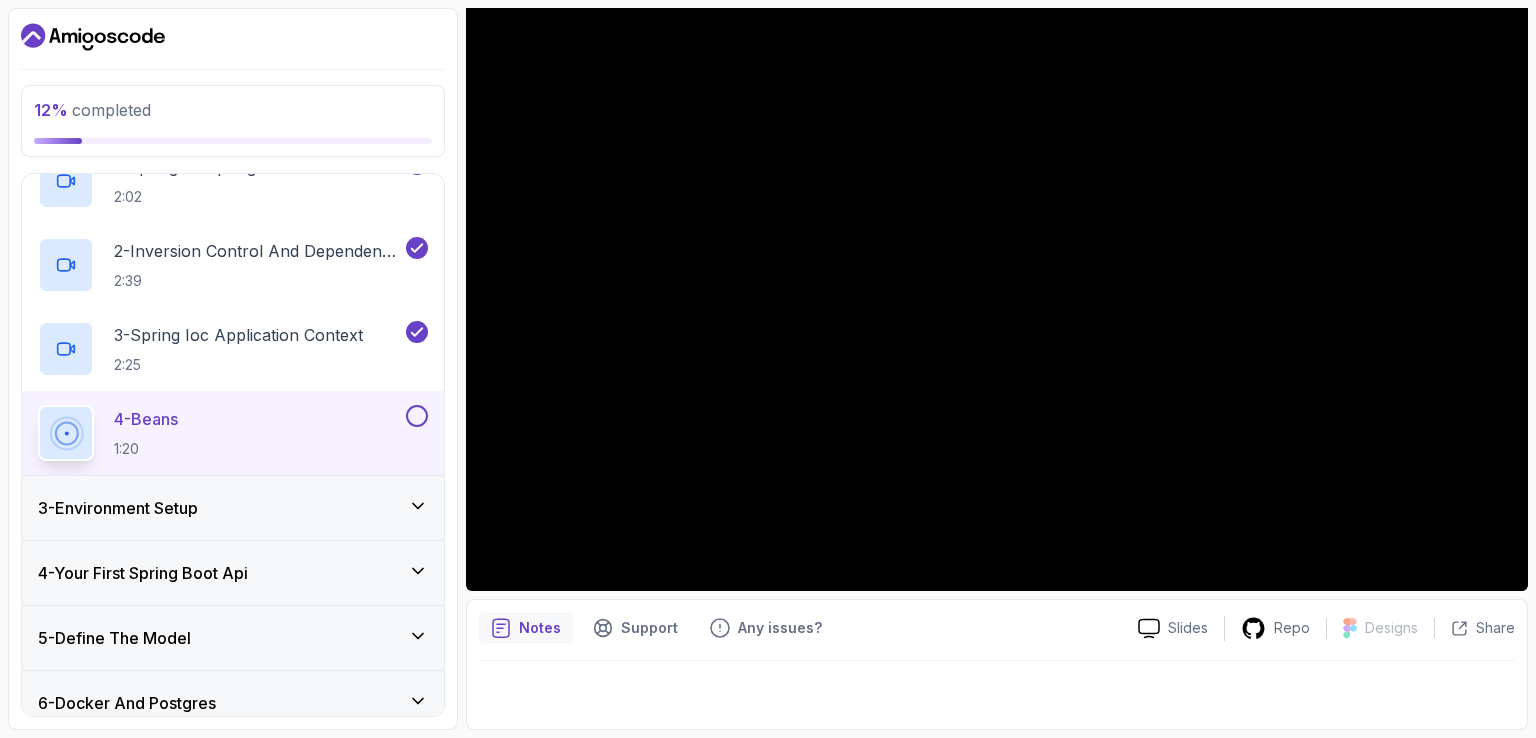 click on "4  -  Beans 1:20" at bounding box center (233, 433) 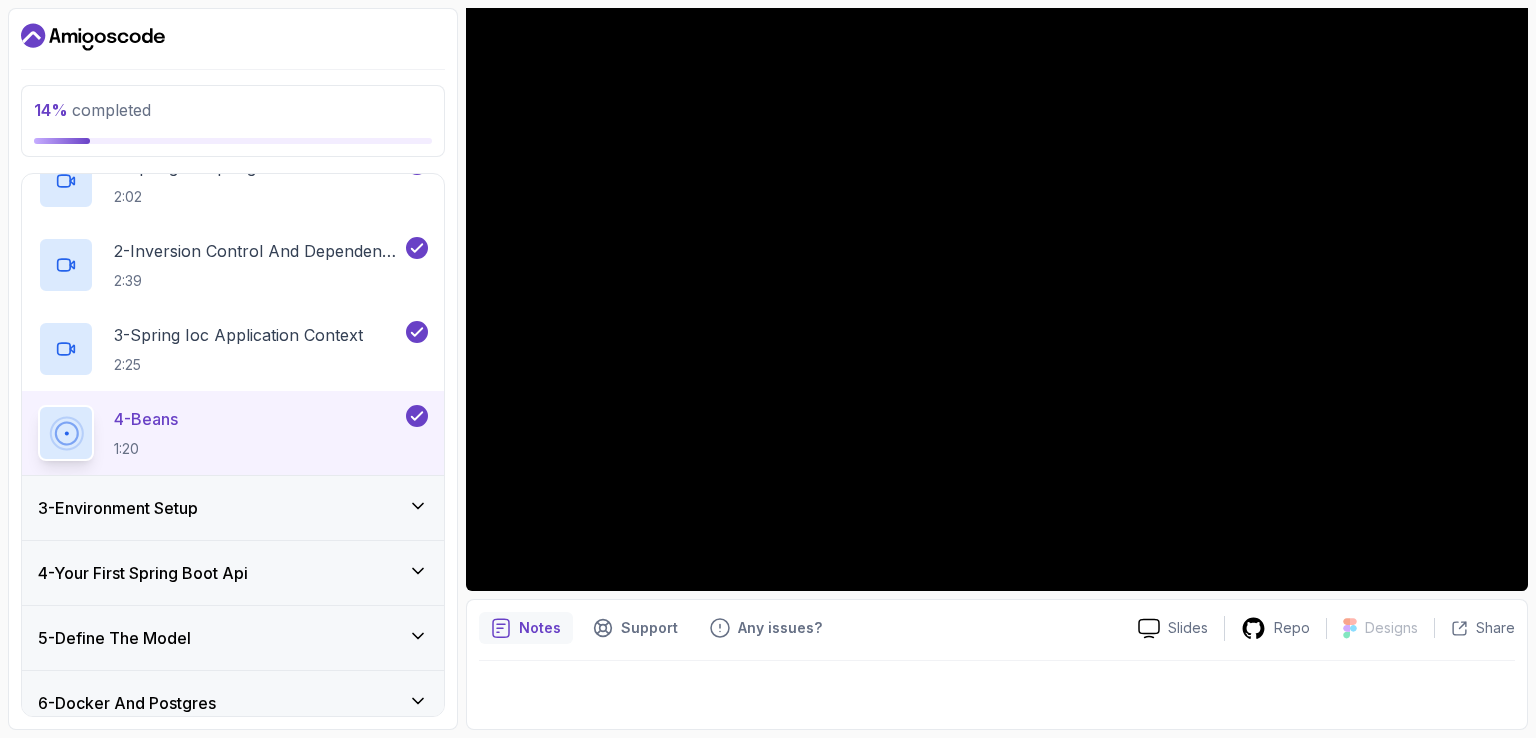 scroll, scrollTop: 0, scrollLeft: 0, axis: both 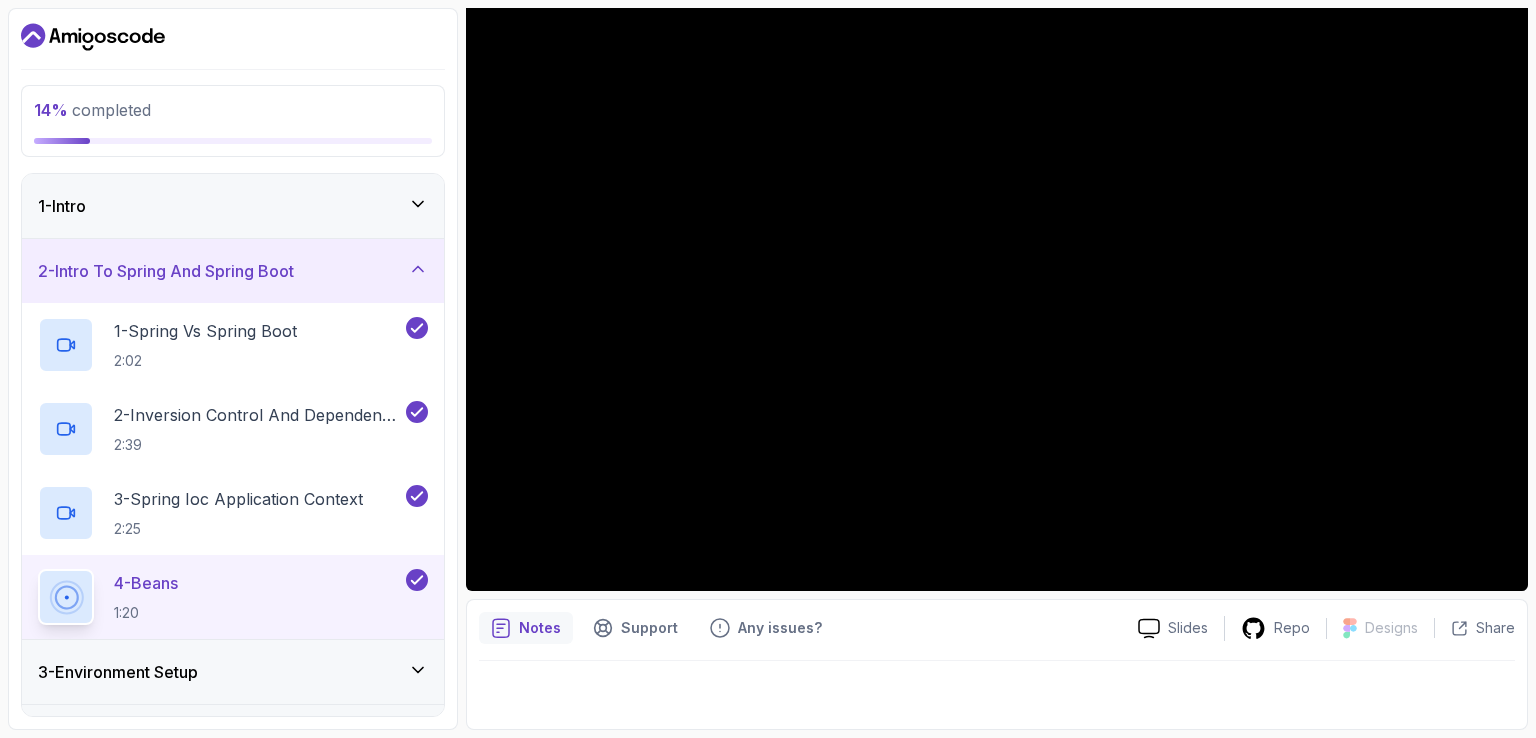 click 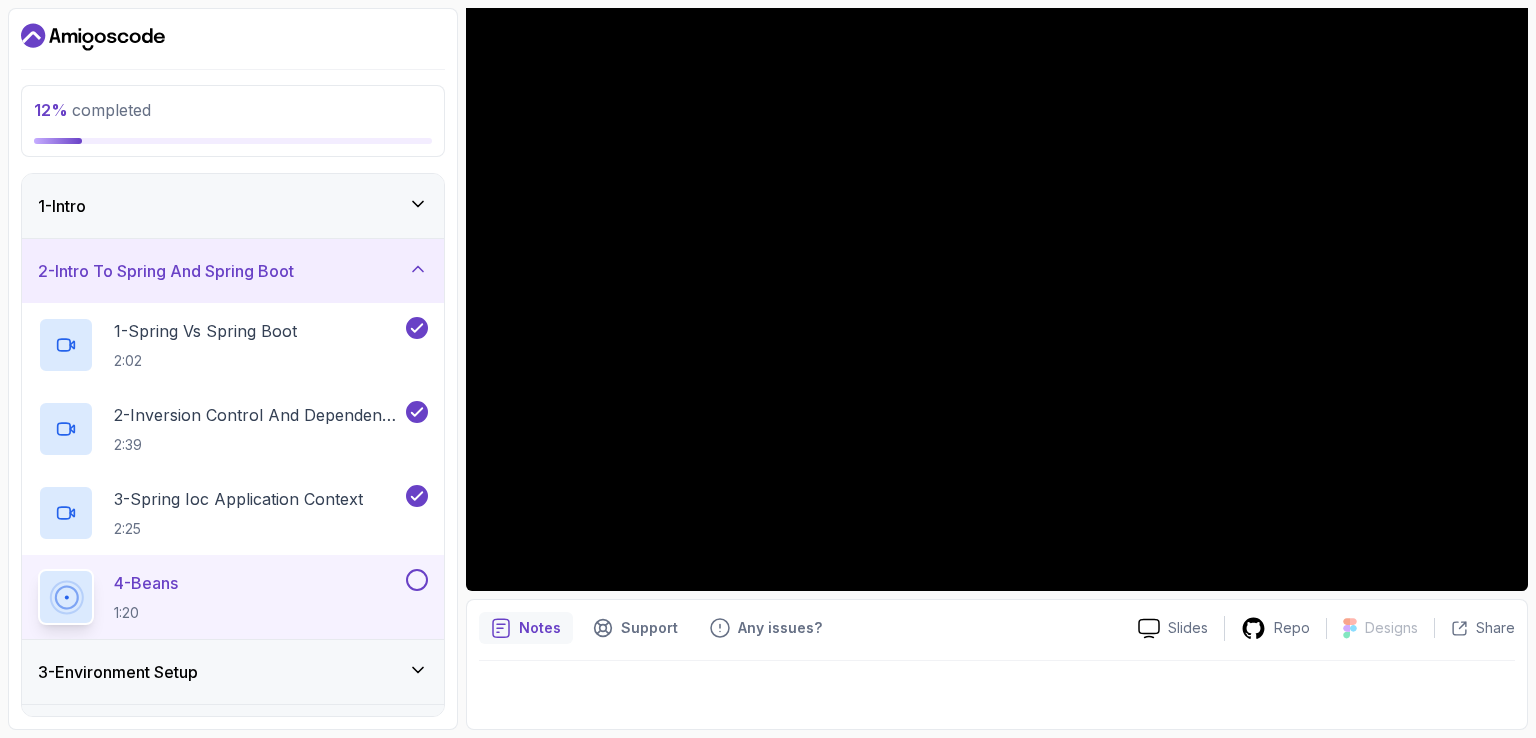 click at bounding box center (417, 580) 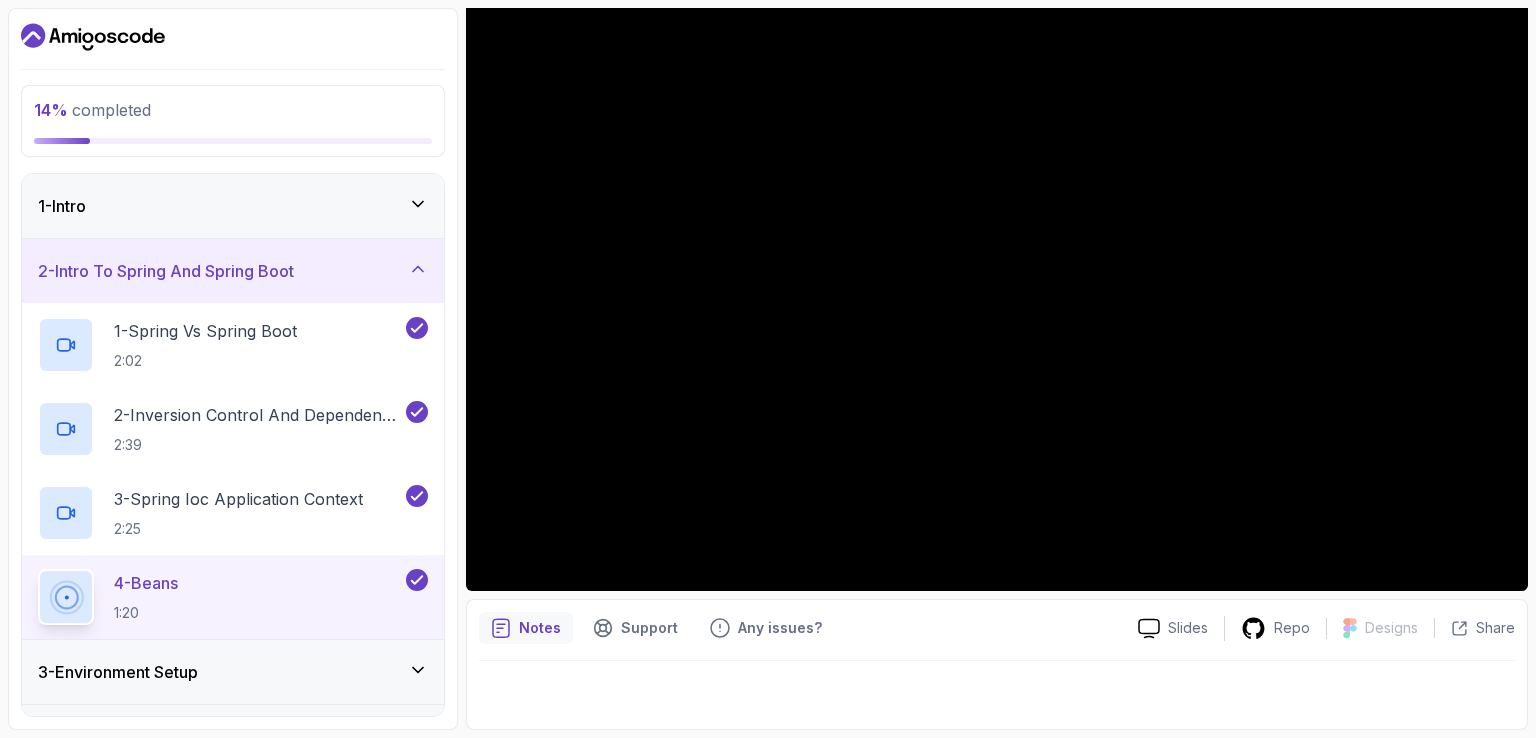 click on "2  -  Intro To Spring And Spring Boot" at bounding box center (233, 271) 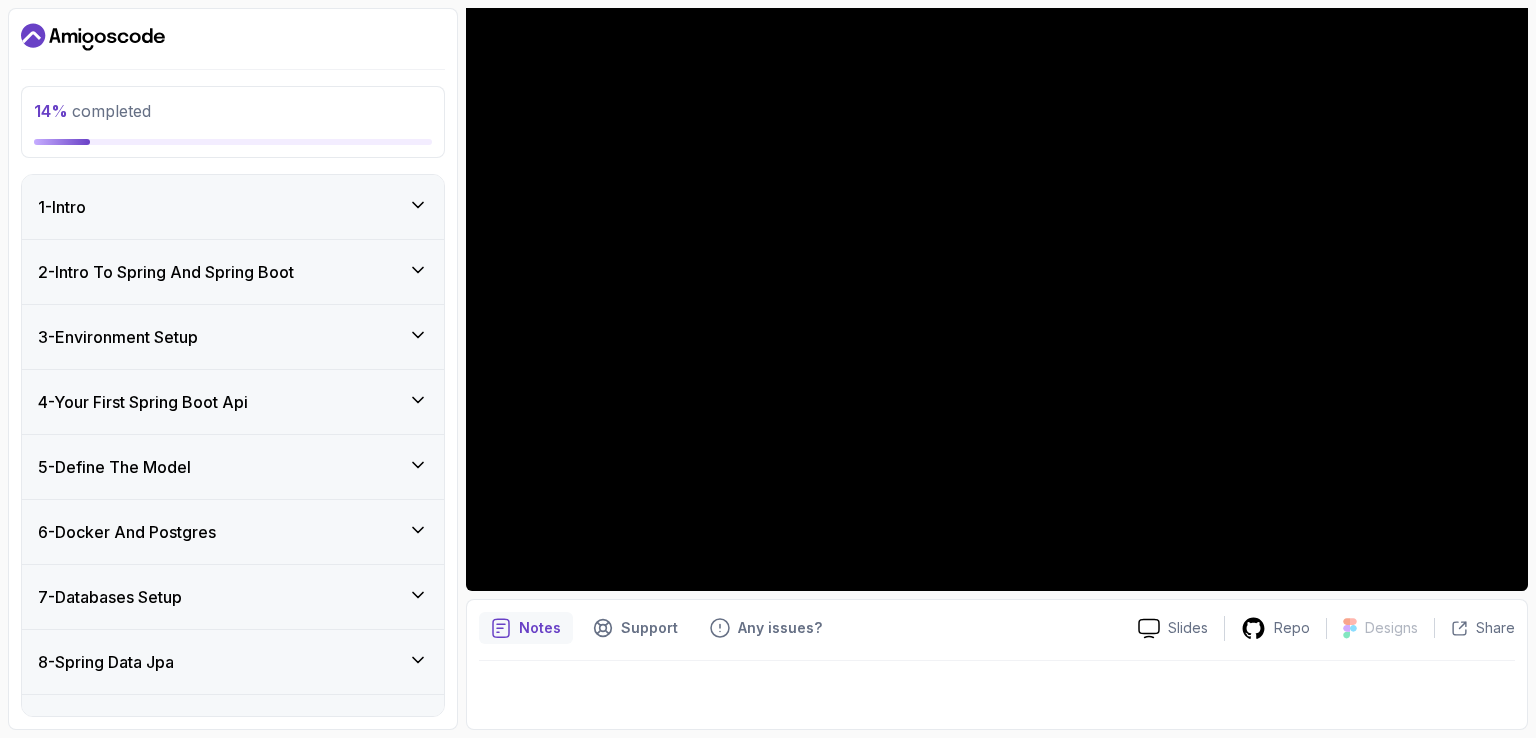 click on "2  -  Intro To Spring And Spring Boot" at bounding box center (233, 272) 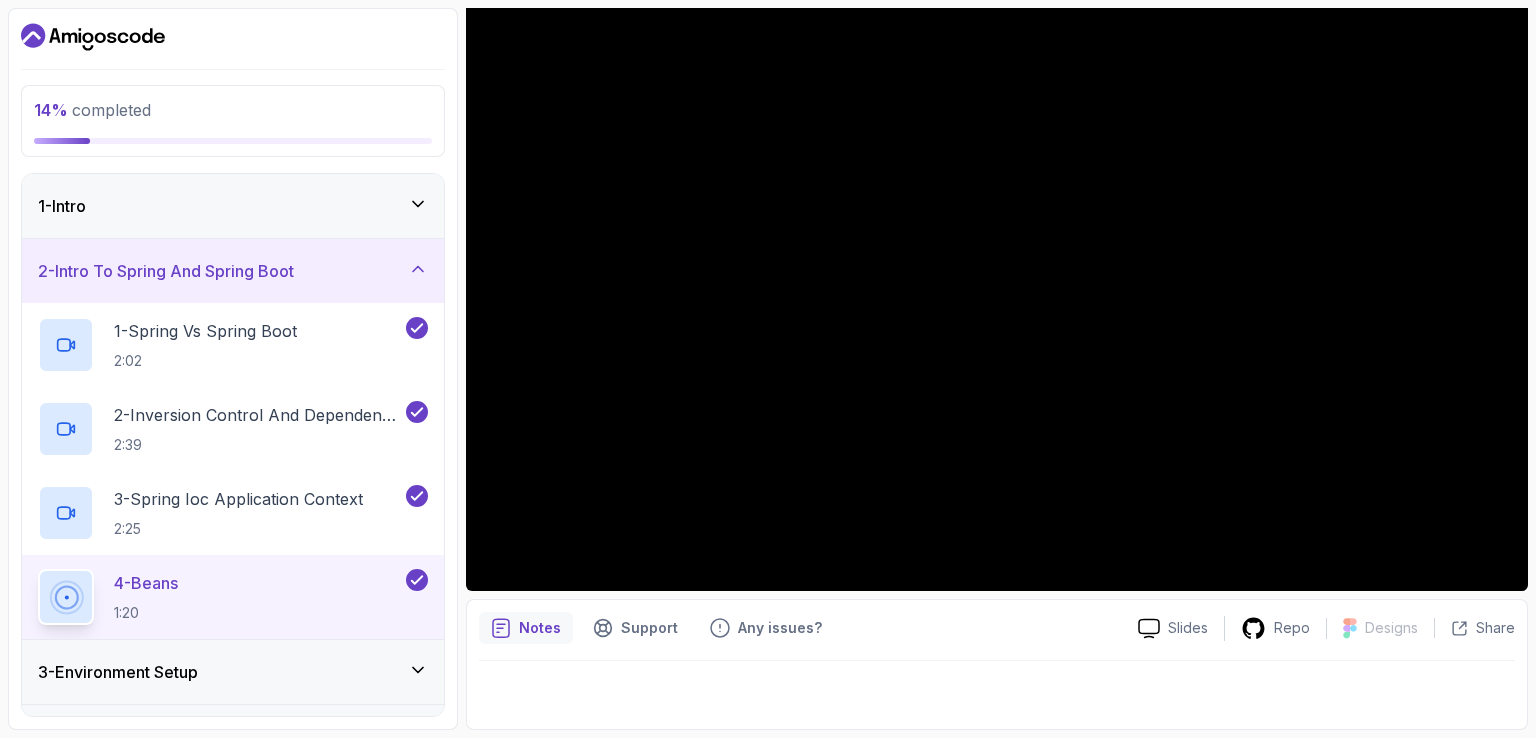 click 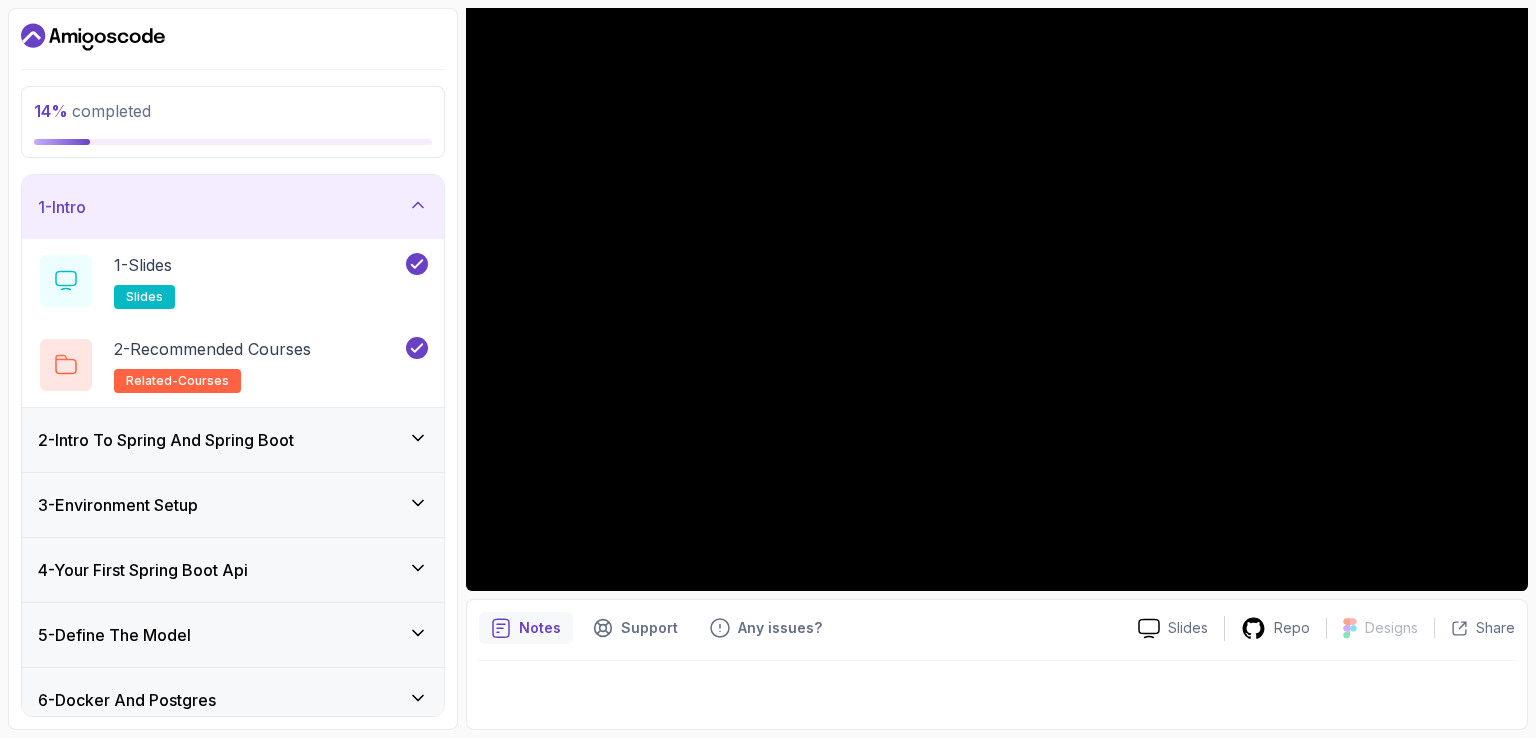 click 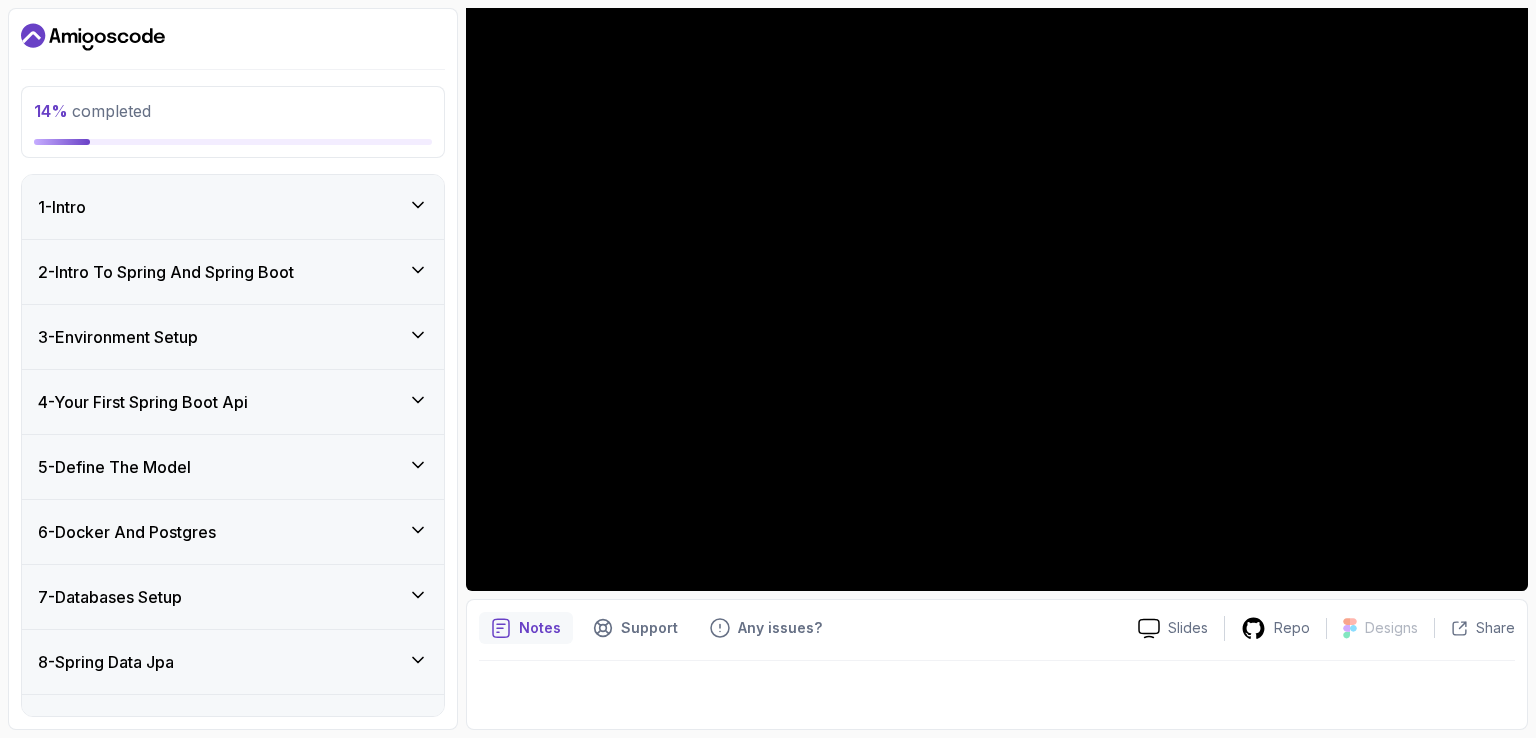 click on "2  -  Intro To Spring And Spring Boot" at bounding box center [233, 272] 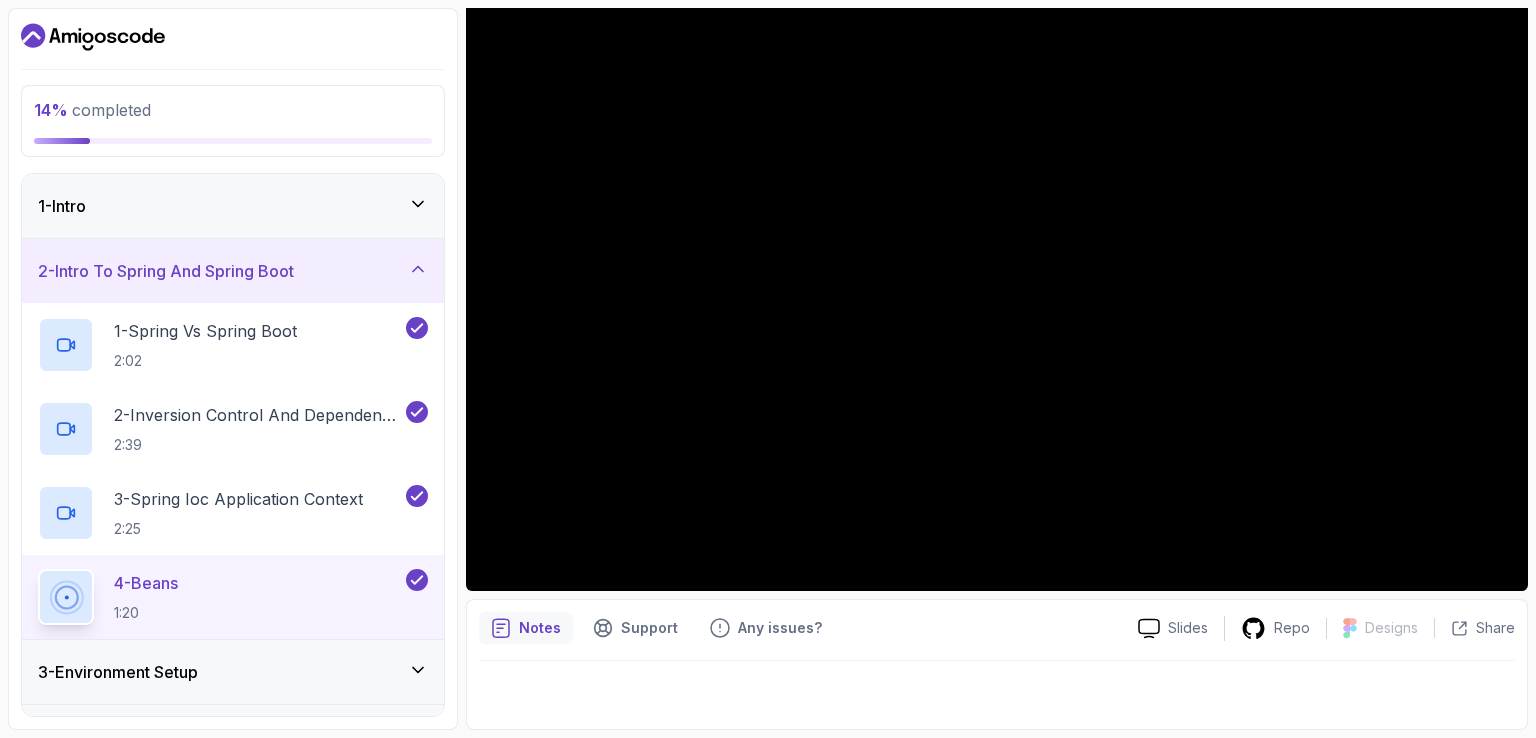 click 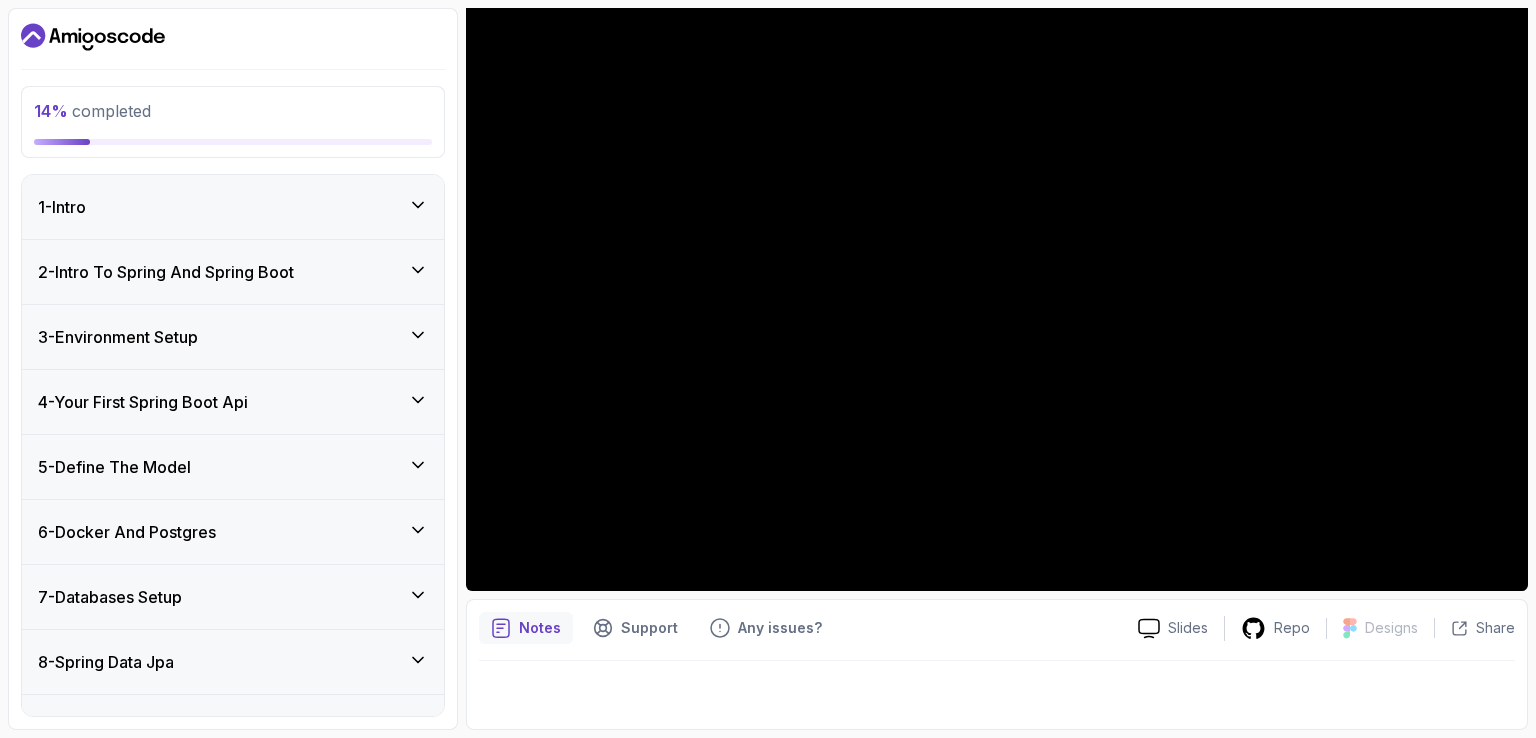 click 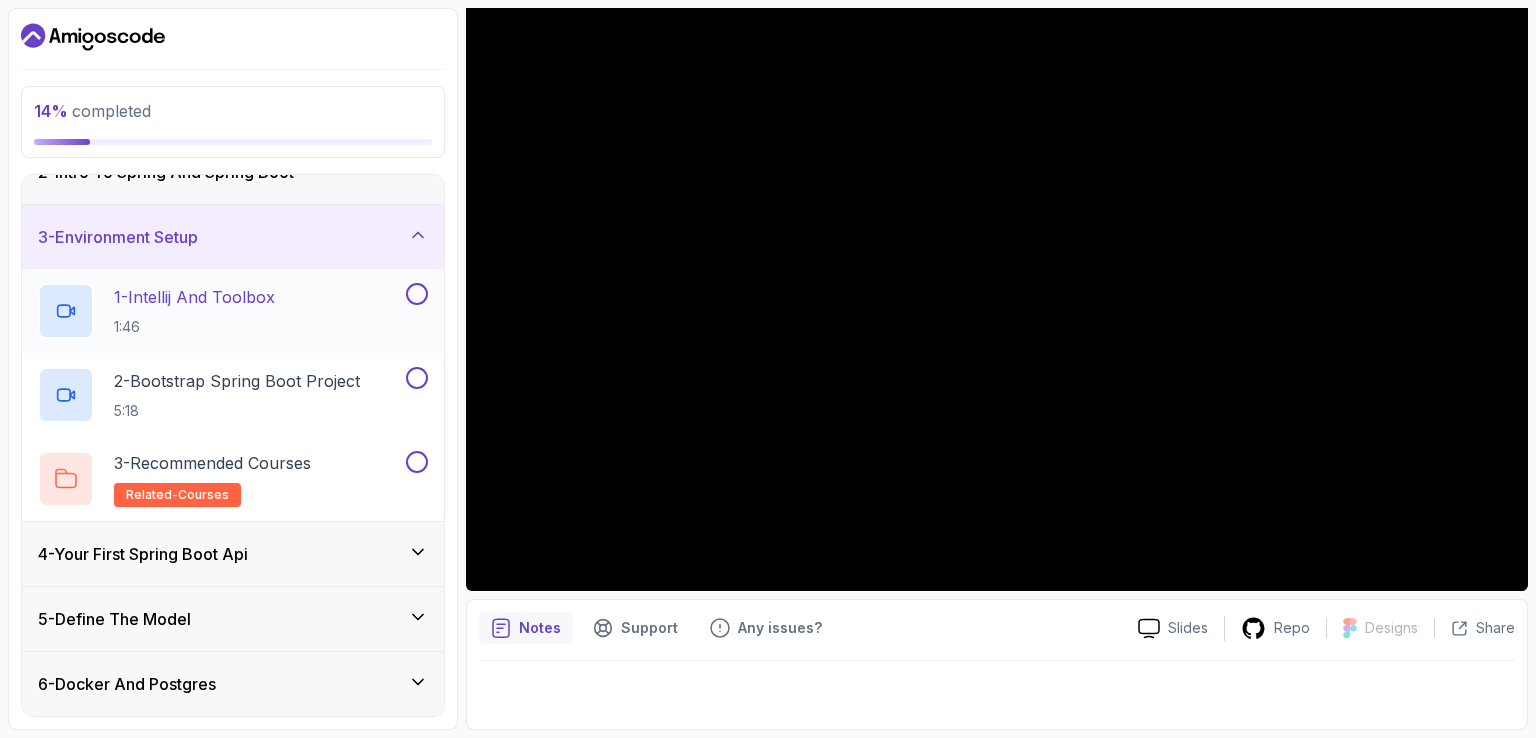 scroll, scrollTop: 102, scrollLeft: 0, axis: vertical 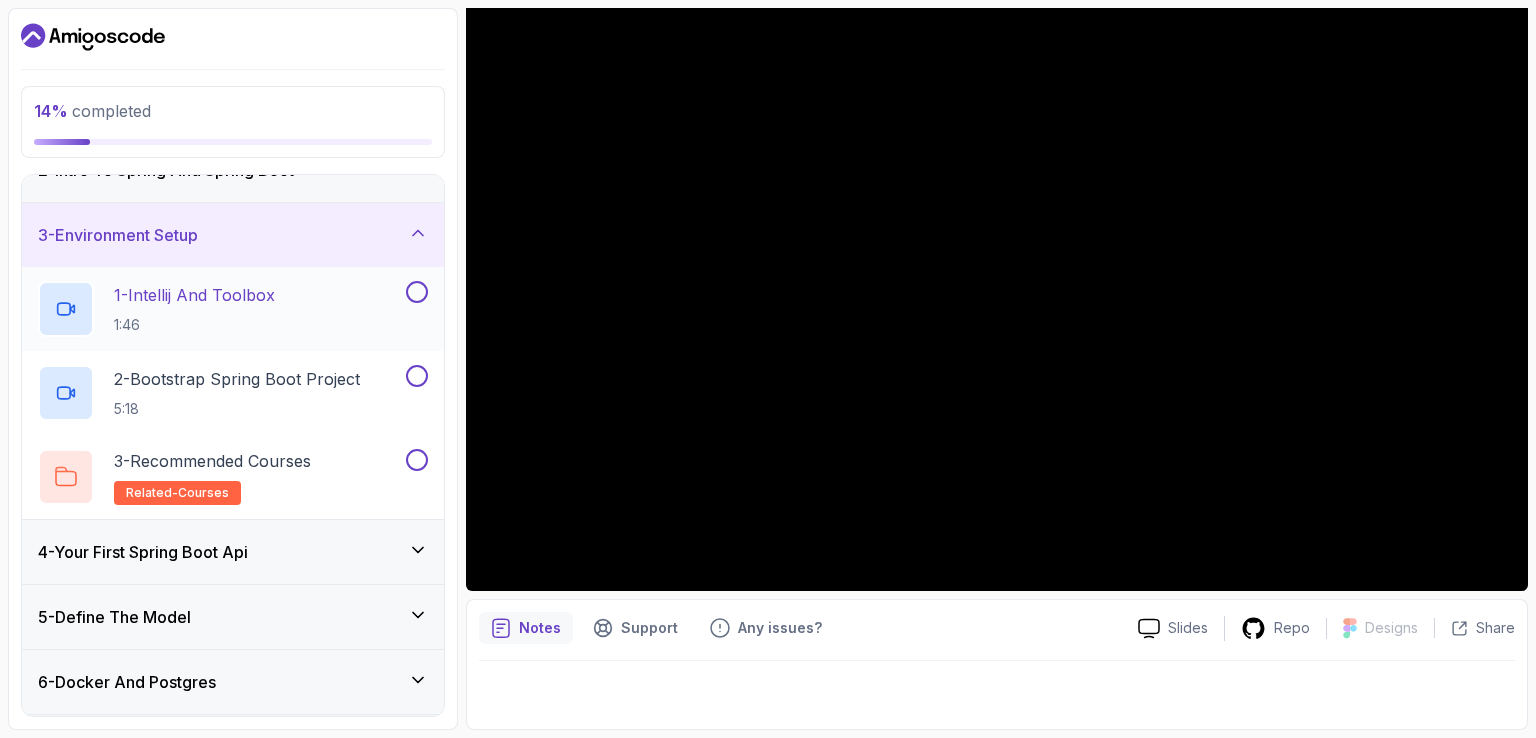 click on "1  -  Intellij And Toolbox" at bounding box center (194, 295) 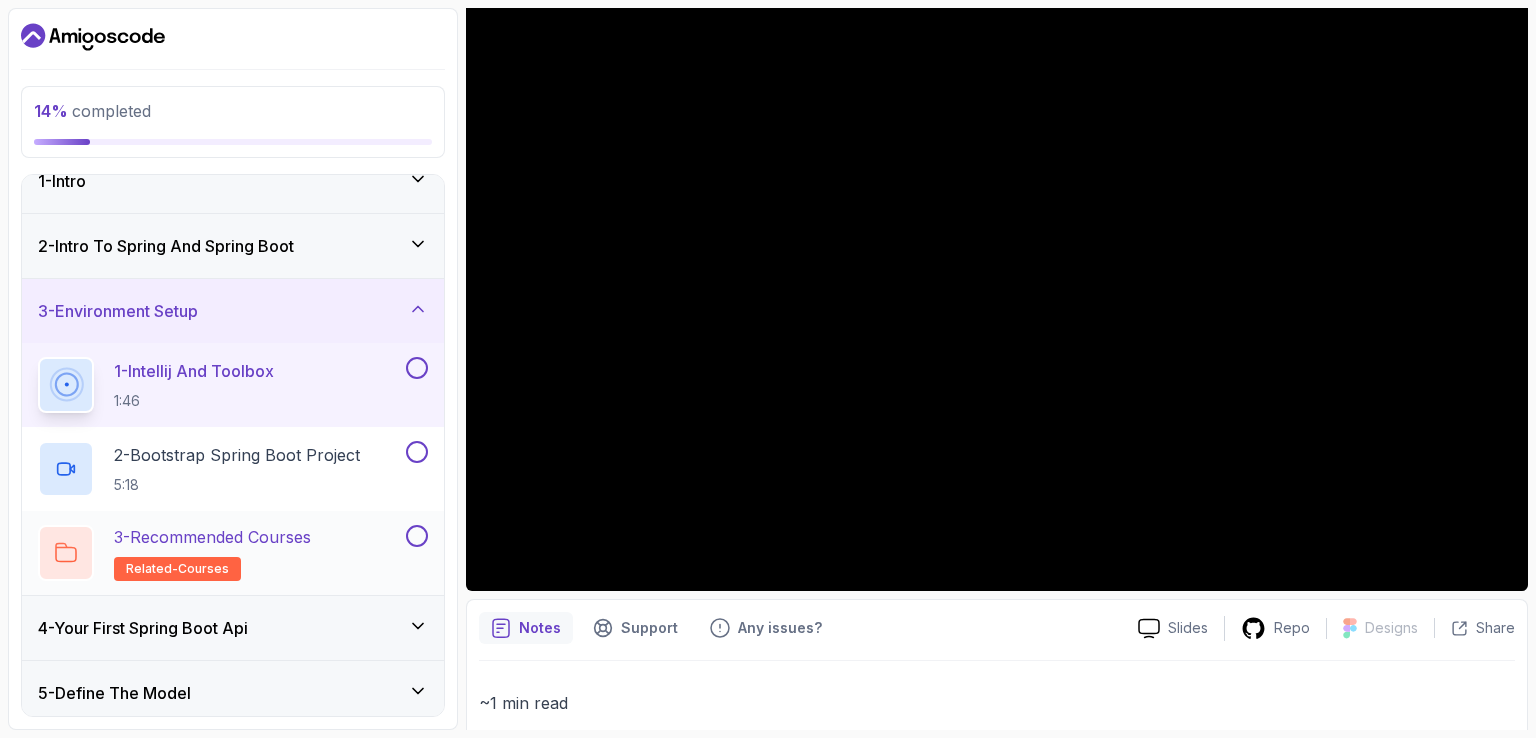scroll, scrollTop: 0, scrollLeft: 0, axis: both 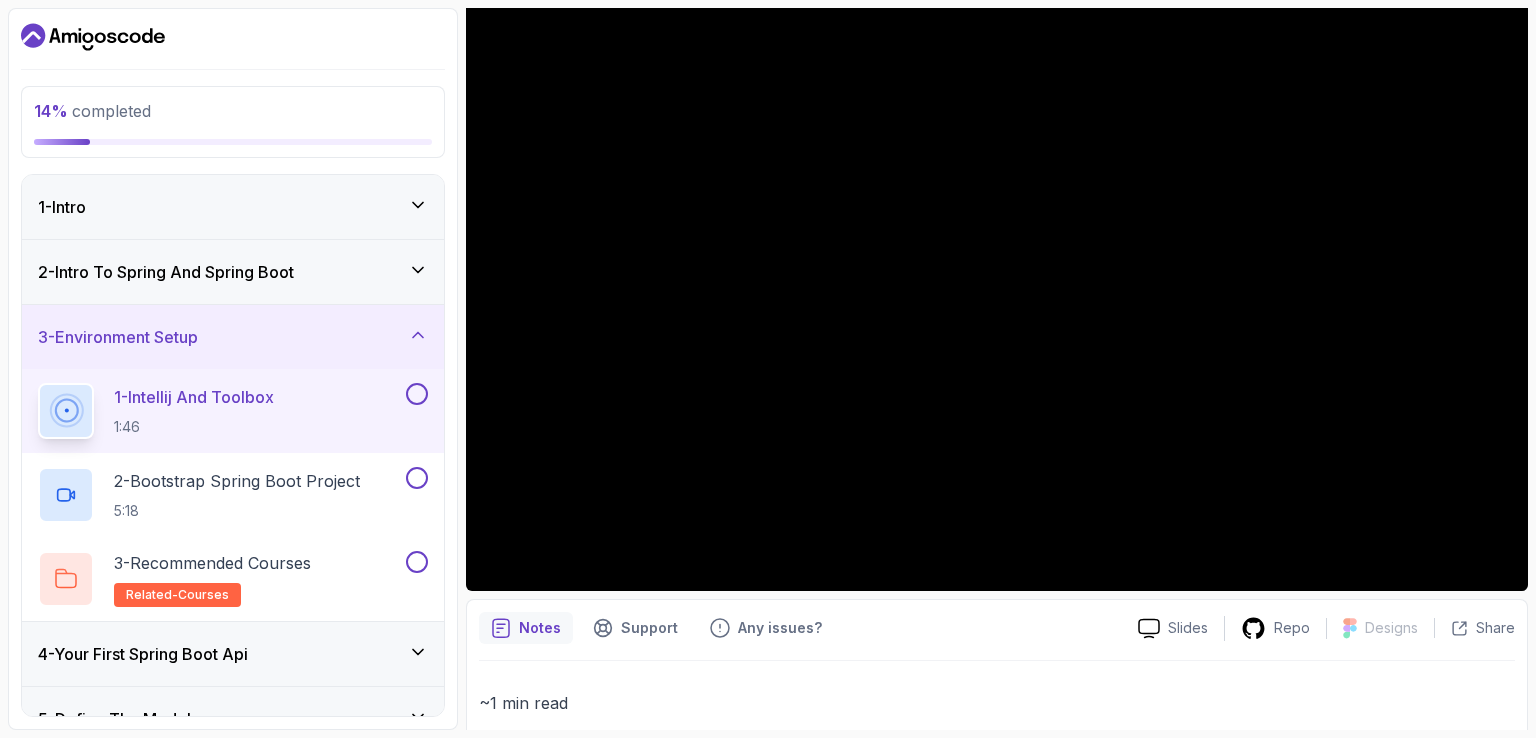 type 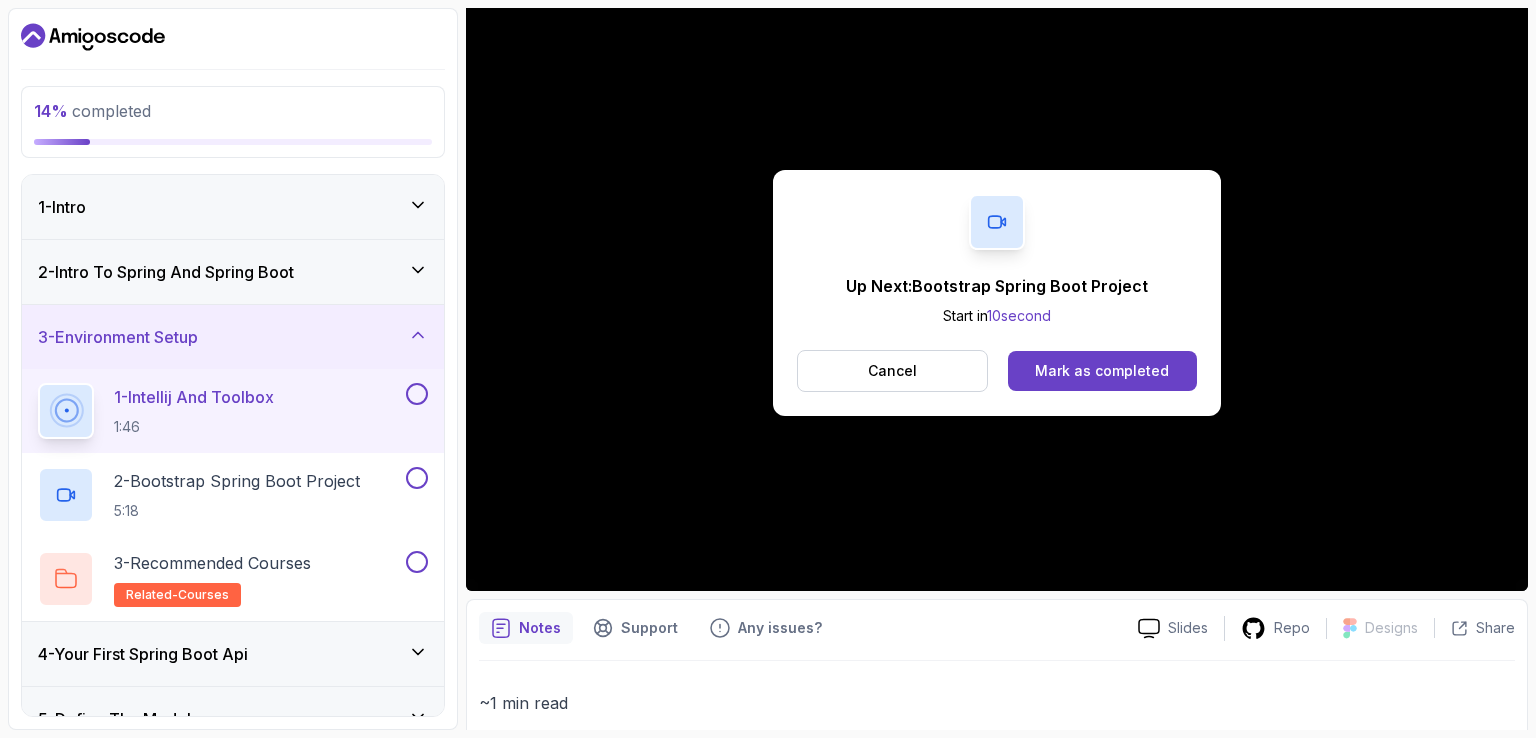 scroll, scrollTop: 372, scrollLeft: 0, axis: vertical 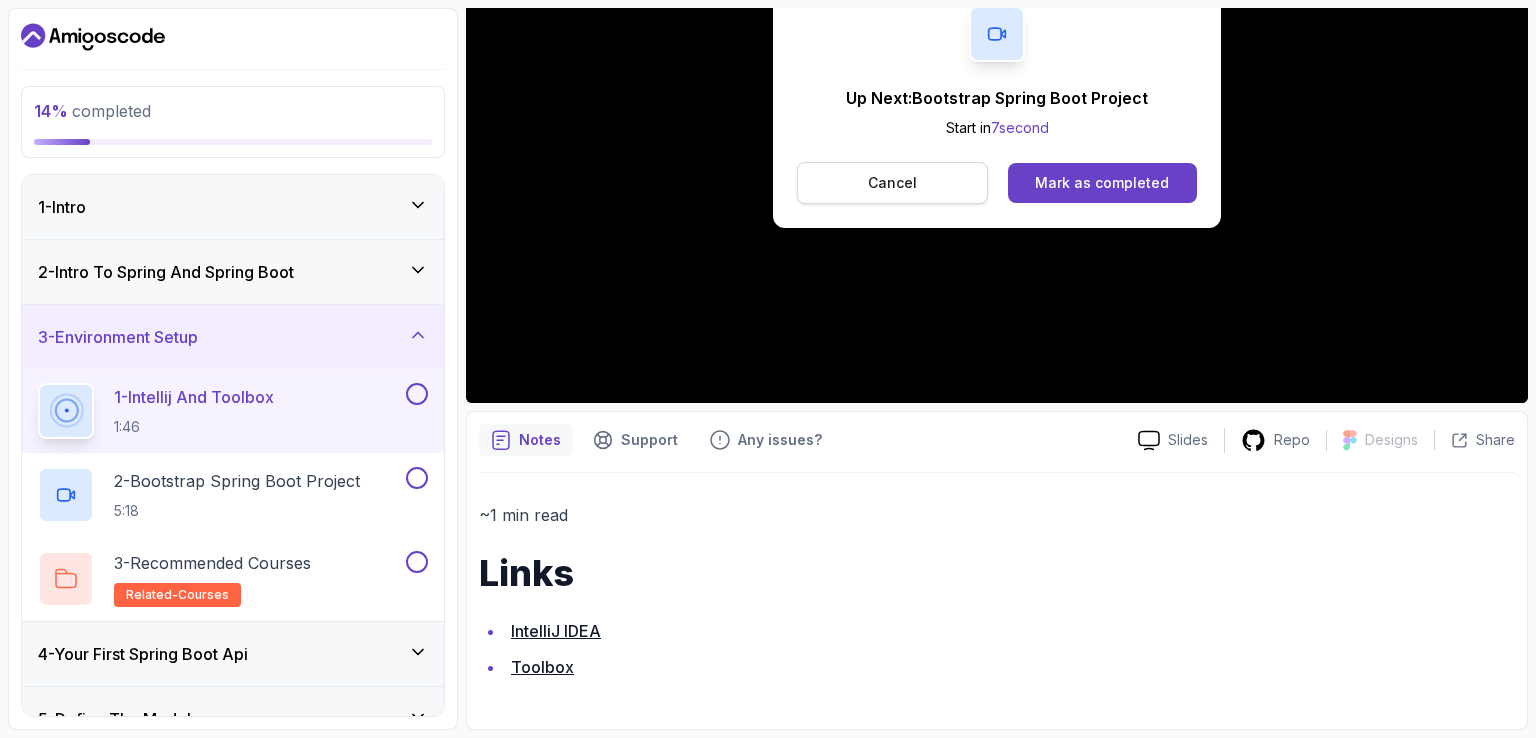 click on "Cancel" at bounding box center [892, 183] 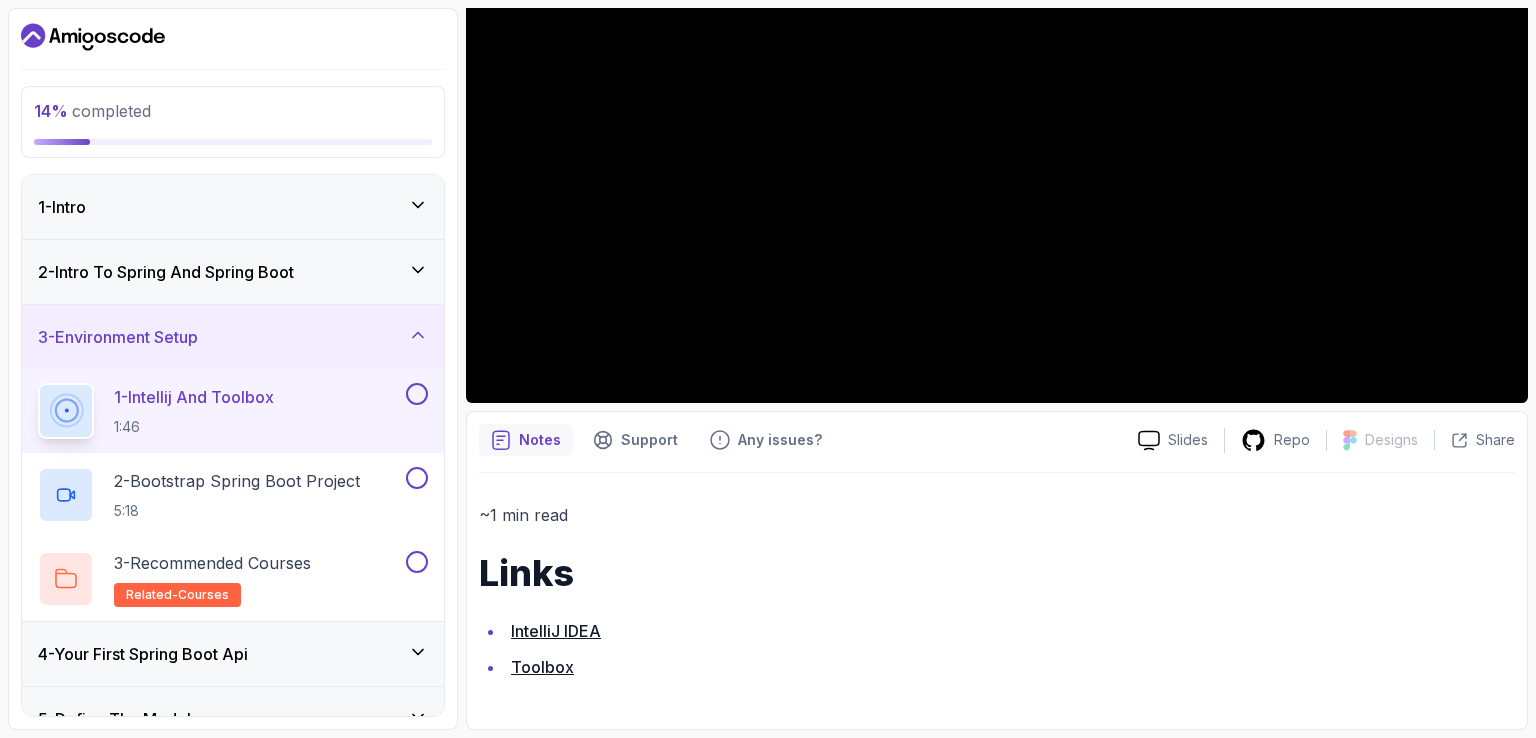 click at bounding box center [417, 394] 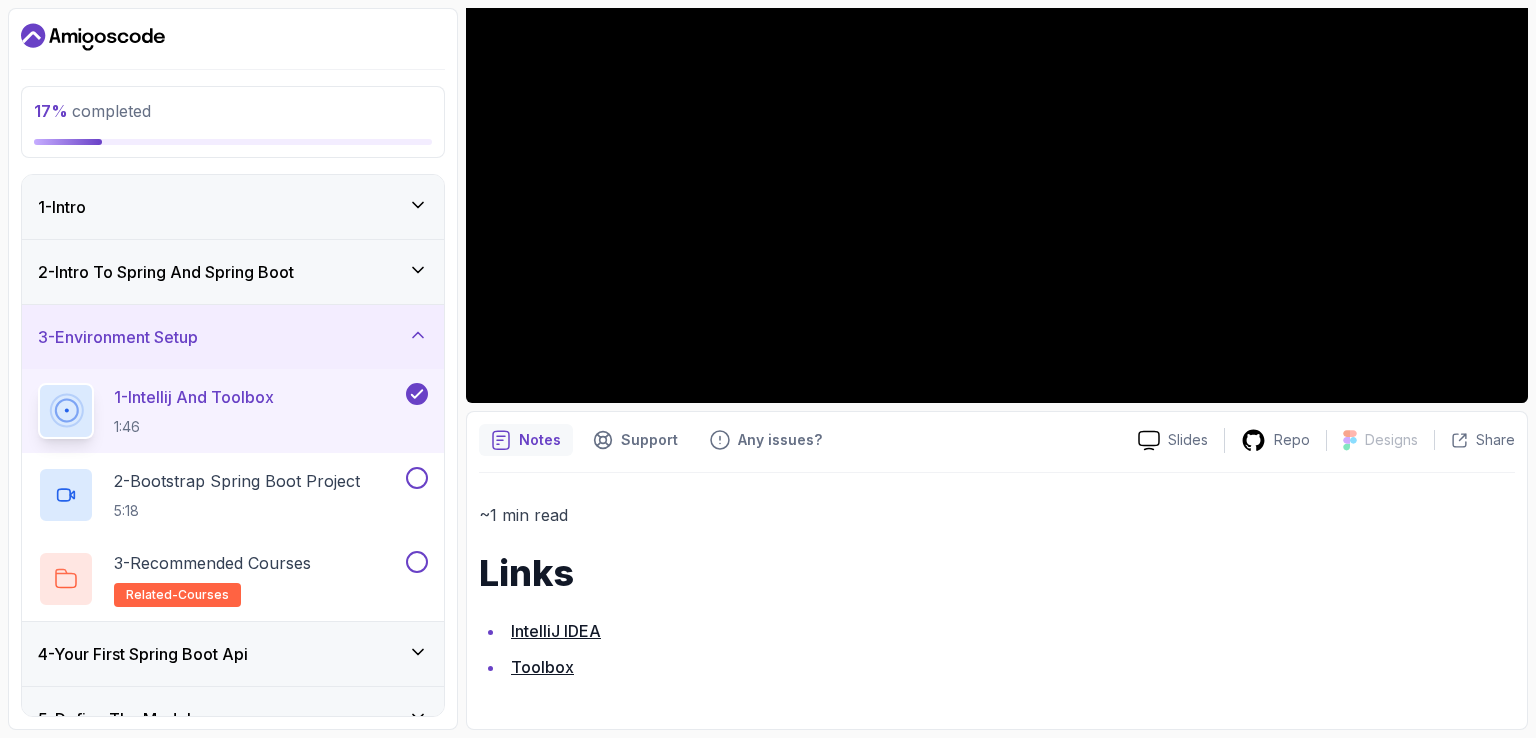 click on "Toolbox" at bounding box center (542, 667) 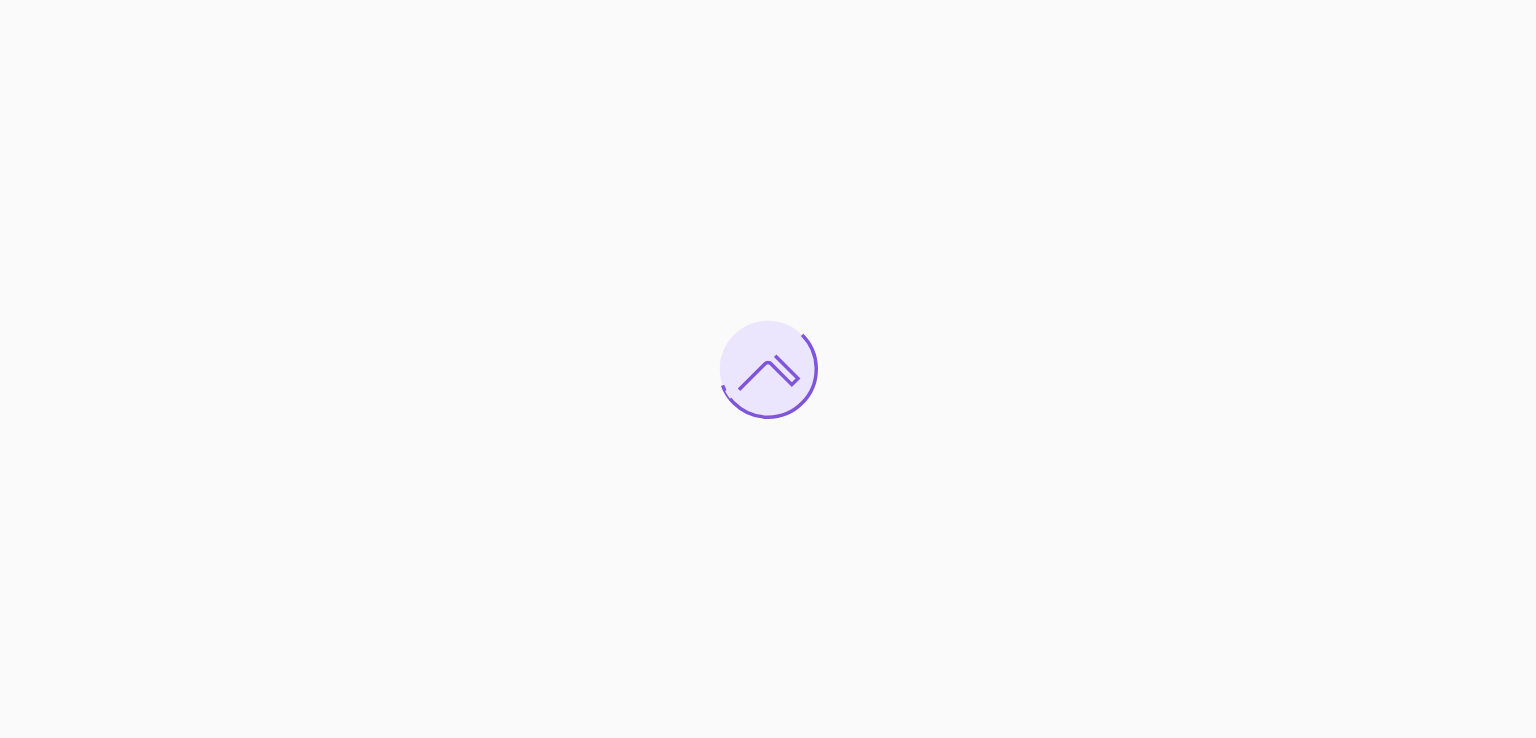 scroll, scrollTop: 0, scrollLeft: 0, axis: both 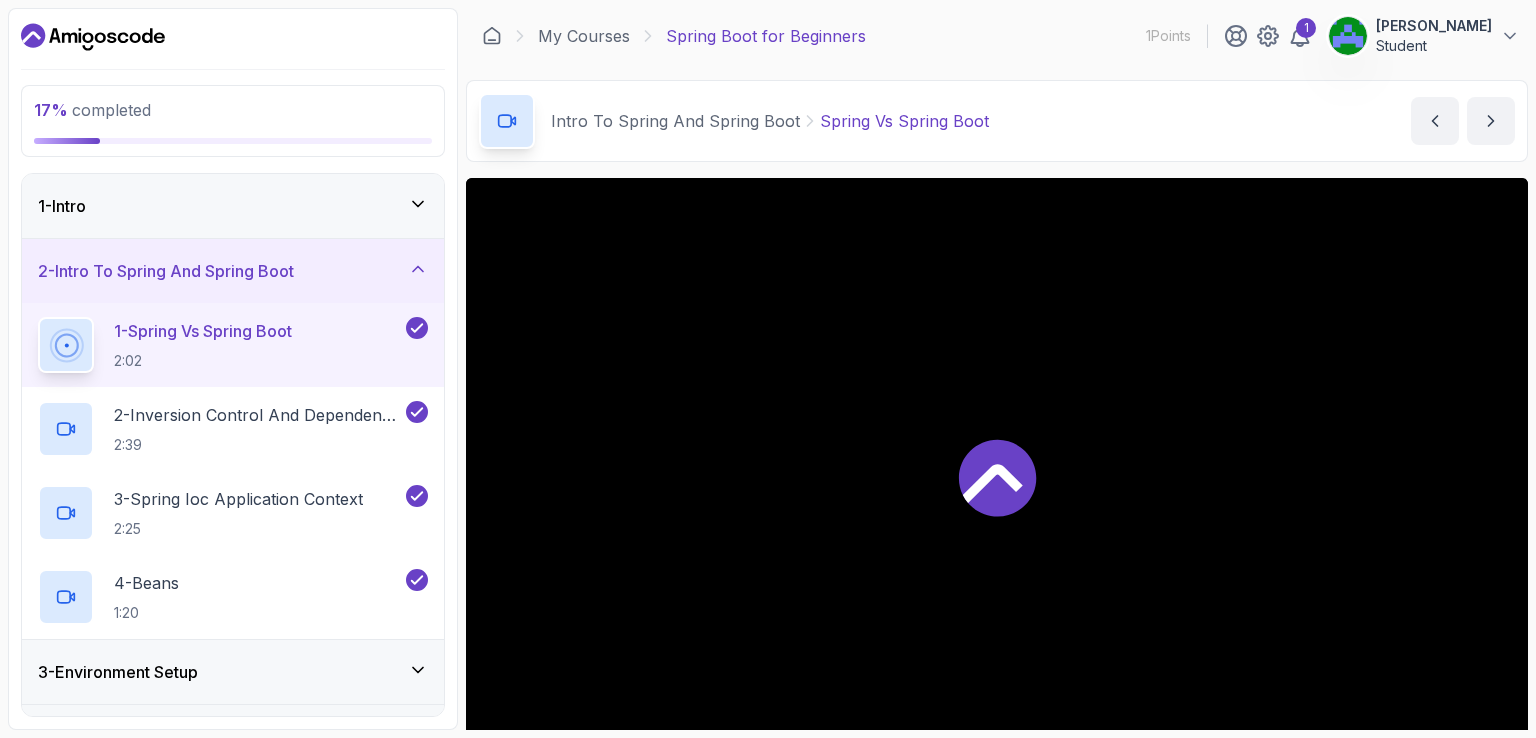 click on "2  -  Intro To Spring And Spring Boot" at bounding box center (233, 271) 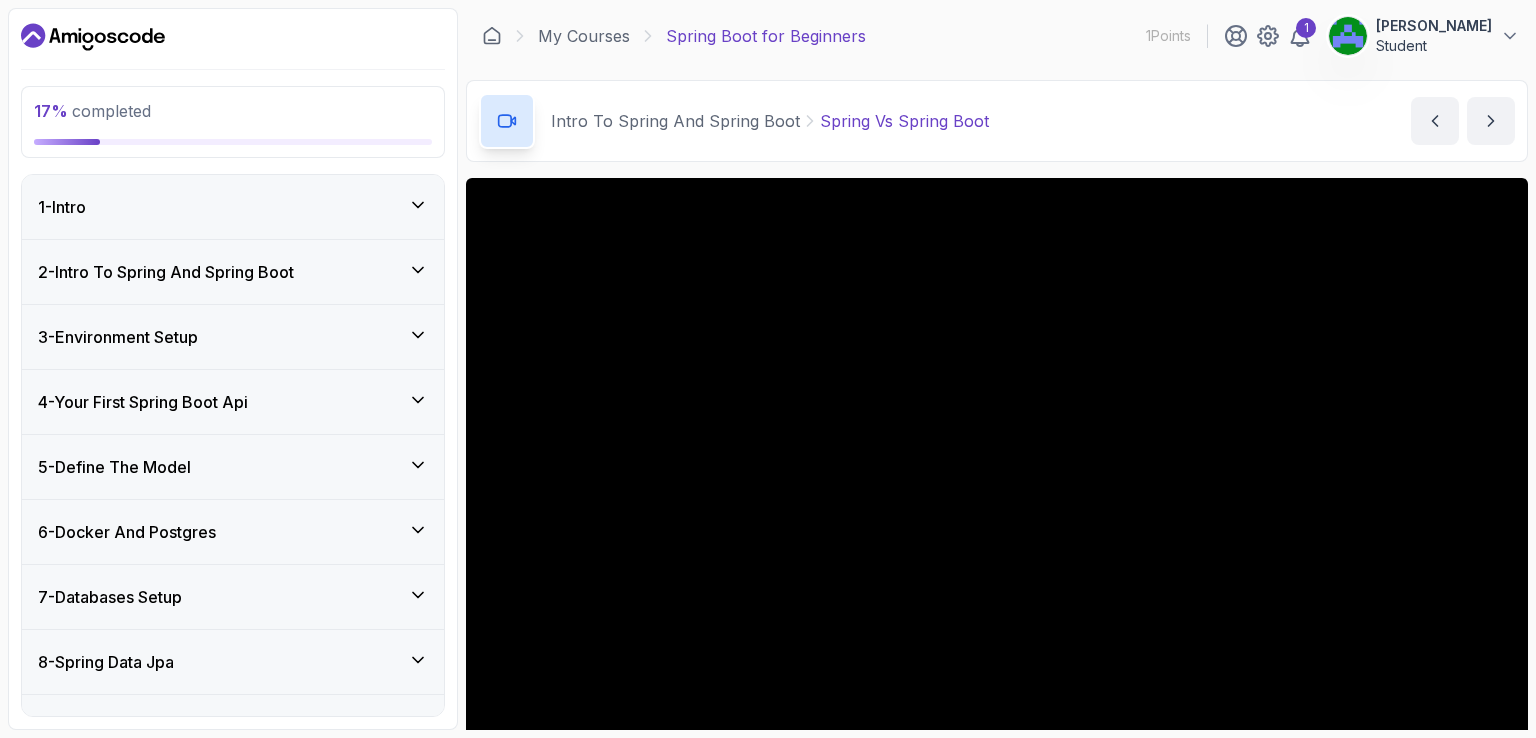 click on "3  -  Environment Setup" at bounding box center (233, 337) 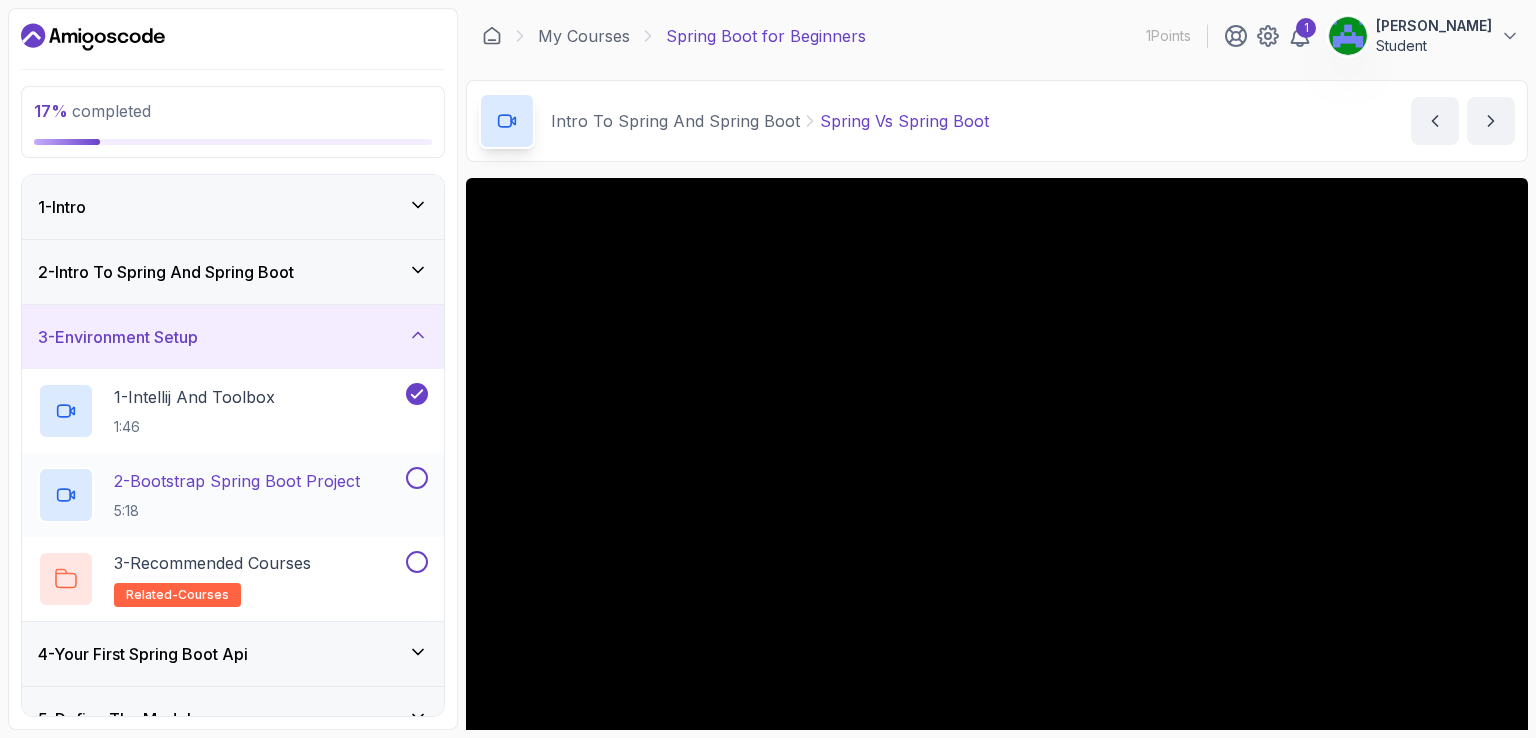 click on "2  -  Bootstrap Spring Boot Project" at bounding box center (237, 481) 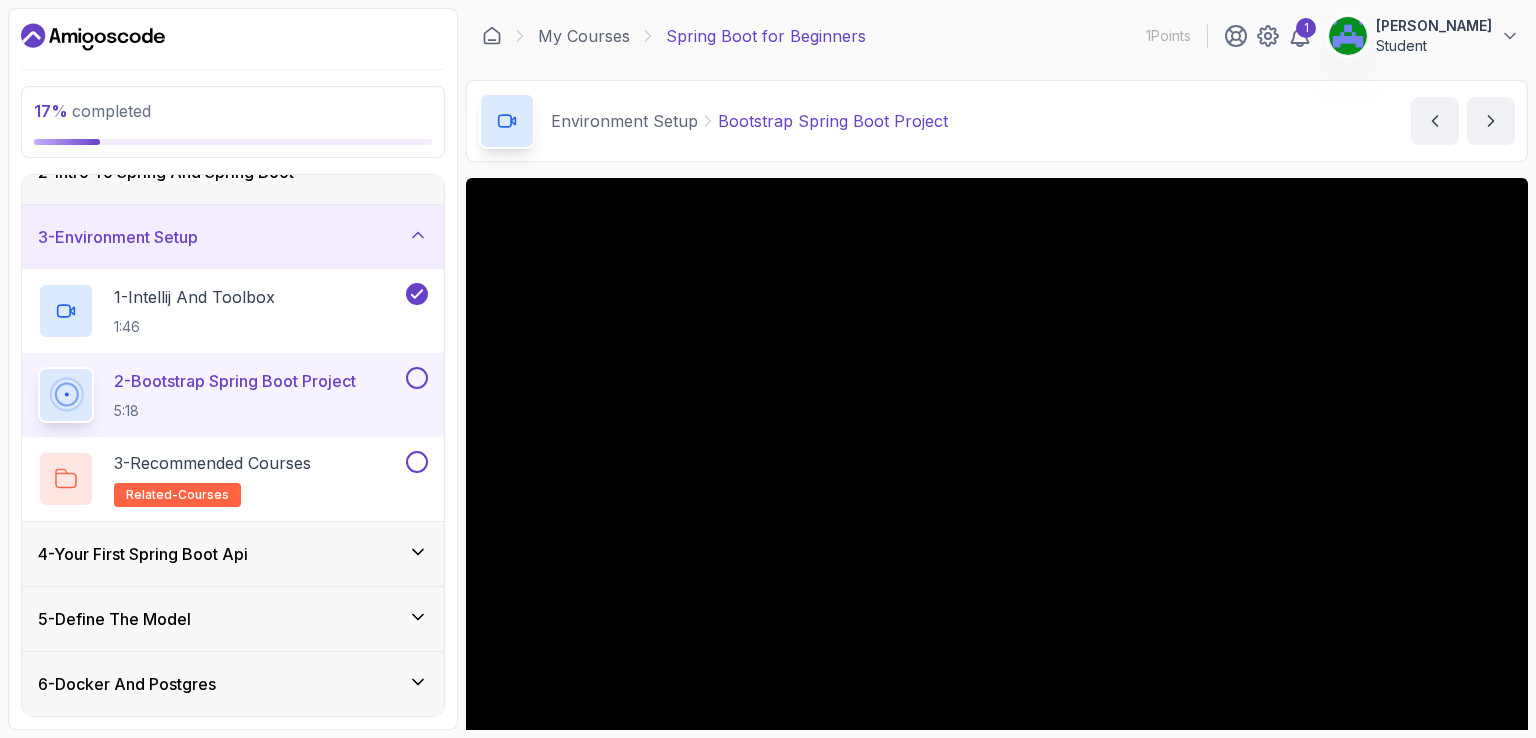 scroll, scrollTop: 100, scrollLeft: 0, axis: vertical 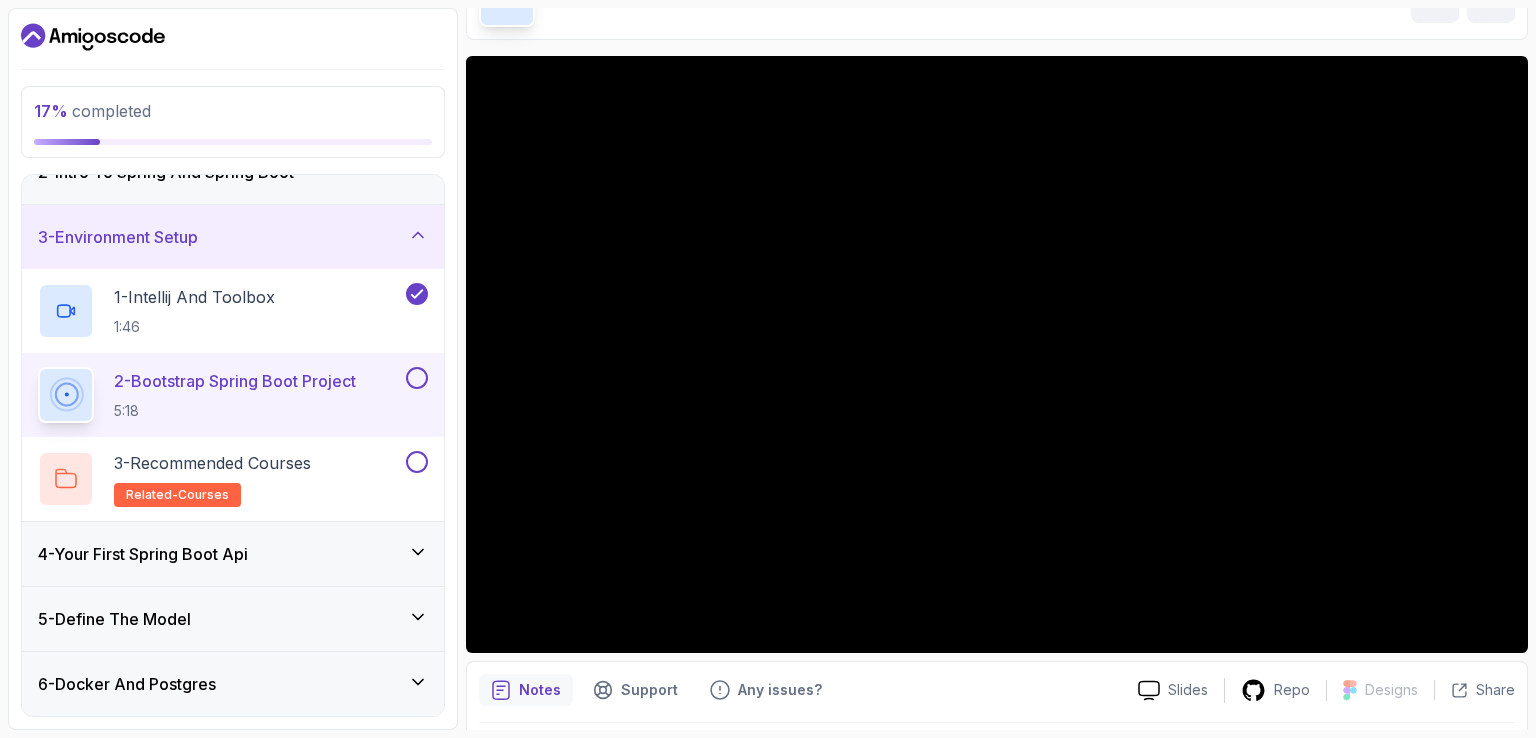 type 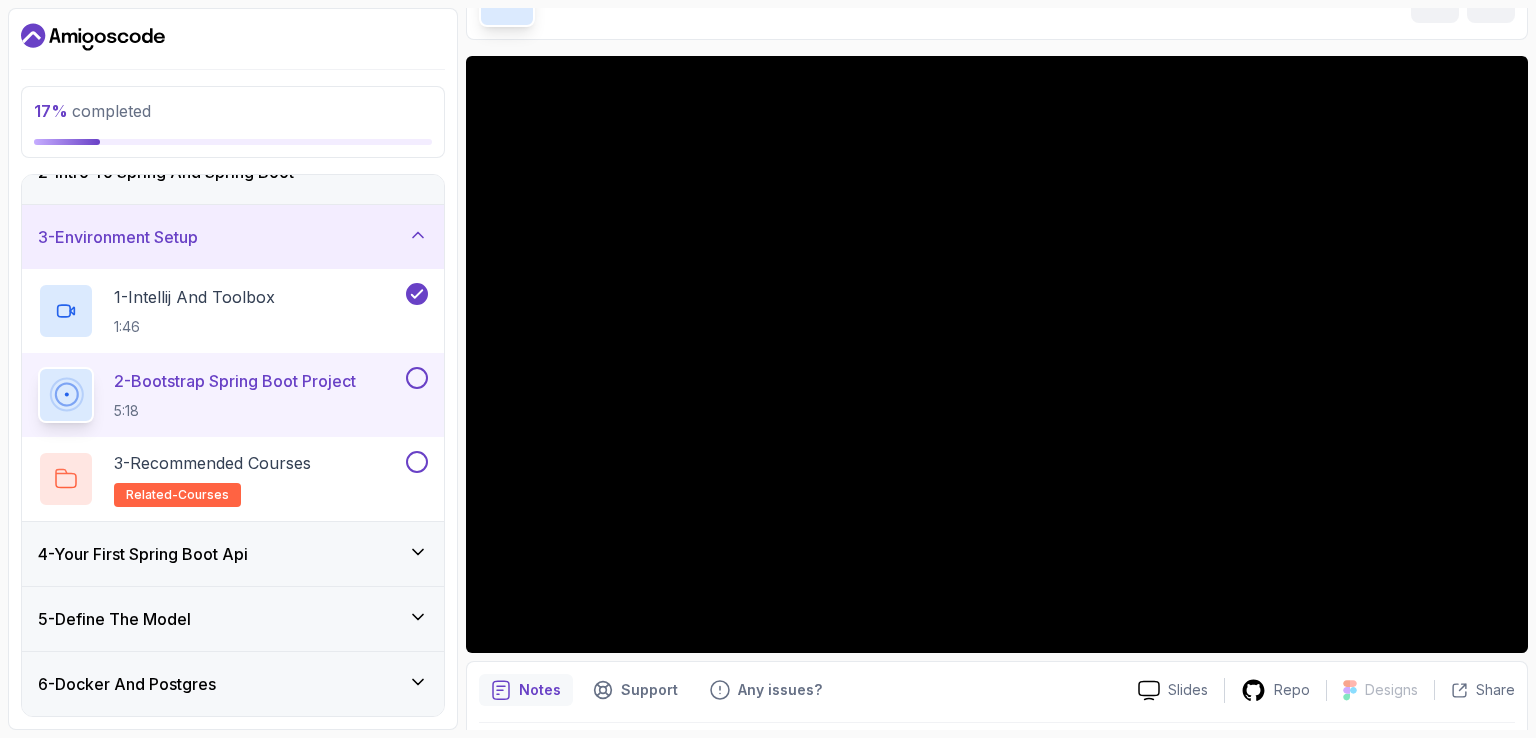 click on "2  -  Bootstrap Spring Boot Project 5:18" at bounding box center (233, 395) 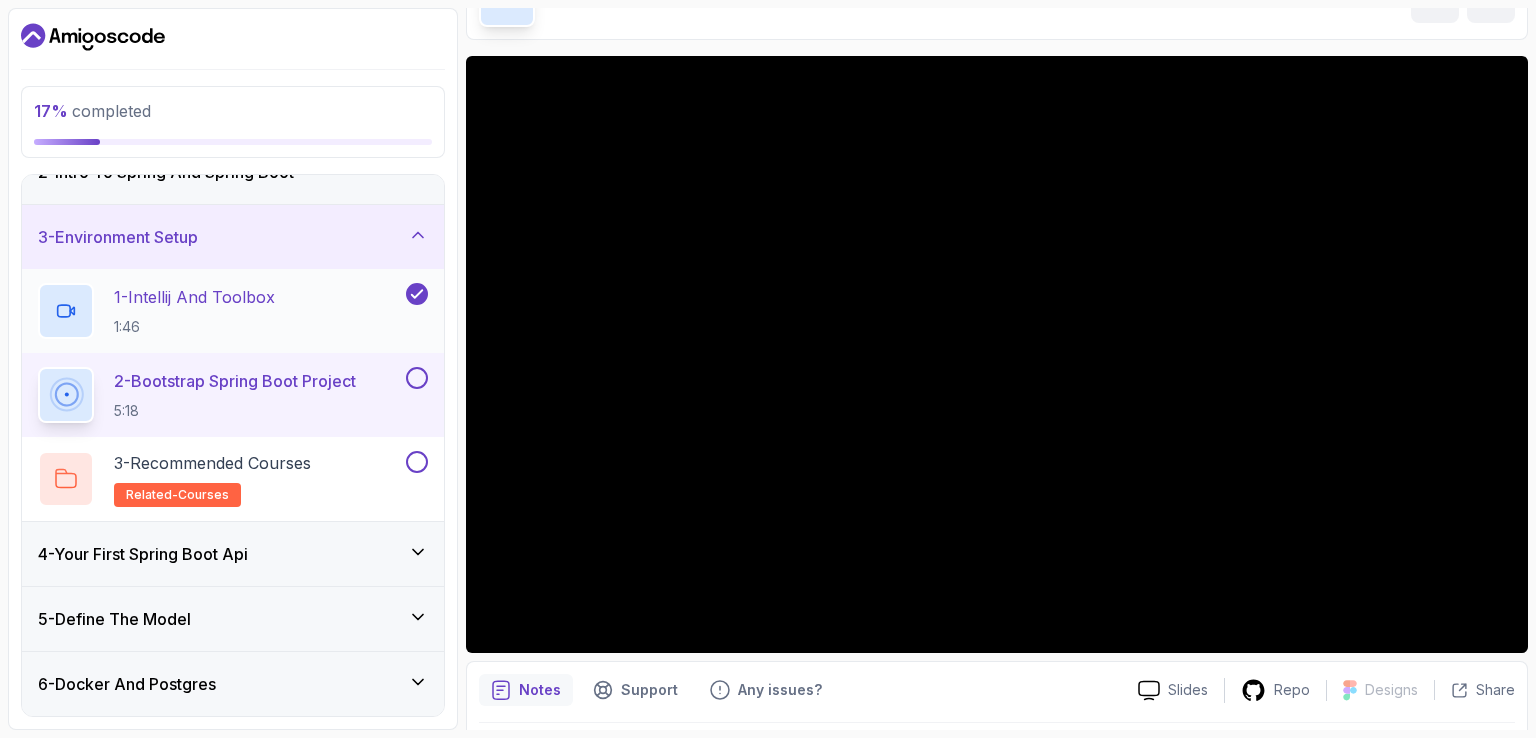 click on "1:46" at bounding box center [194, 327] 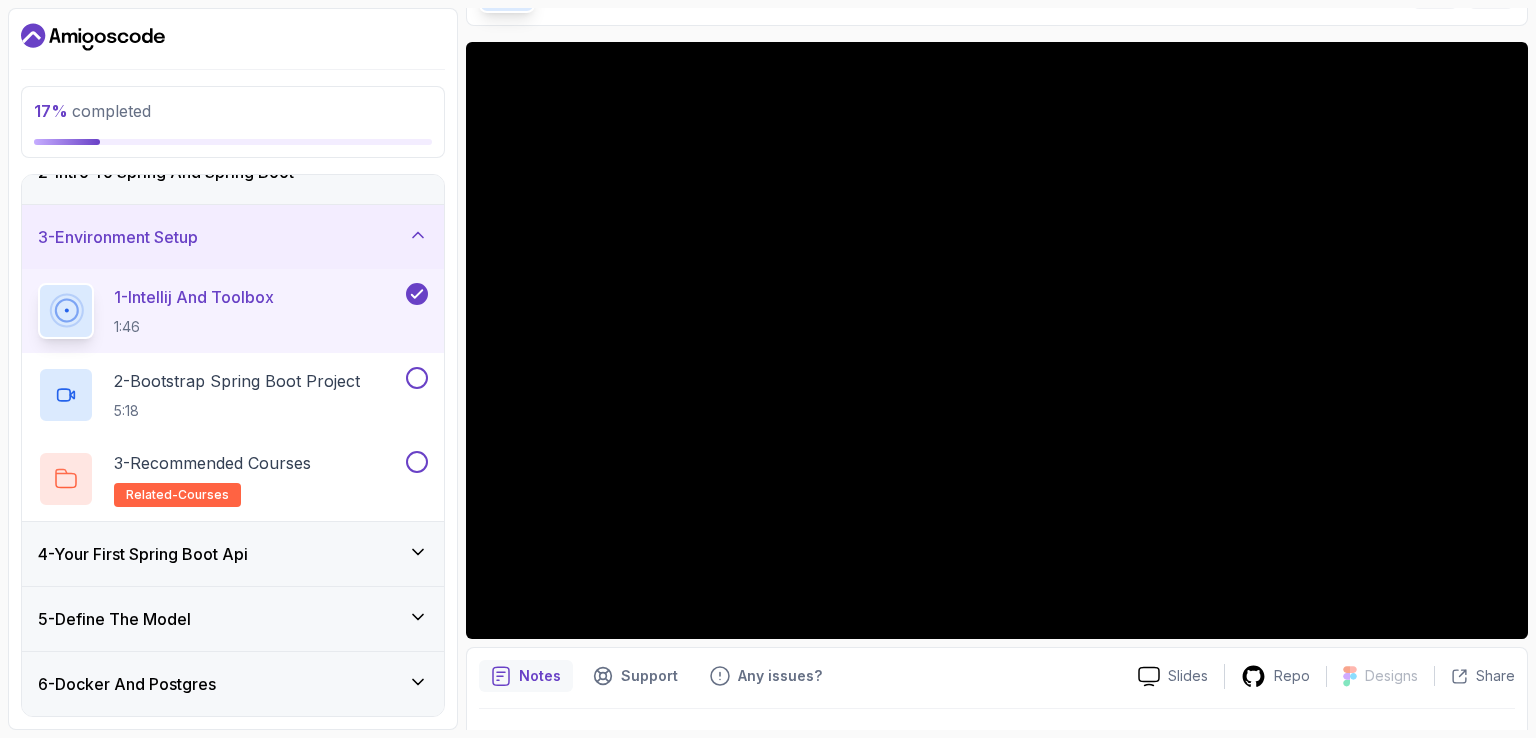 scroll, scrollTop: 130, scrollLeft: 0, axis: vertical 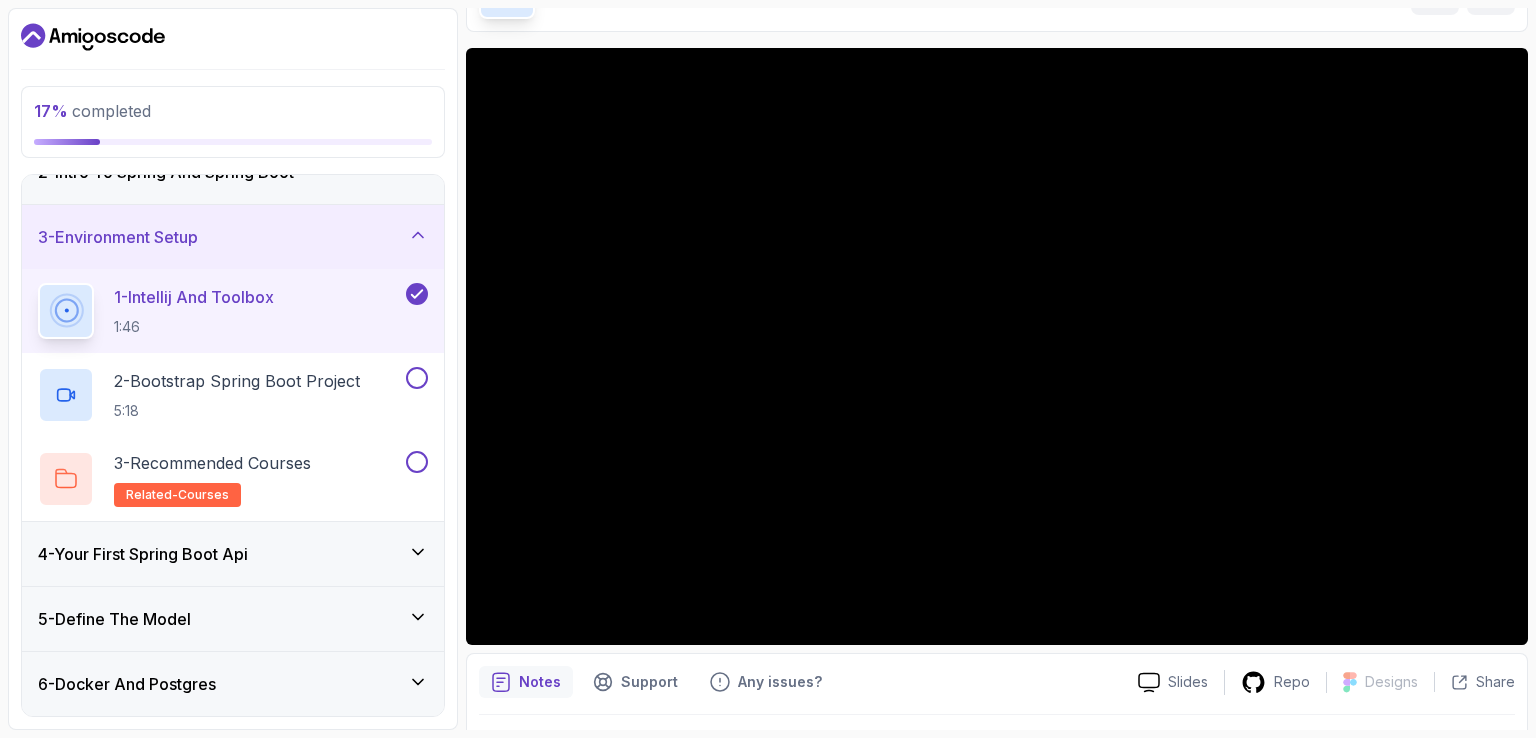 type 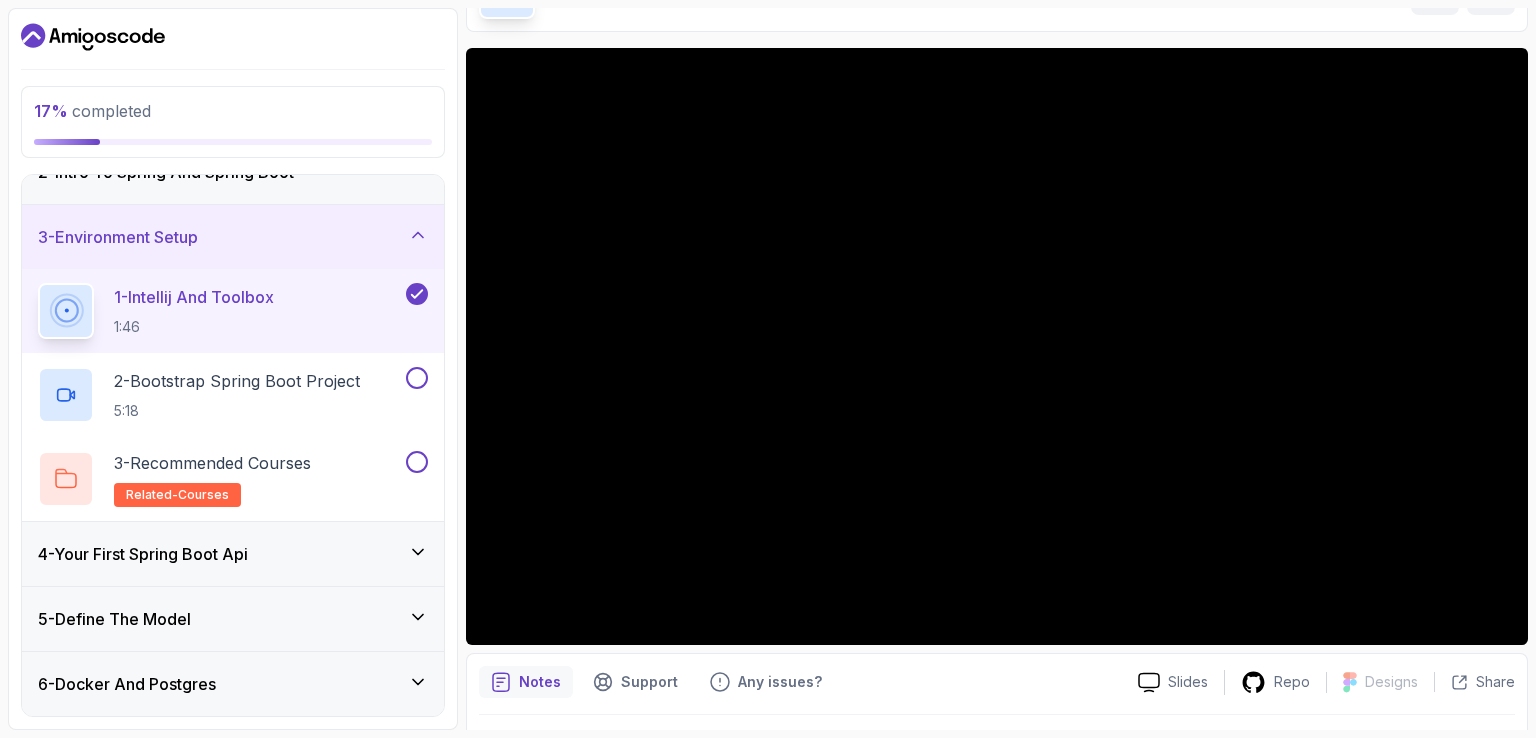 click on "1  -  Intellij And Toolbox 1:46" at bounding box center (233, 311) 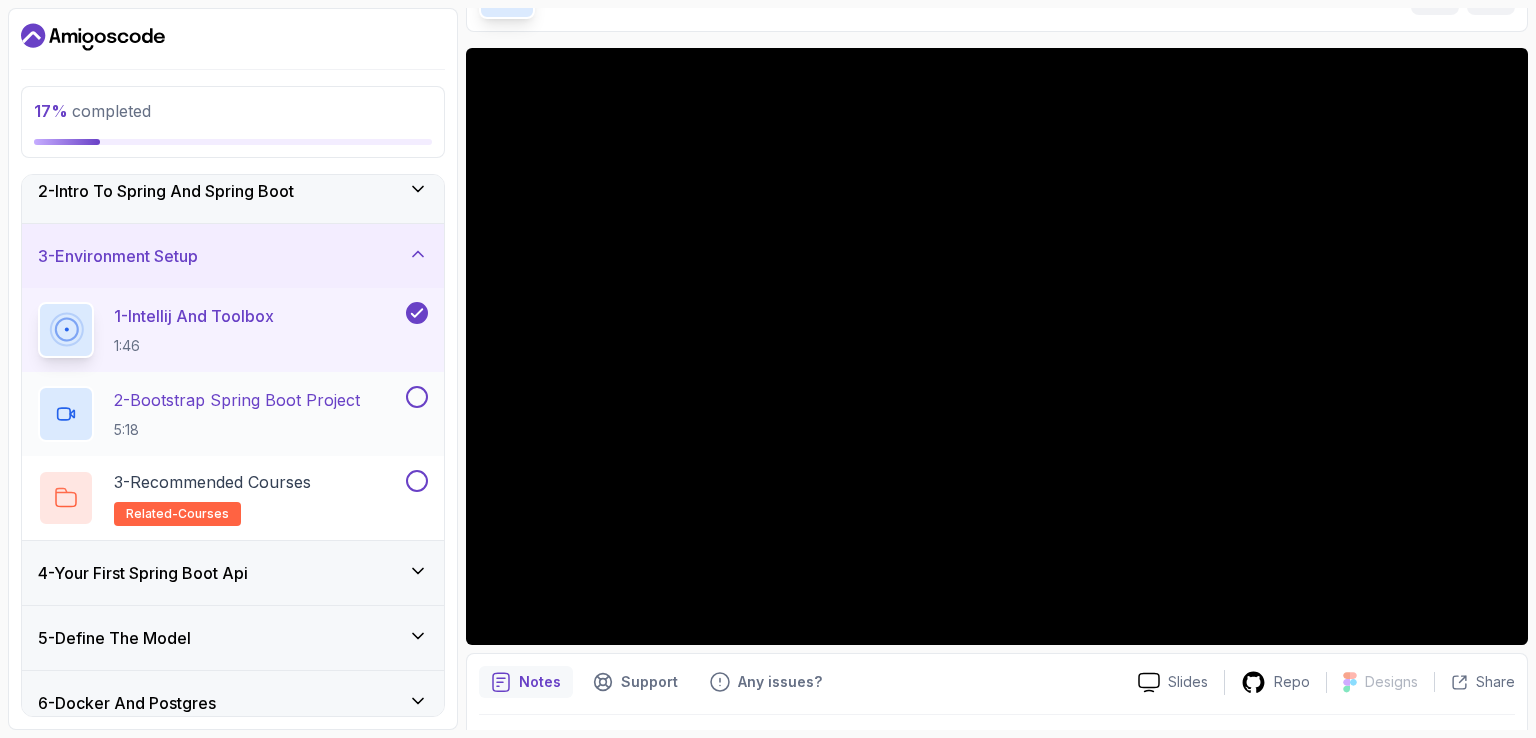 scroll, scrollTop: 71, scrollLeft: 0, axis: vertical 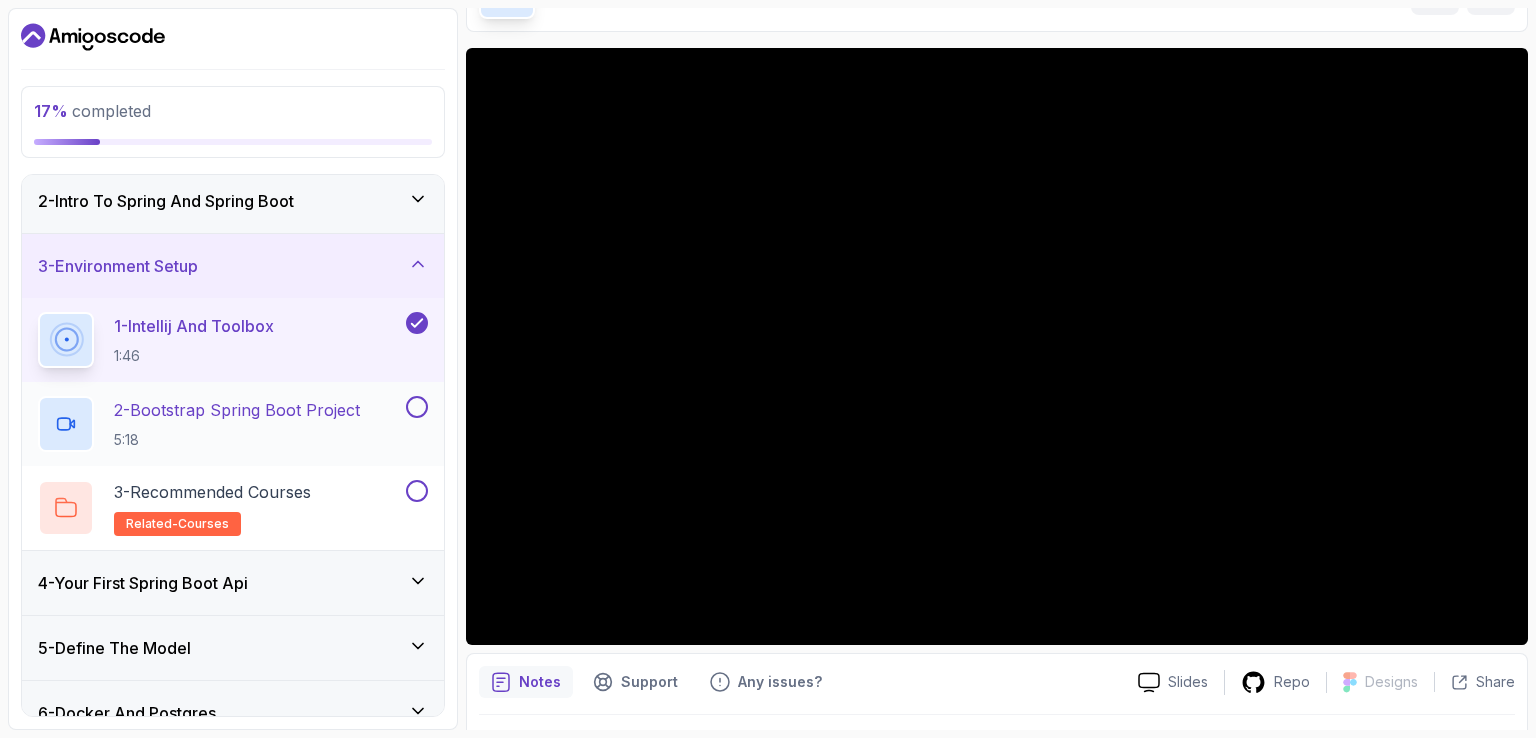 click on "2  -  Bootstrap Spring Boot Project" at bounding box center [237, 410] 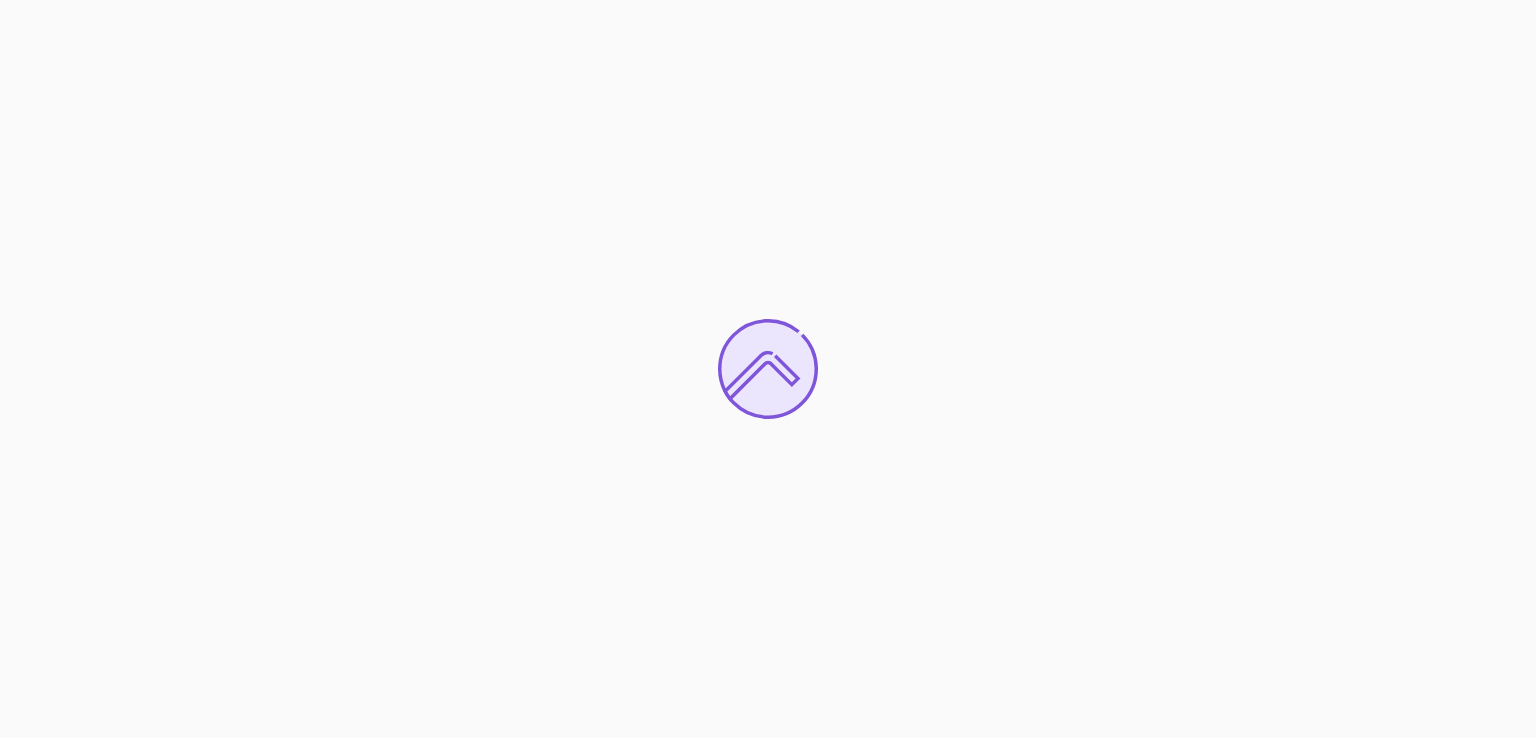 scroll, scrollTop: 0, scrollLeft: 0, axis: both 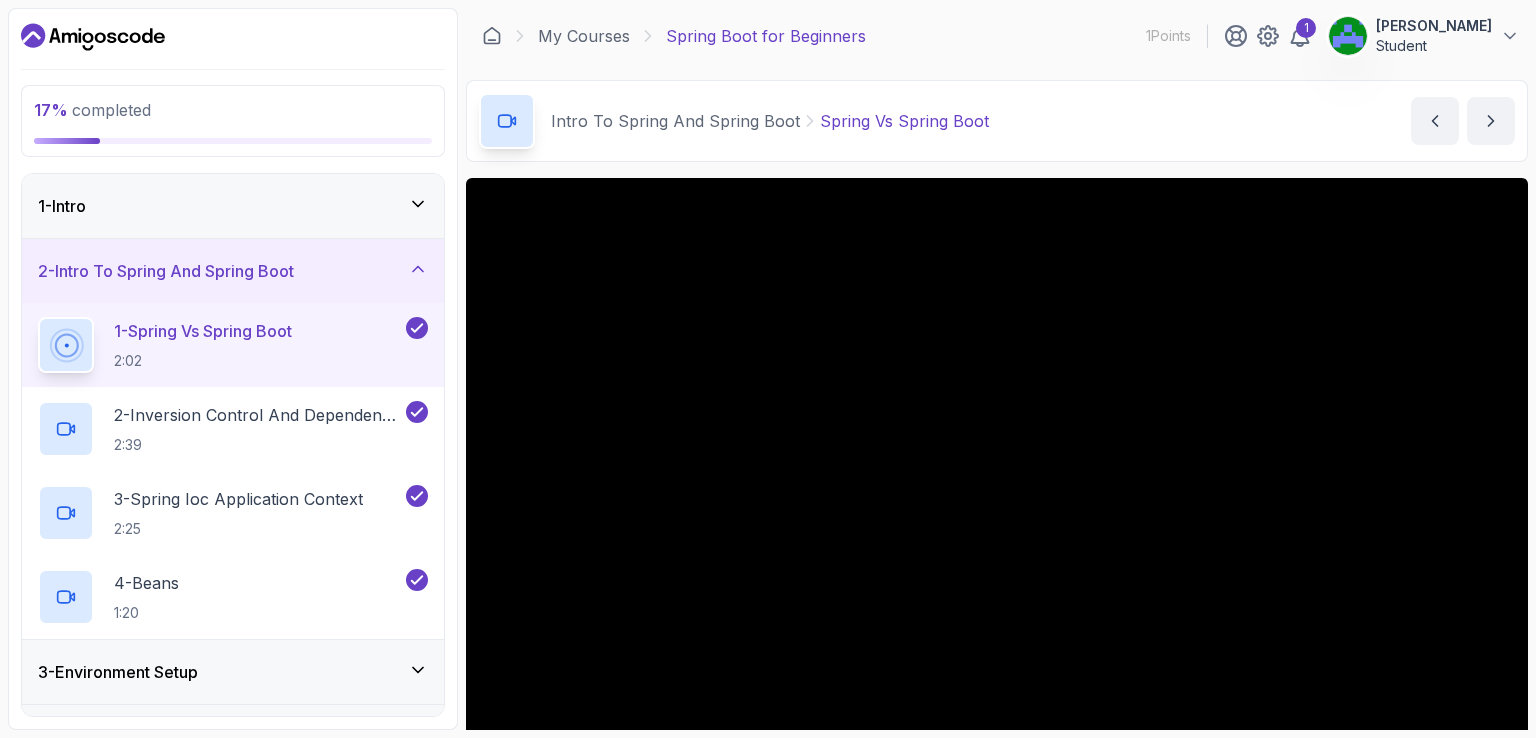 click on "1  -  Intro" at bounding box center (233, 206) 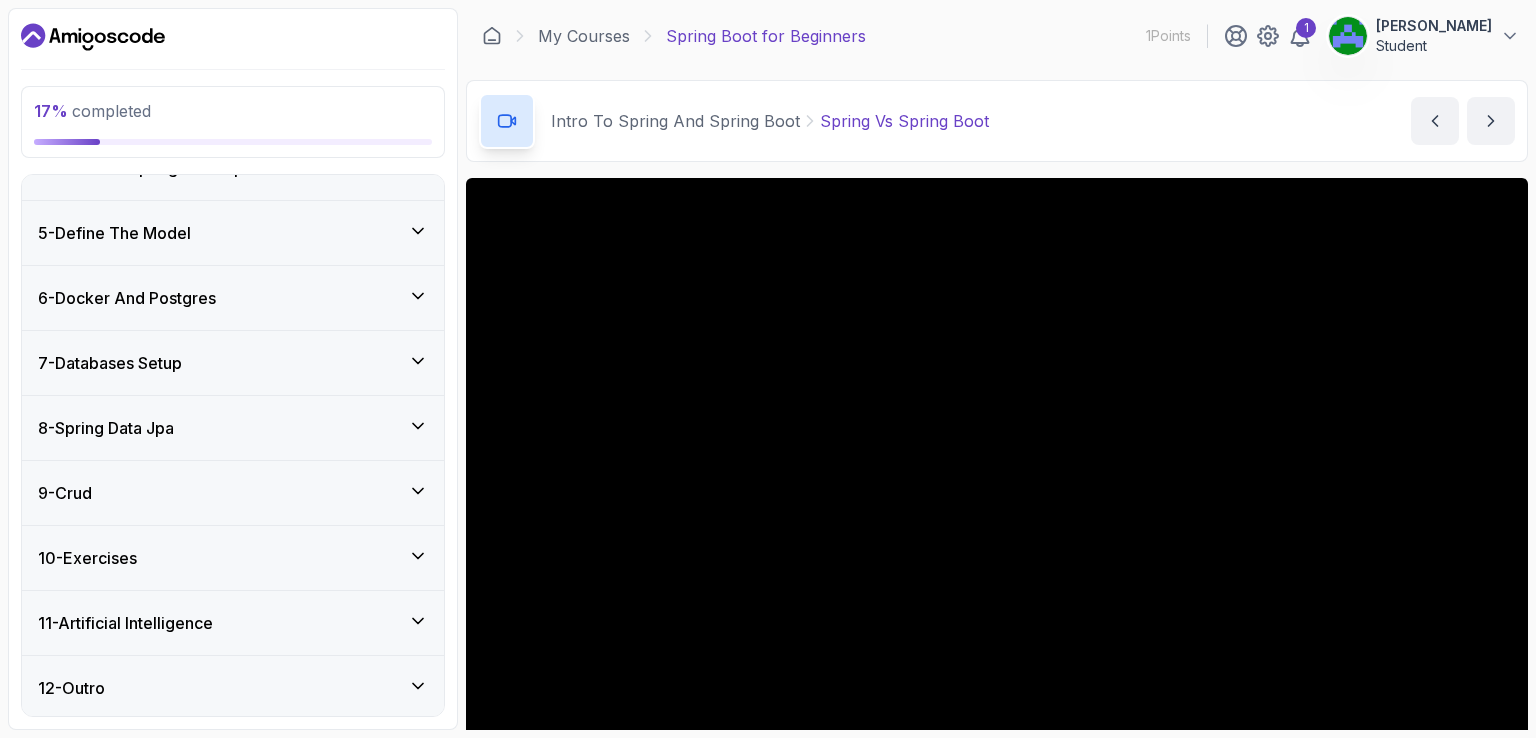 scroll, scrollTop: 0, scrollLeft: 0, axis: both 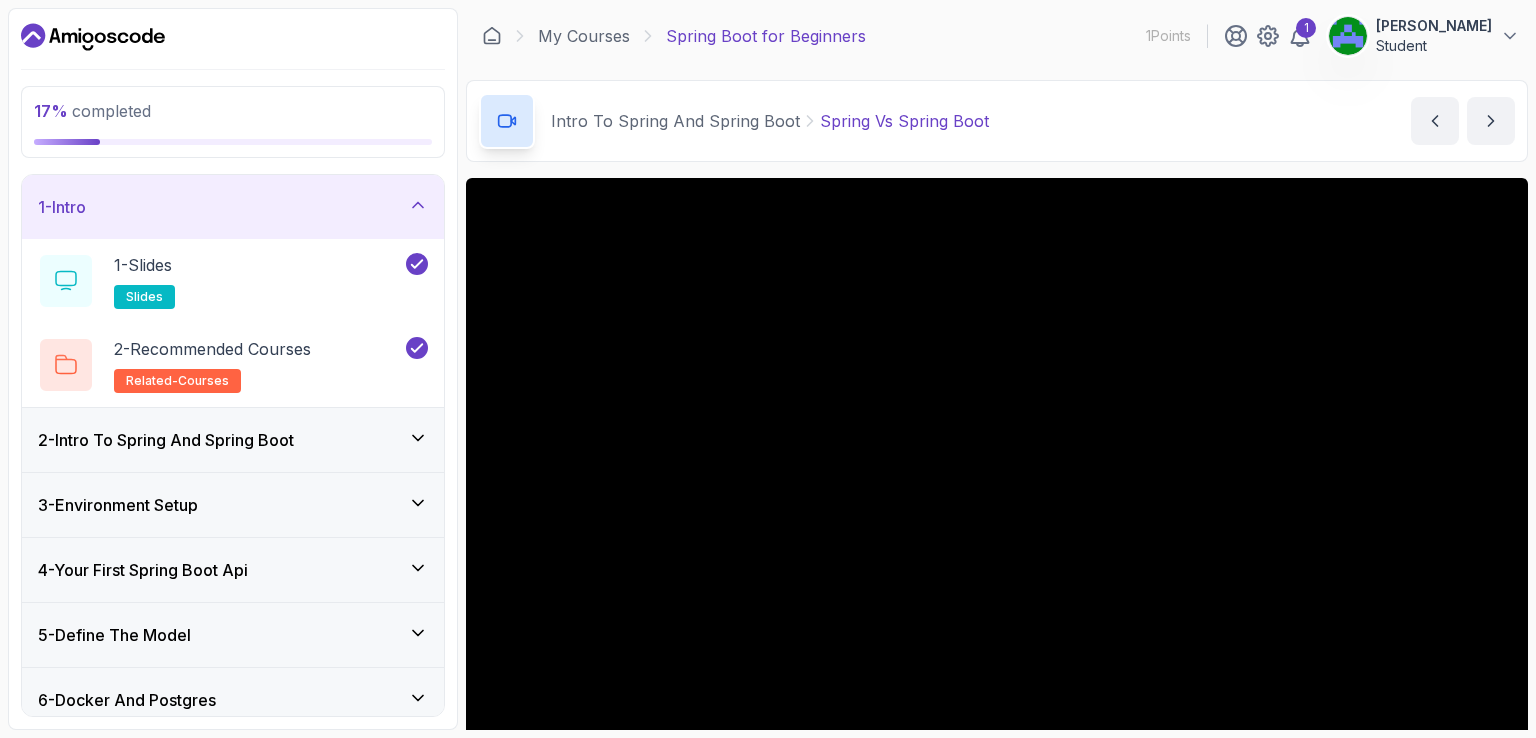 click on "Spring Boot for Beginners" at bounding box center (766, 36) 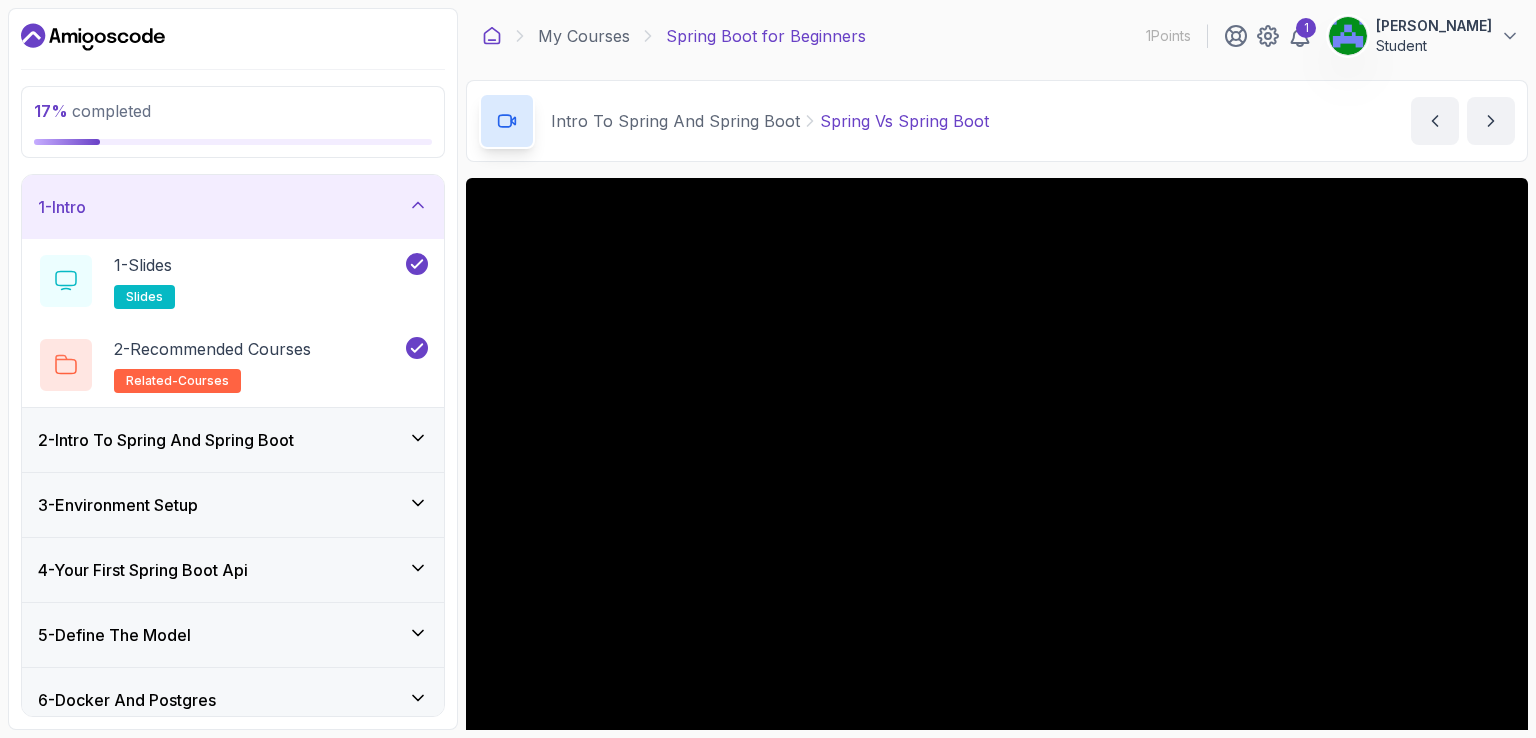 click 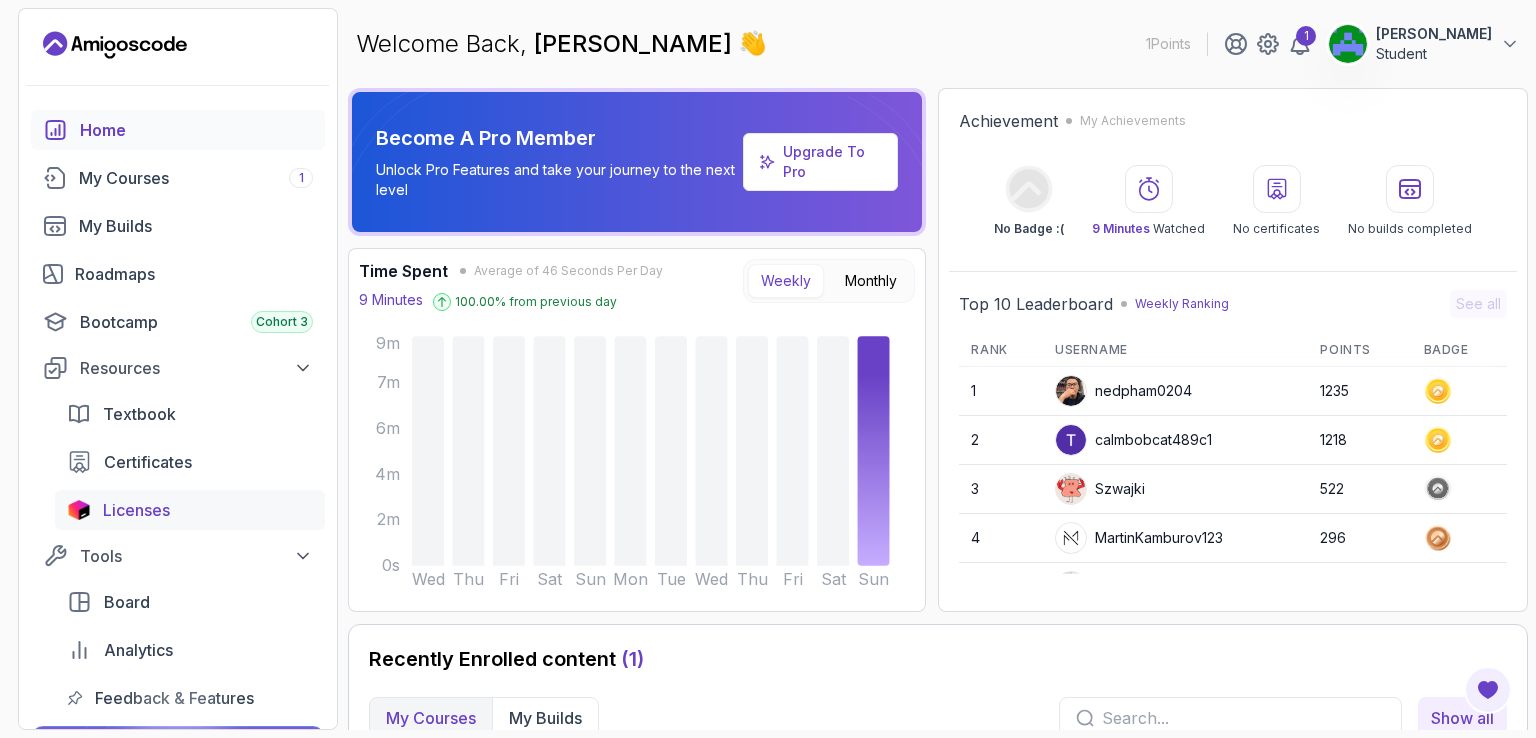 click on "Licenses" at bounding box center [190, 510] 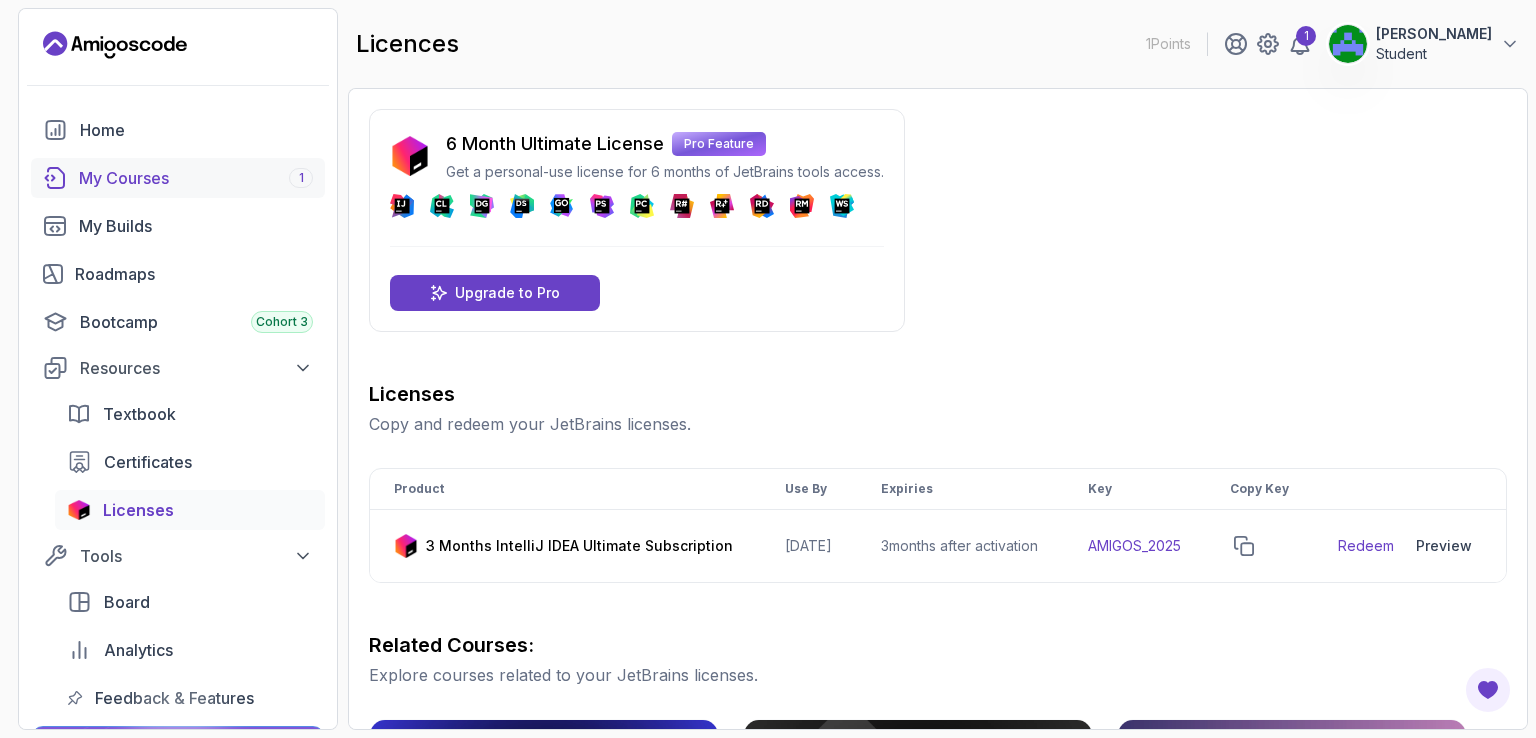 click on "My Courses 1" at bounding box center [196, 178] 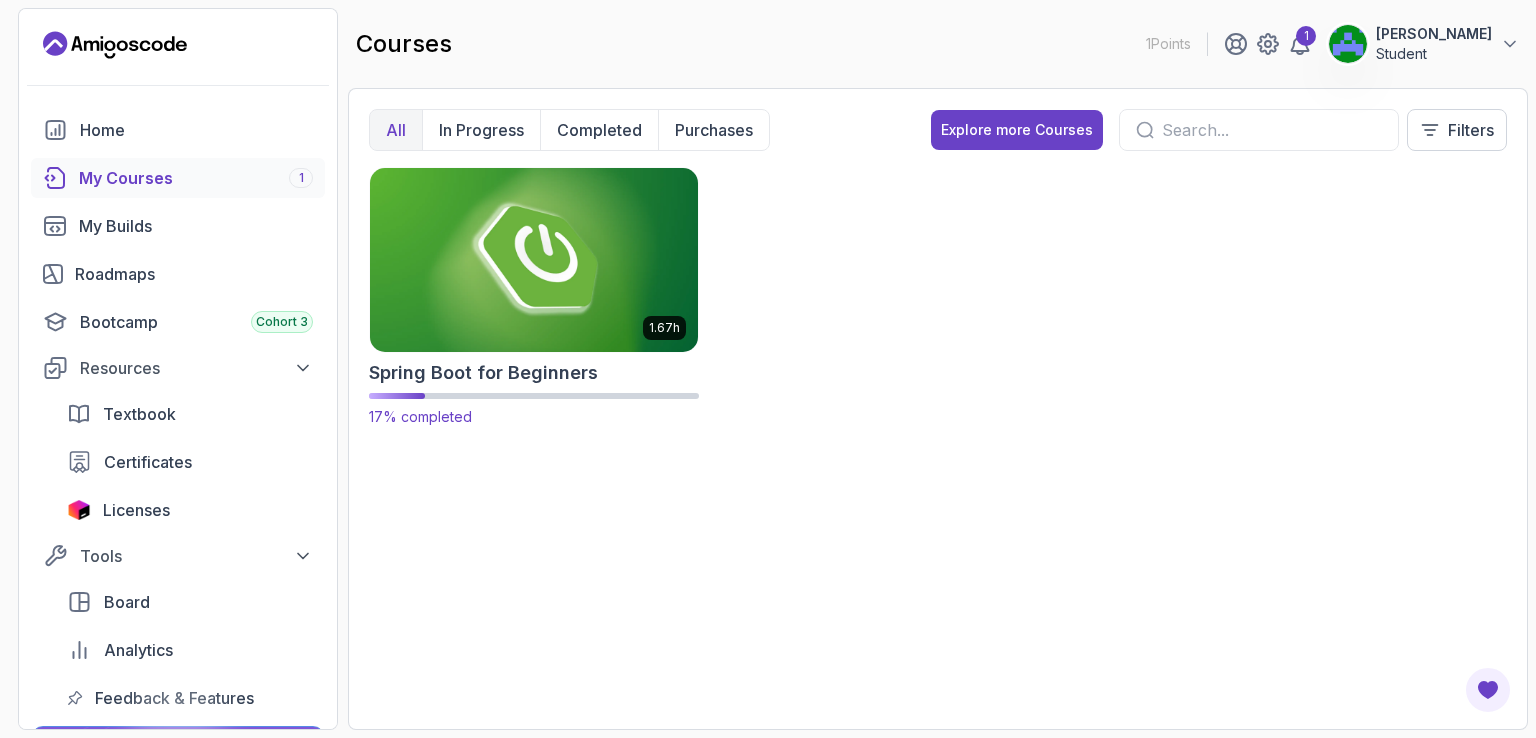 click at bounding box center [534, 259] 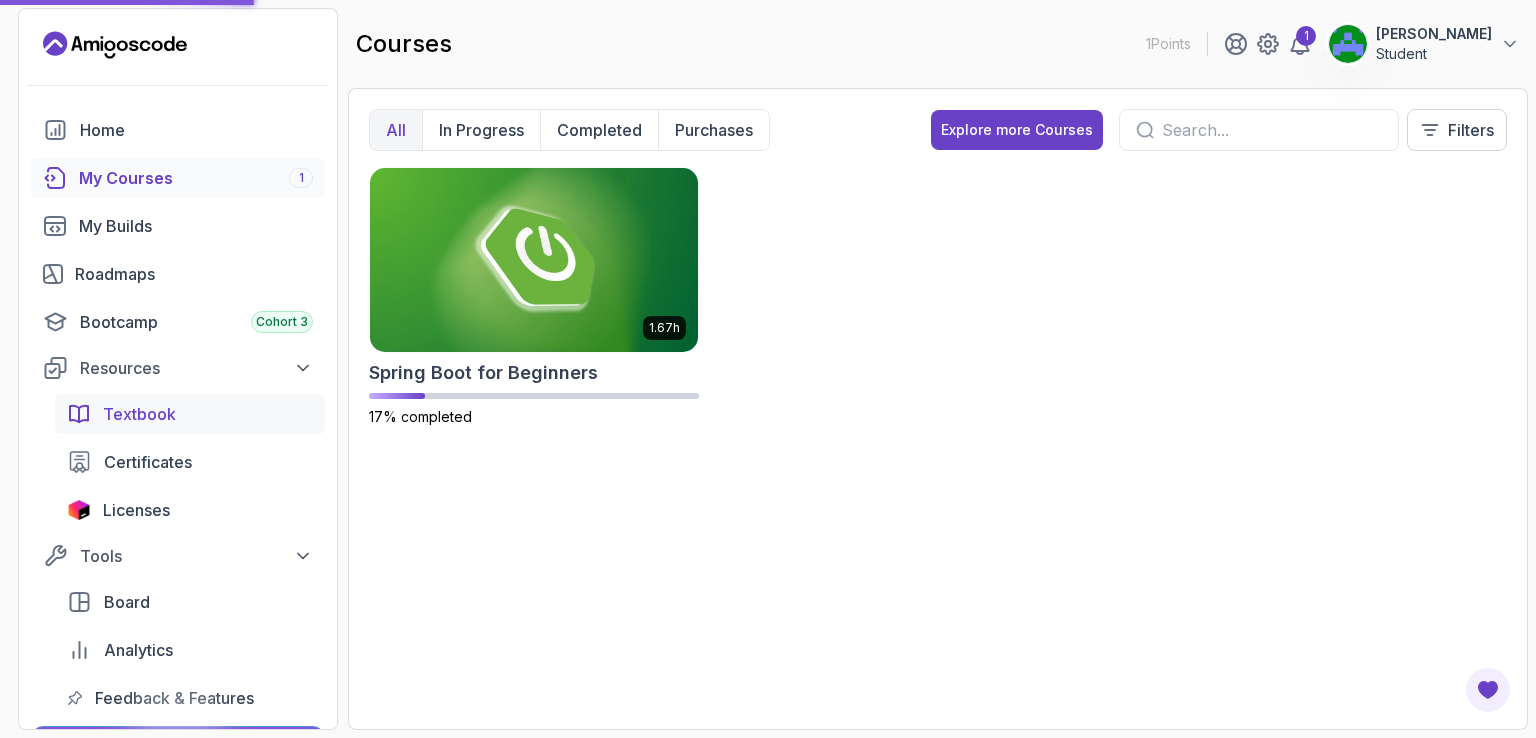 scroll, scrollTop: 176, scrollLeft: 0, axis: vertical 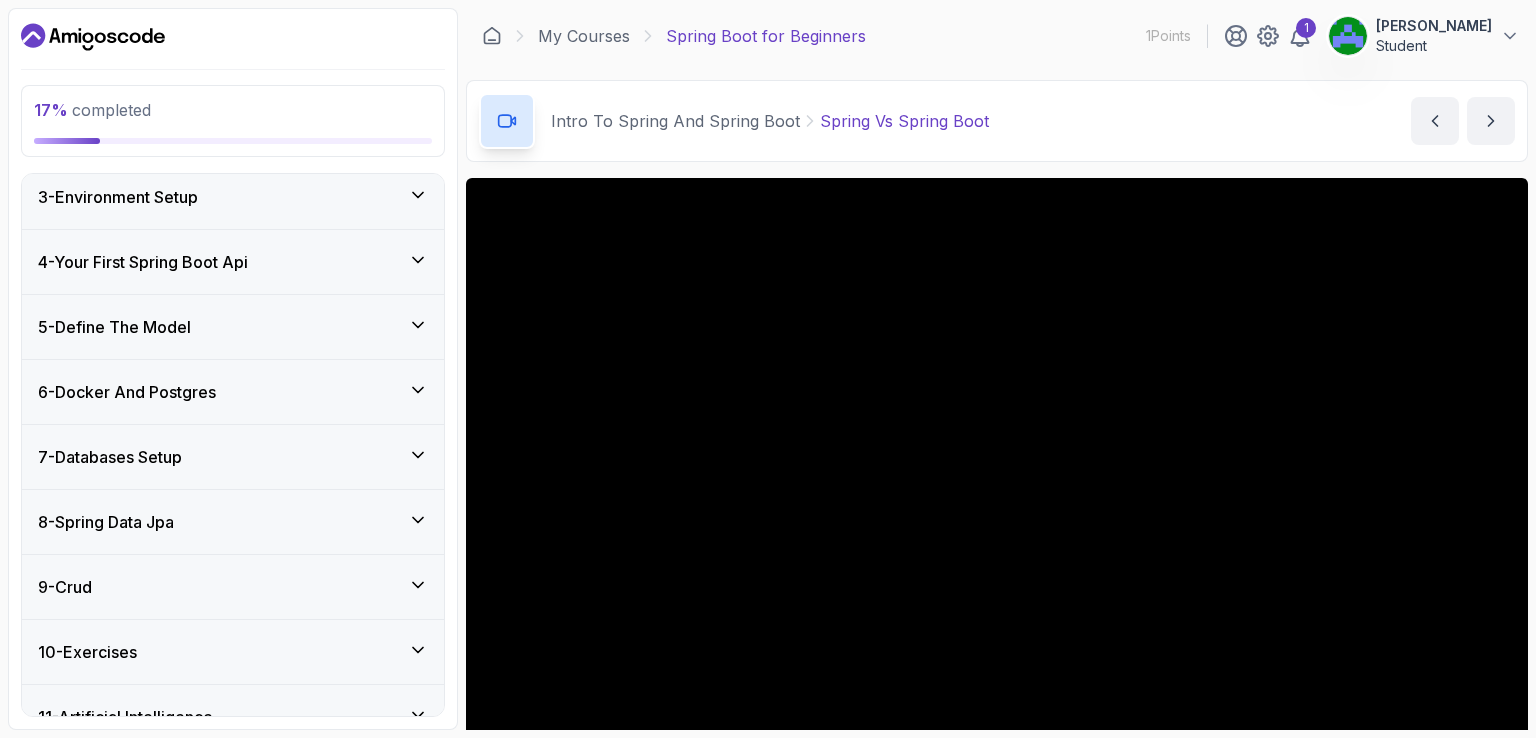 click on "4  -  Your First Spring Boot Api" at bounding box center (233, 262) 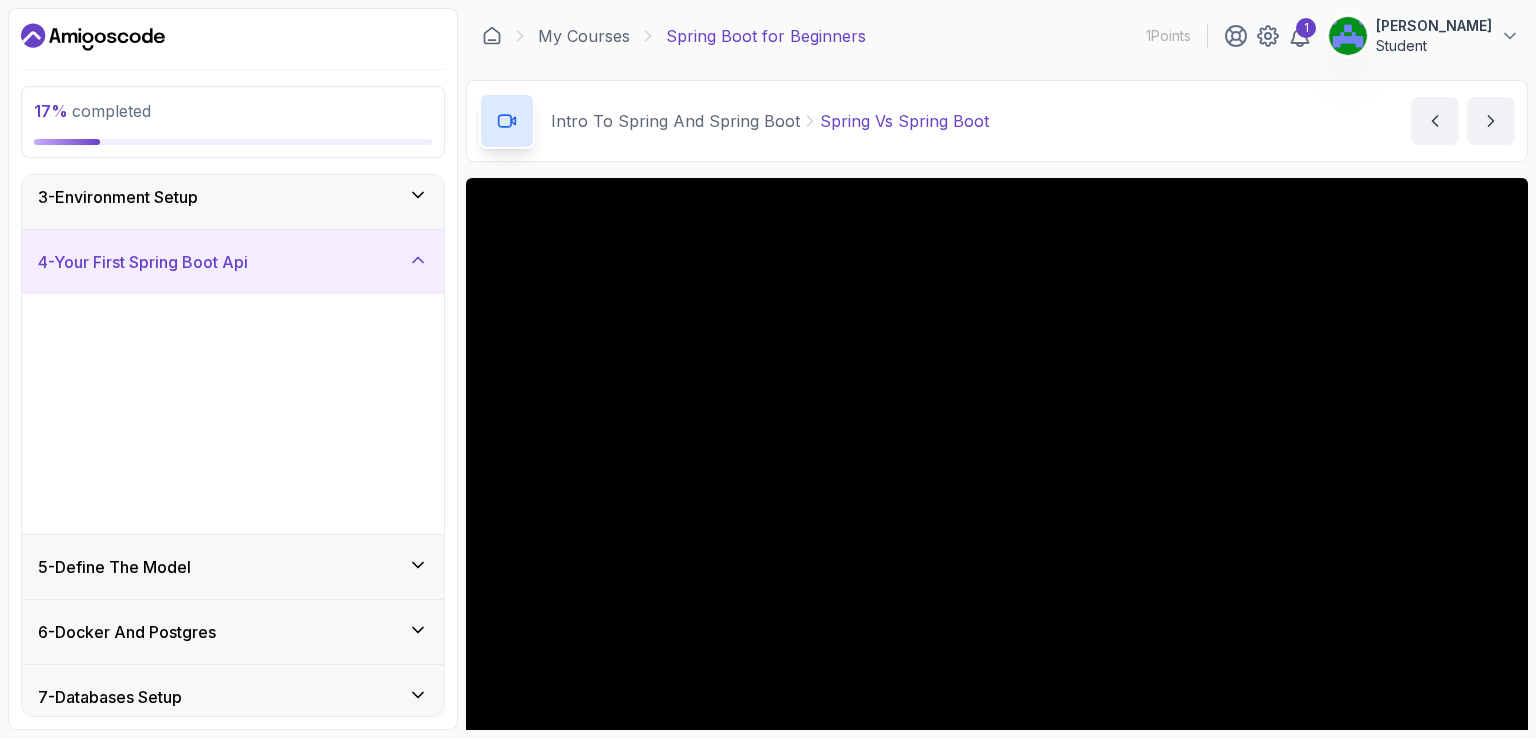scroll, scrollTop: 139, scrollLeft: 0, axis: vertical 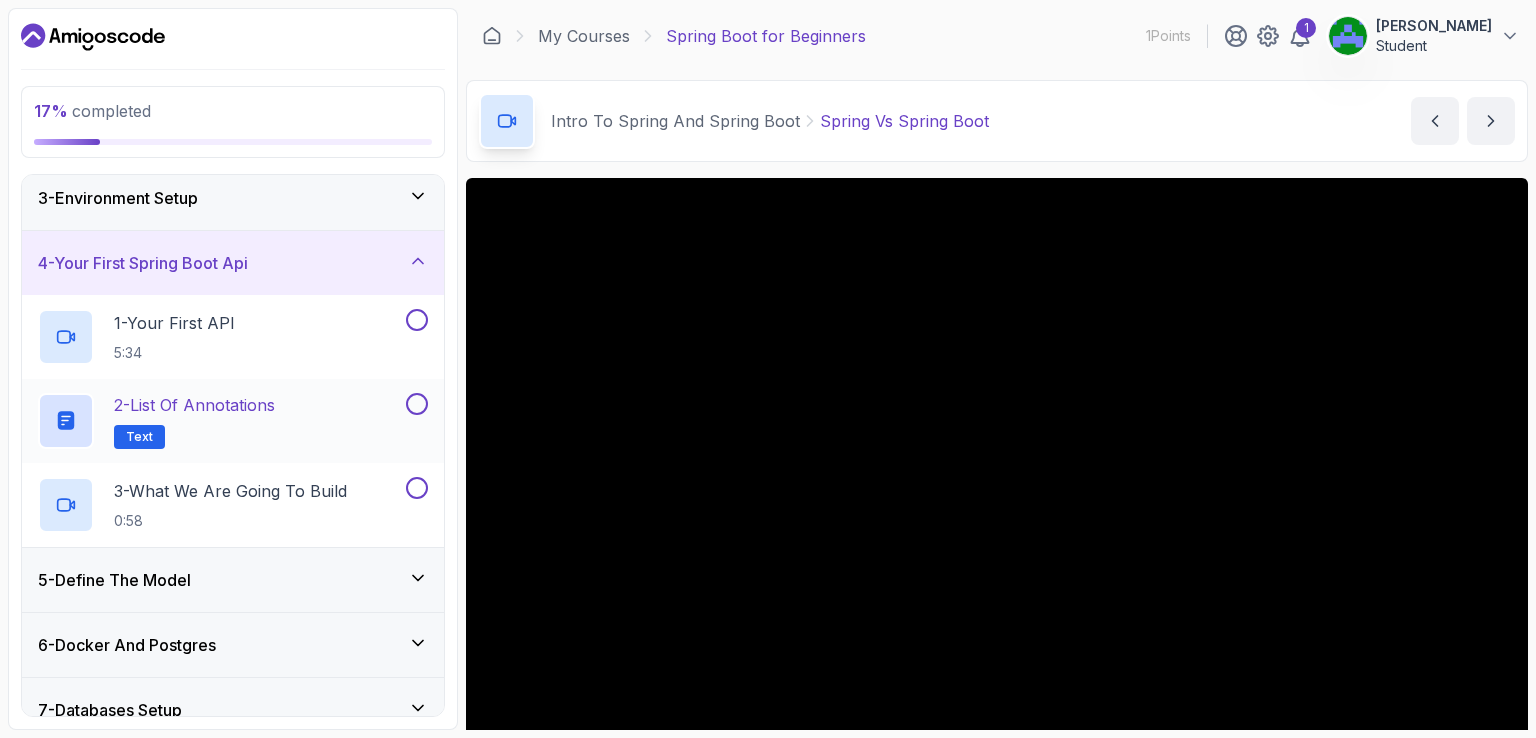 click on "2  -  List of Annotations Text" at bounding box center (220, 421) 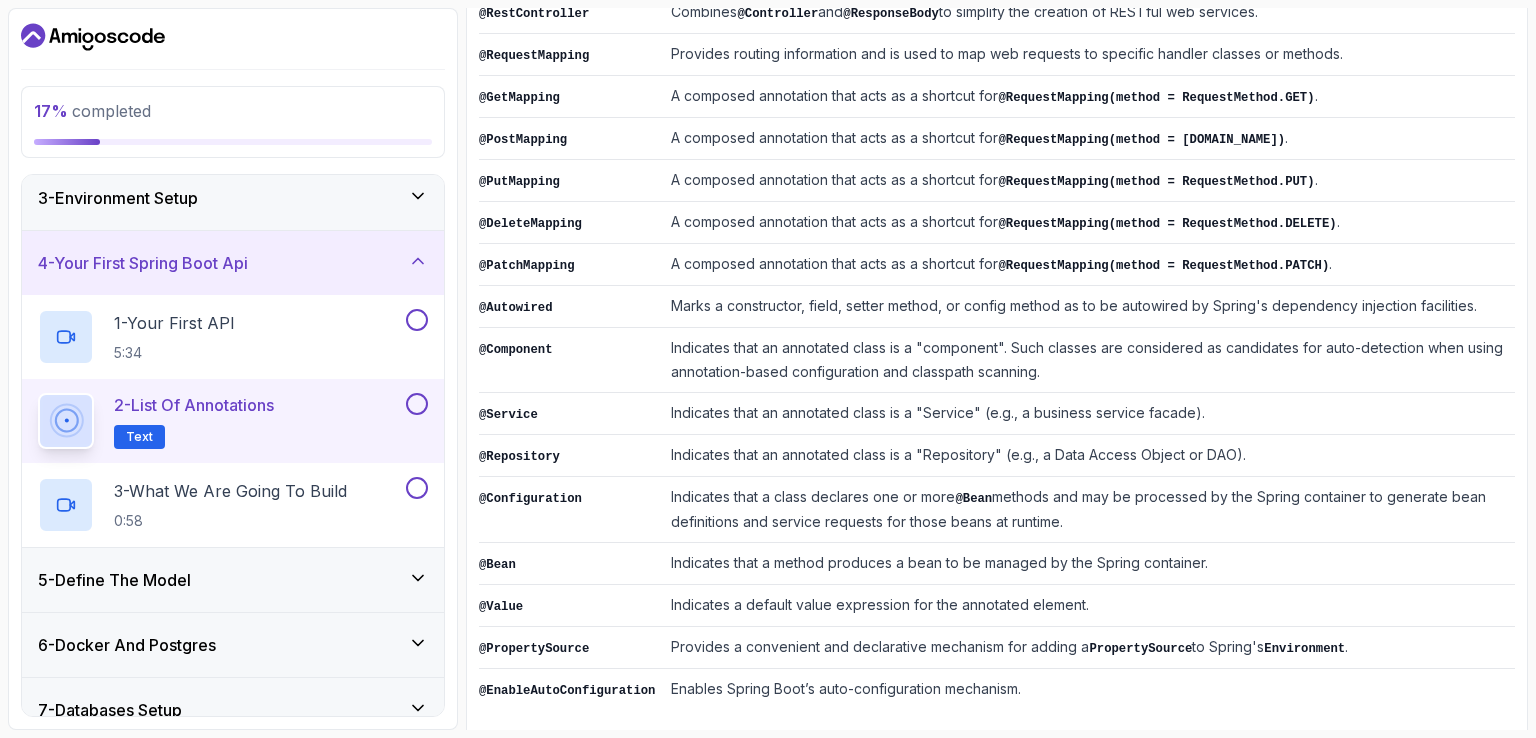 scroll, scrollTop: 0, scrollLeft: 0, axis: both 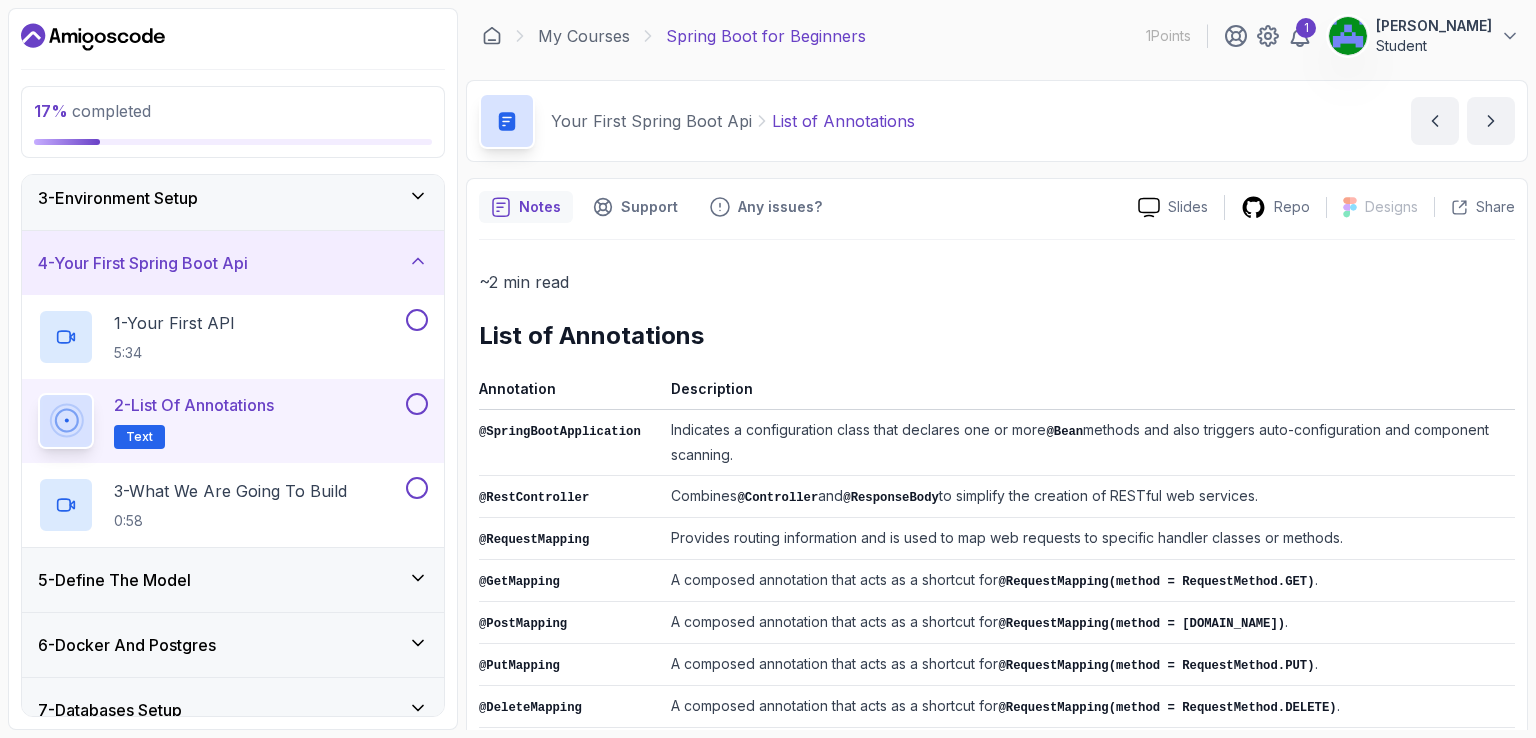 click on "4  -  Your First Spring Boot Api" at bounding box center [143, 263] 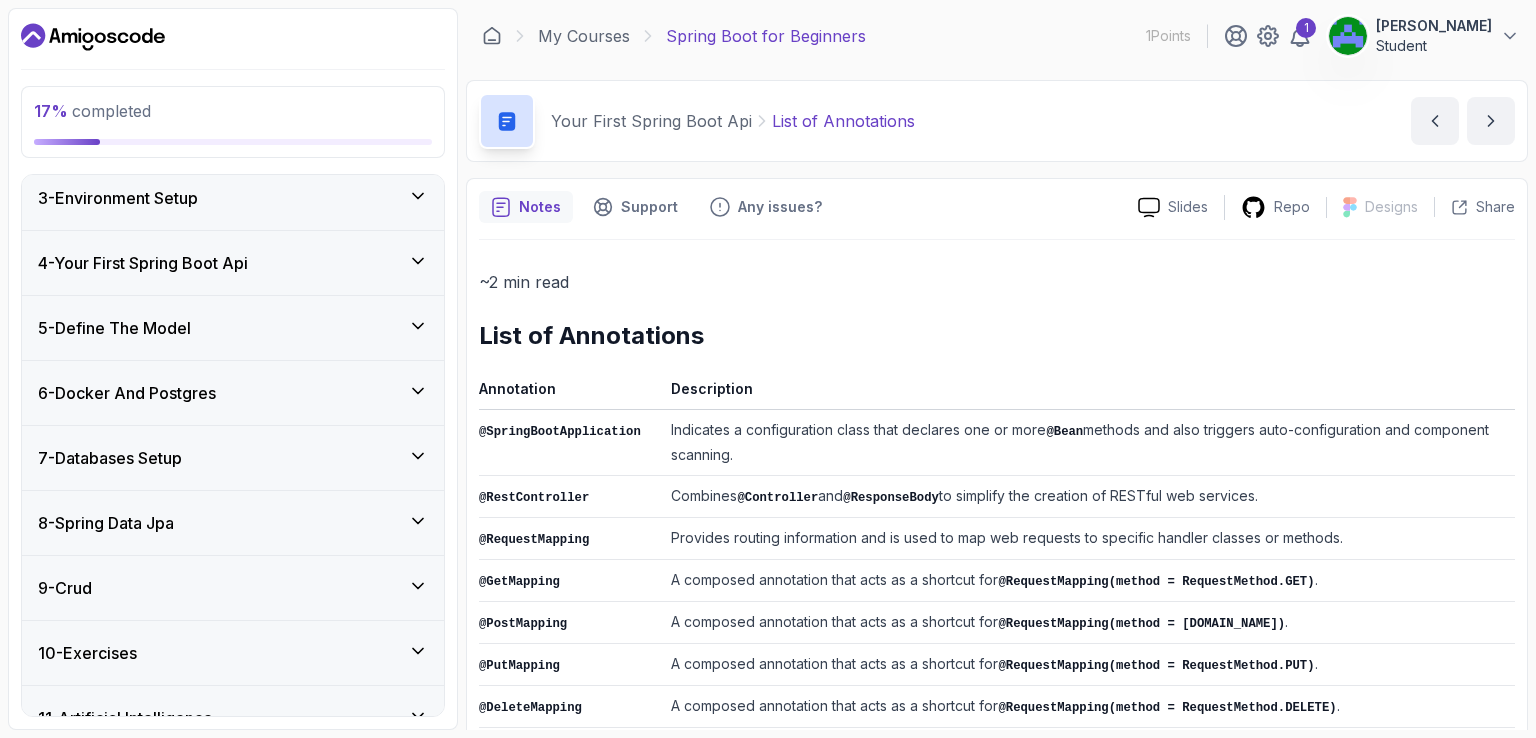 scroll, scrollTop: 0, scrollLeft: 0, axis: both 